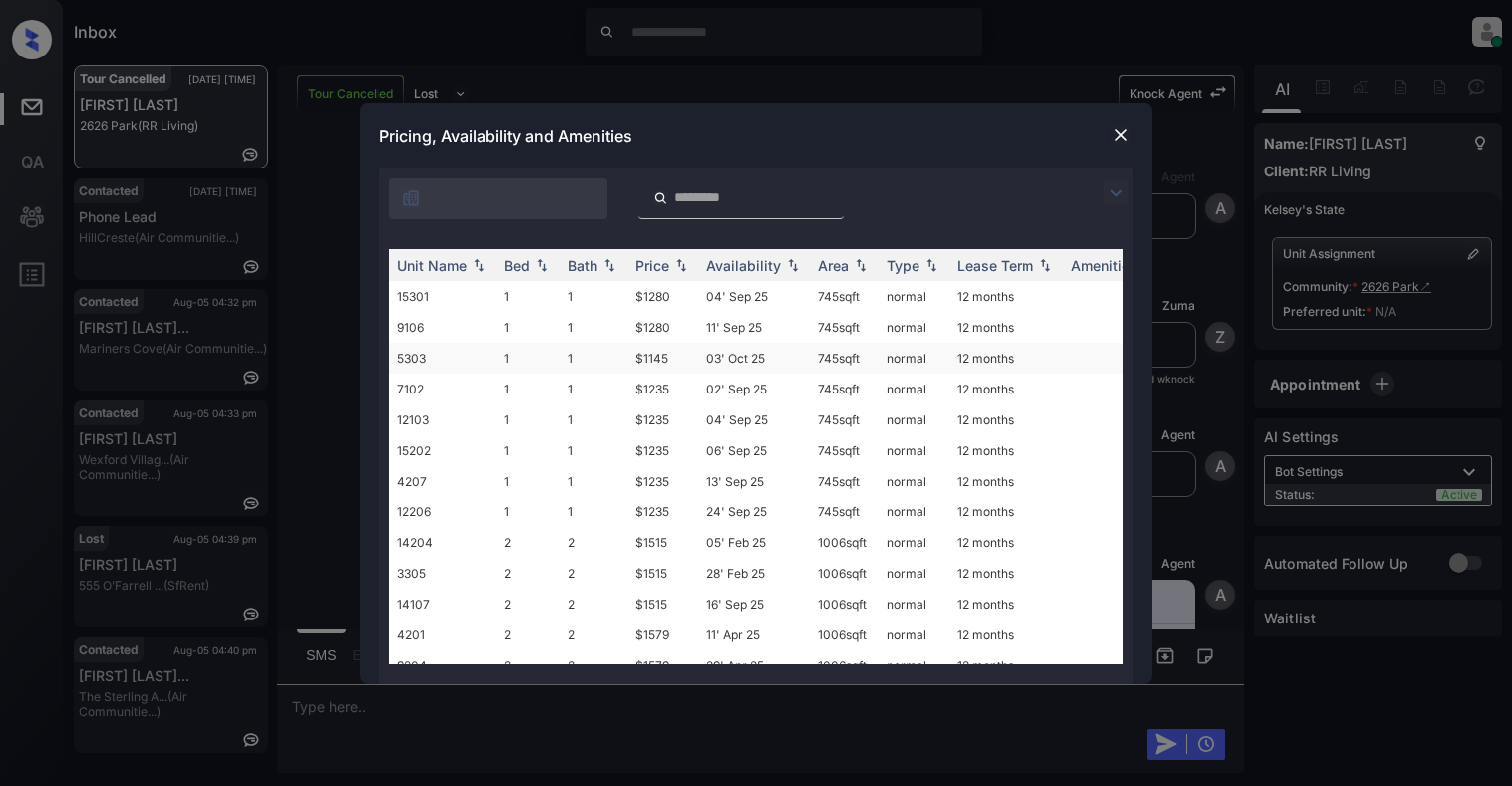 scroll, scrollTop: 0, scrollLeft: 0, axis: both 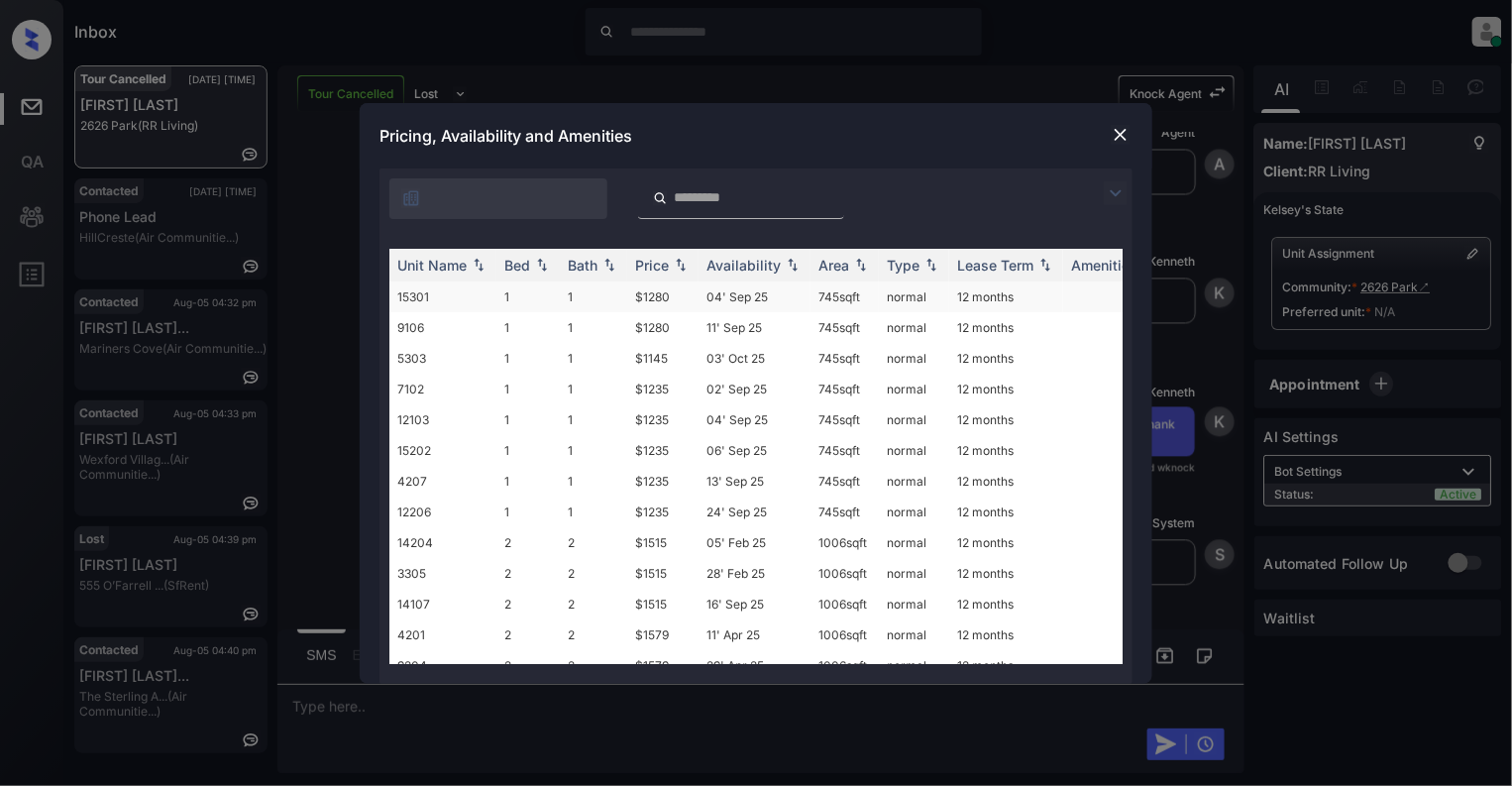 click on "15301" at bounding box center (443, 296) 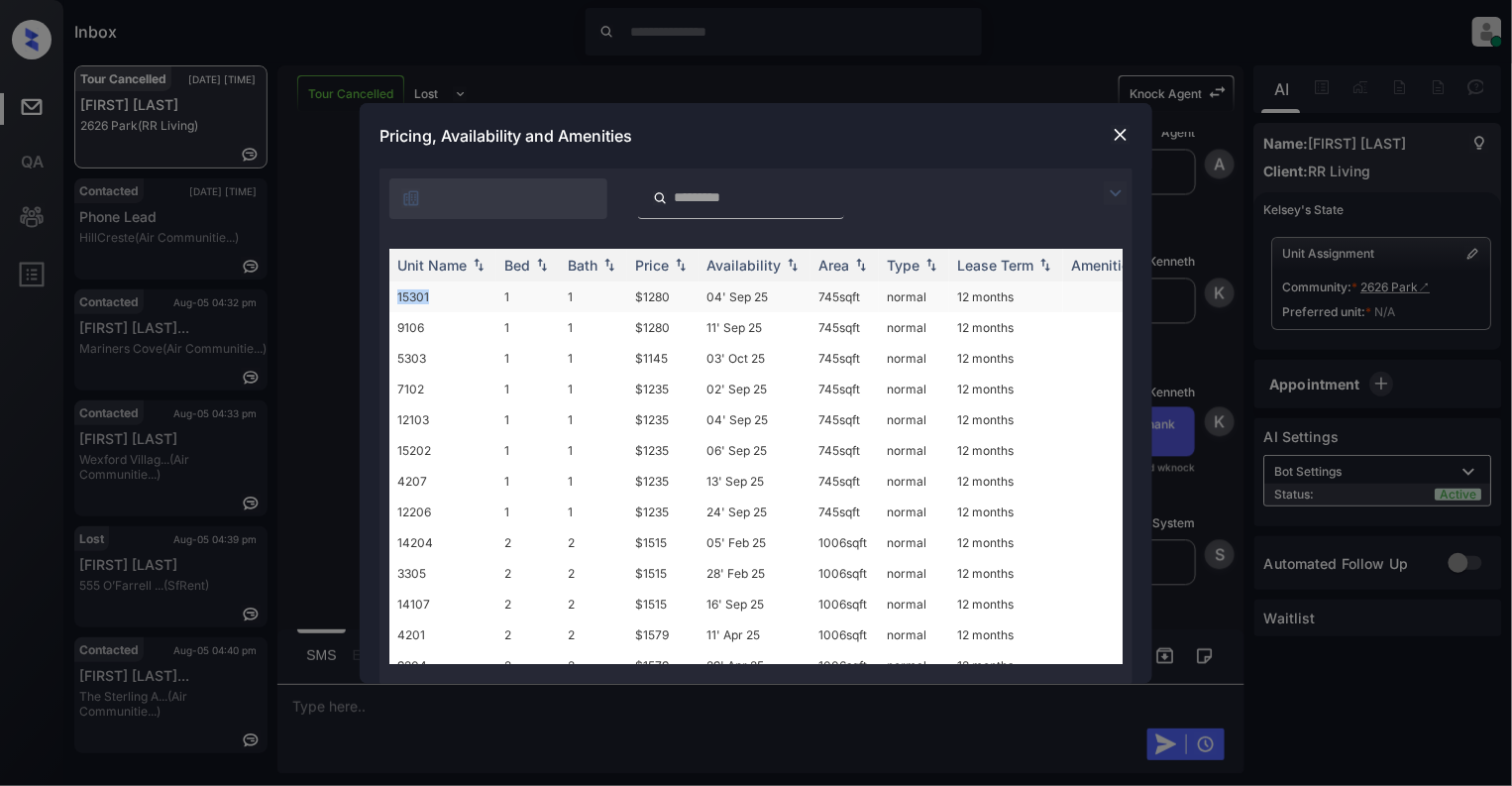 click on "15301" at bounding box center (443, 296) 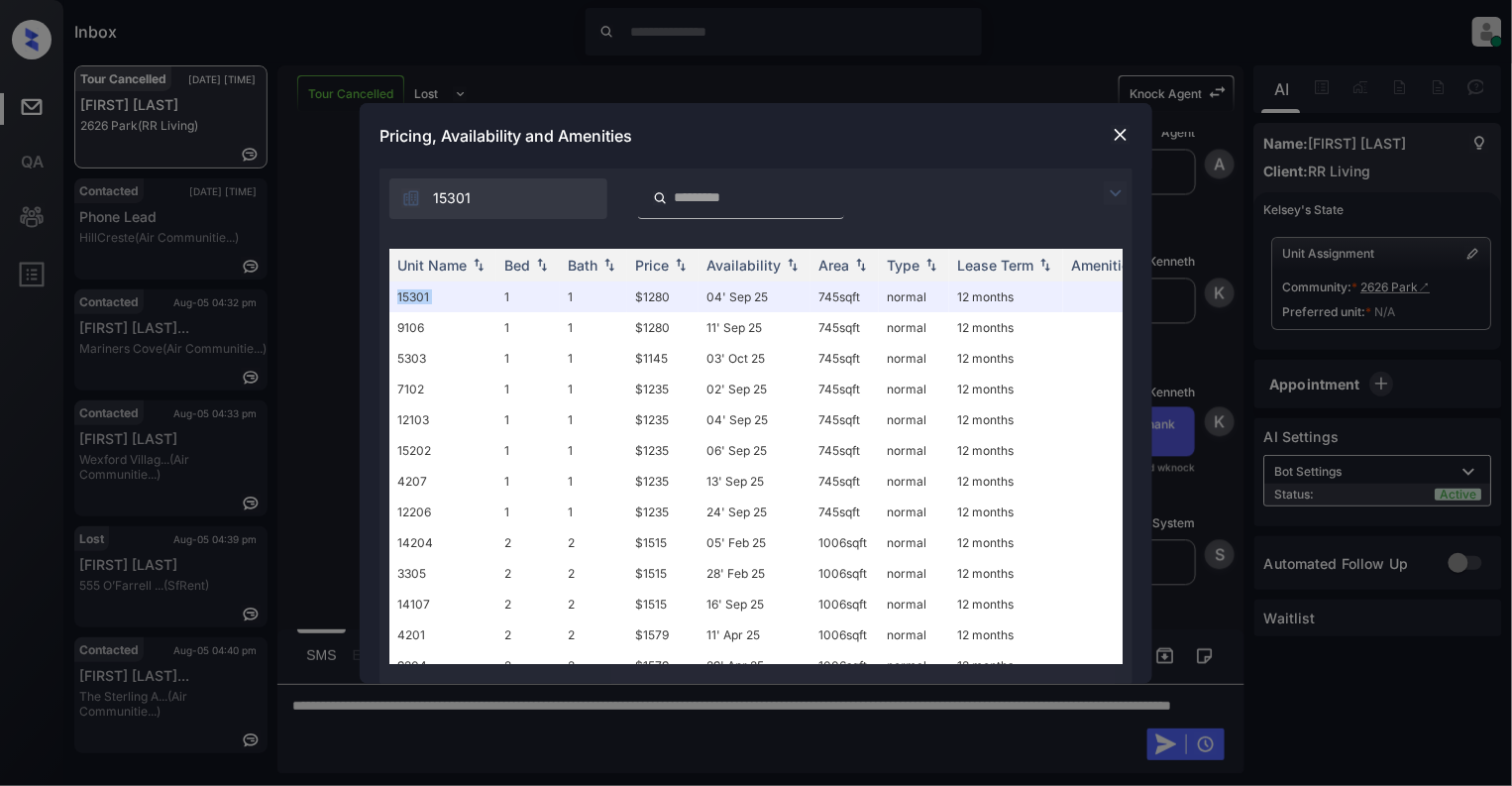 click at bounding box center [1121, 135] 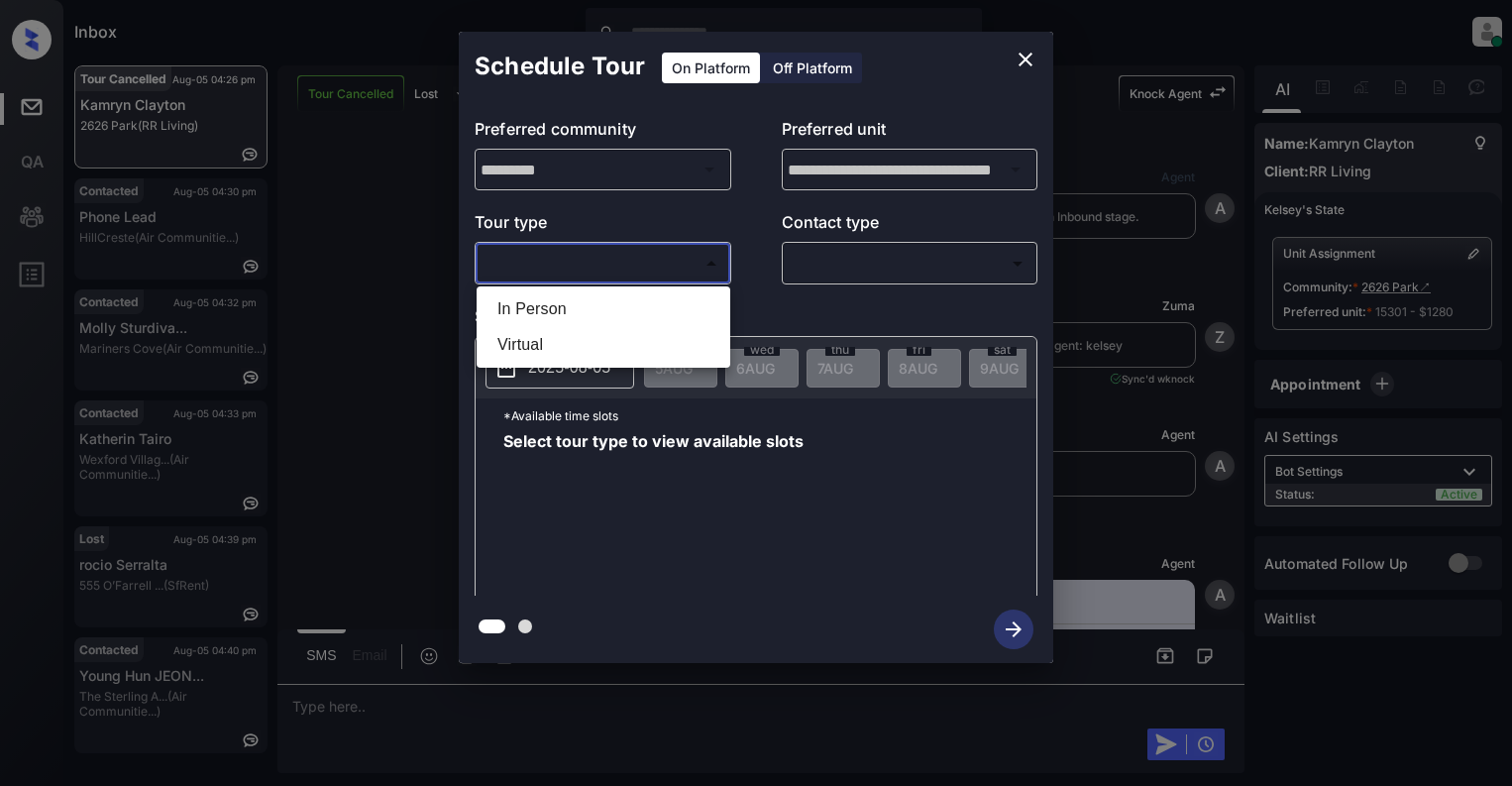 scroll, scrollTop: 0, scrollLeft: 0, axis: both 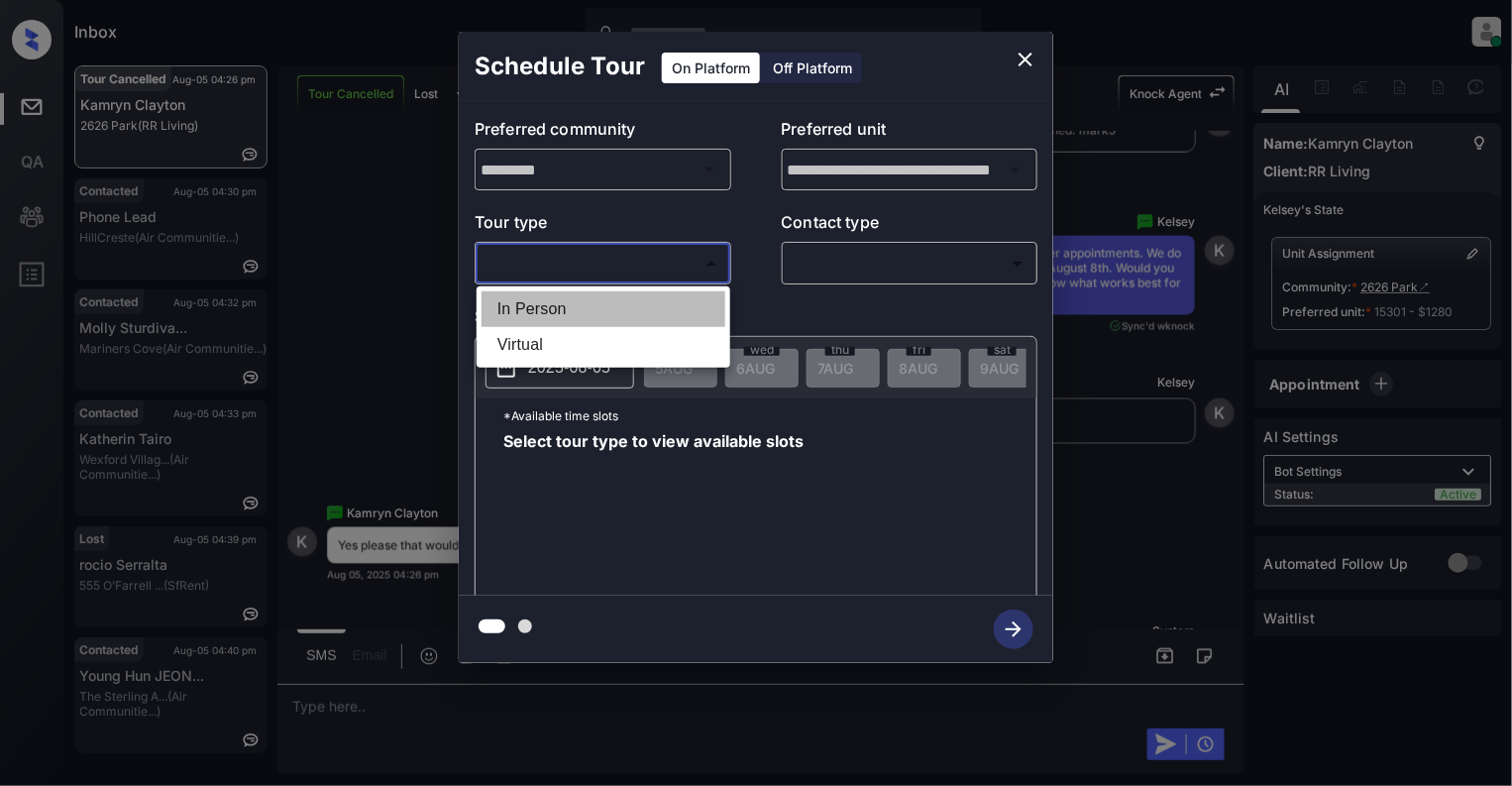 click on "In Person" at bounding box center [603, 309] 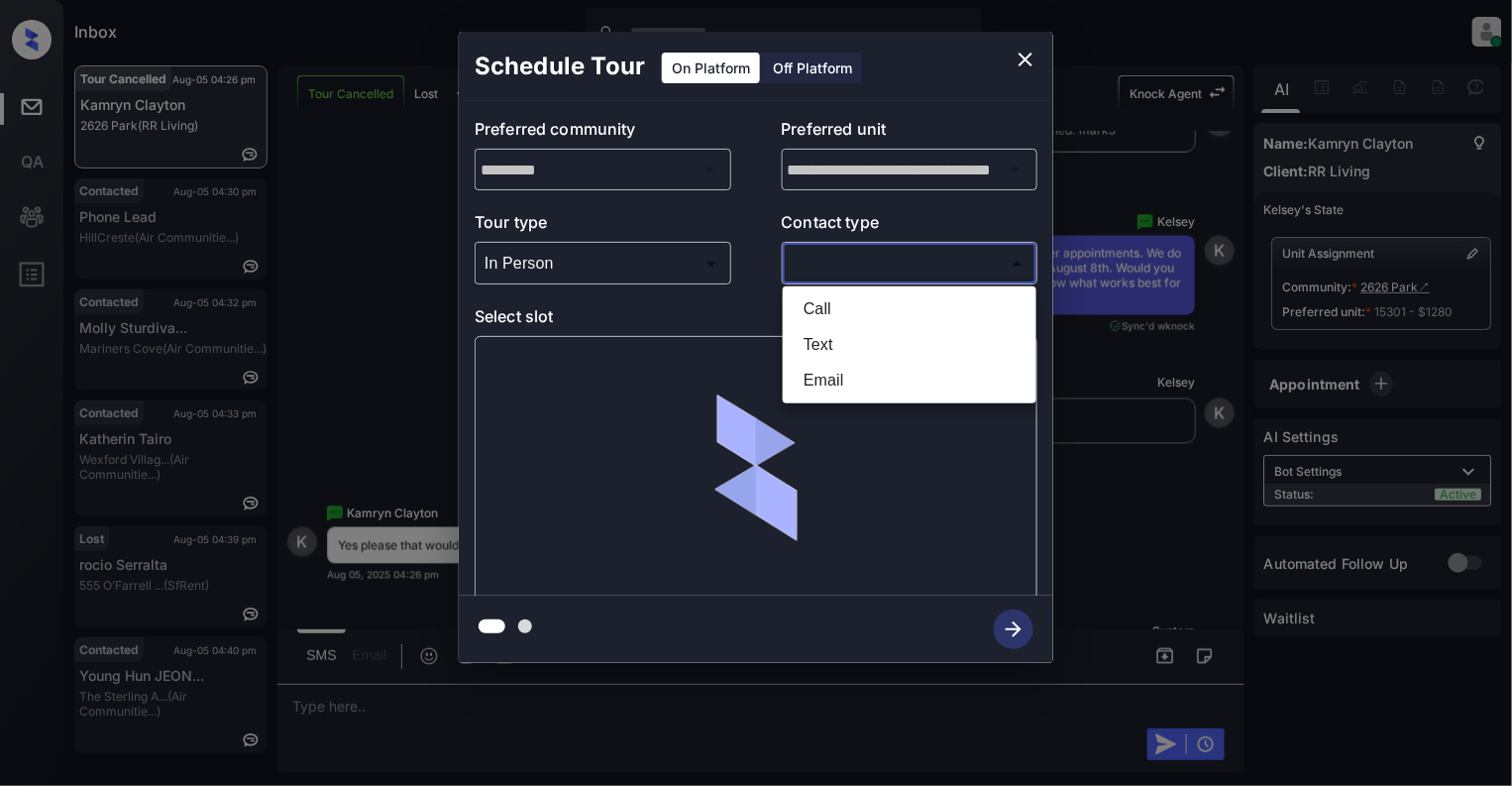click on "Inbox Cynthia Montañez Online Set yourself   offline Set yourself   on break Profile Switch to  light  mode Sign out Tour Cancelled Aug-05 04:26 pm   Kamryn Clayton 2626 Park  (RR Living) Contacted Aug-05 04:30 pm   Phone Lead HillCreste  (Air Communitie...) Contacted Aug-05 04:32 pm   Molly Sturdiva... Mariners Cove  (Air Communitie...) Contacted Aug-05 04:33 pm   Katherin Tairo Wexford Villag...  (Air Communitie...) Lost Aug-05 04:39 pm   rocio Serralta 555 O’Farrell ...  (SfRent) Contacted Aug-05 04:40 pm   Young Hun JEON... The Sterling A...  (Air Communitie...) Tour Cancelled Lost Lead Sentiment: Angry Upon sliding the acknowledgement:  Lead will move to lost stage. * ​ SMS and call option will be set to opt out. AFM will be turned off for the lead. Knock Agent New Message Agent Lead created via webhook in Inbound stage. Aug 02, 2025 08:53 am A New Message Zuma Lead transferred to leasing agent: kelsey Aug 02, 2025 08:53 am  Sync'd w  knock Z New Message Agent AFM Request sent to Kelsey. A Agent A K" at bounding box center (756, 393) 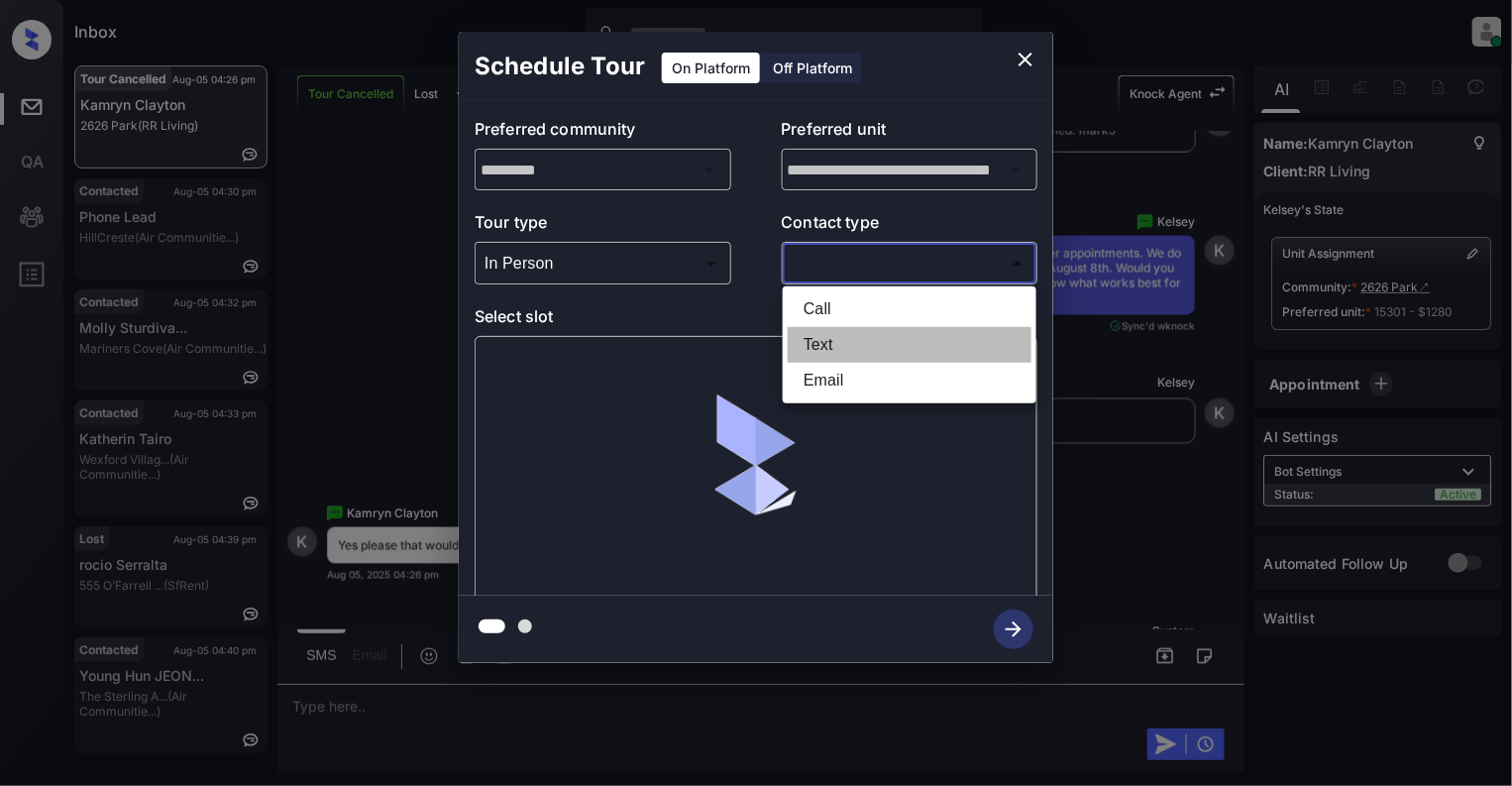 click on "Text" at bounding box center (910, 345) 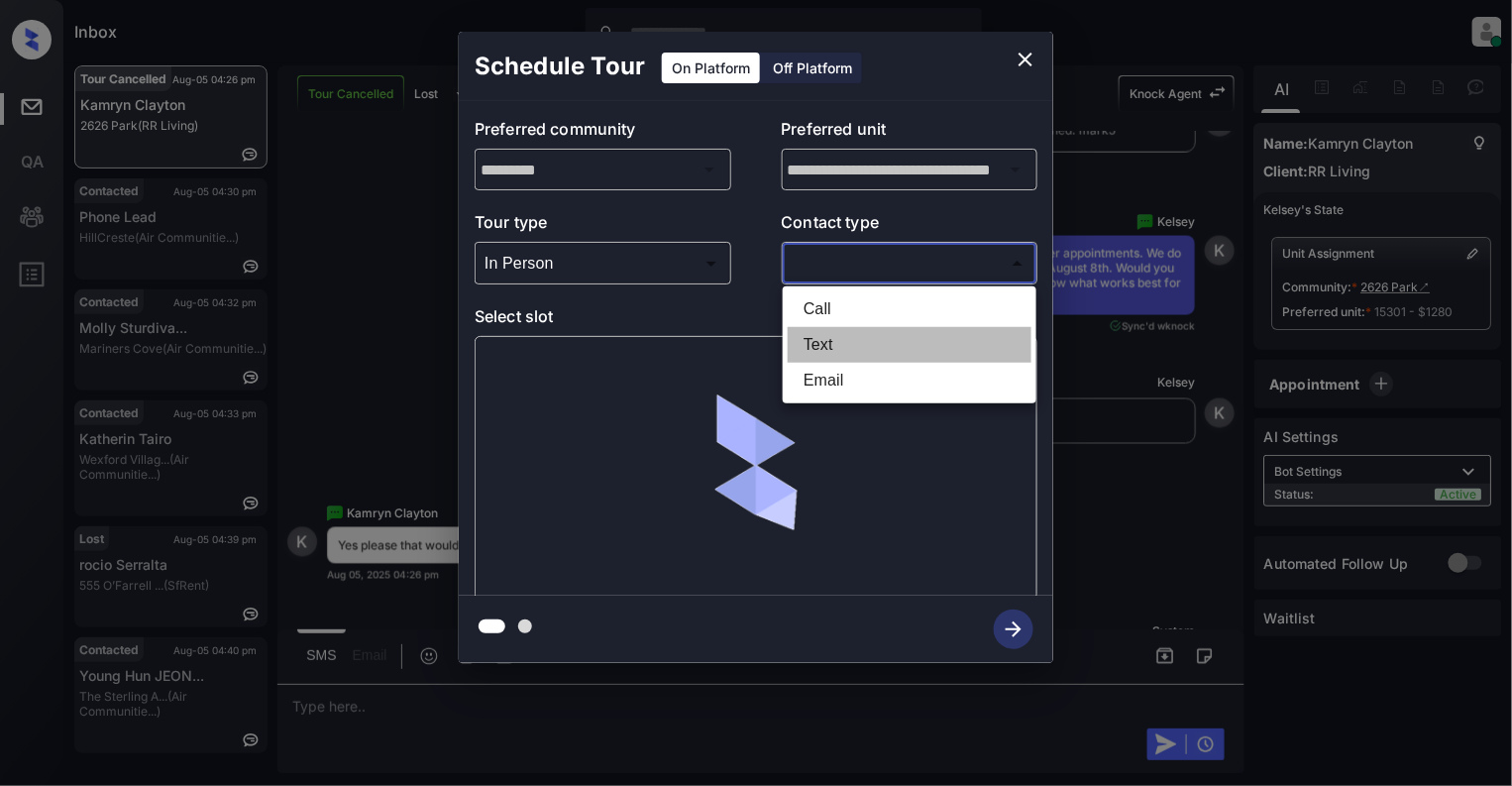 type on "****" 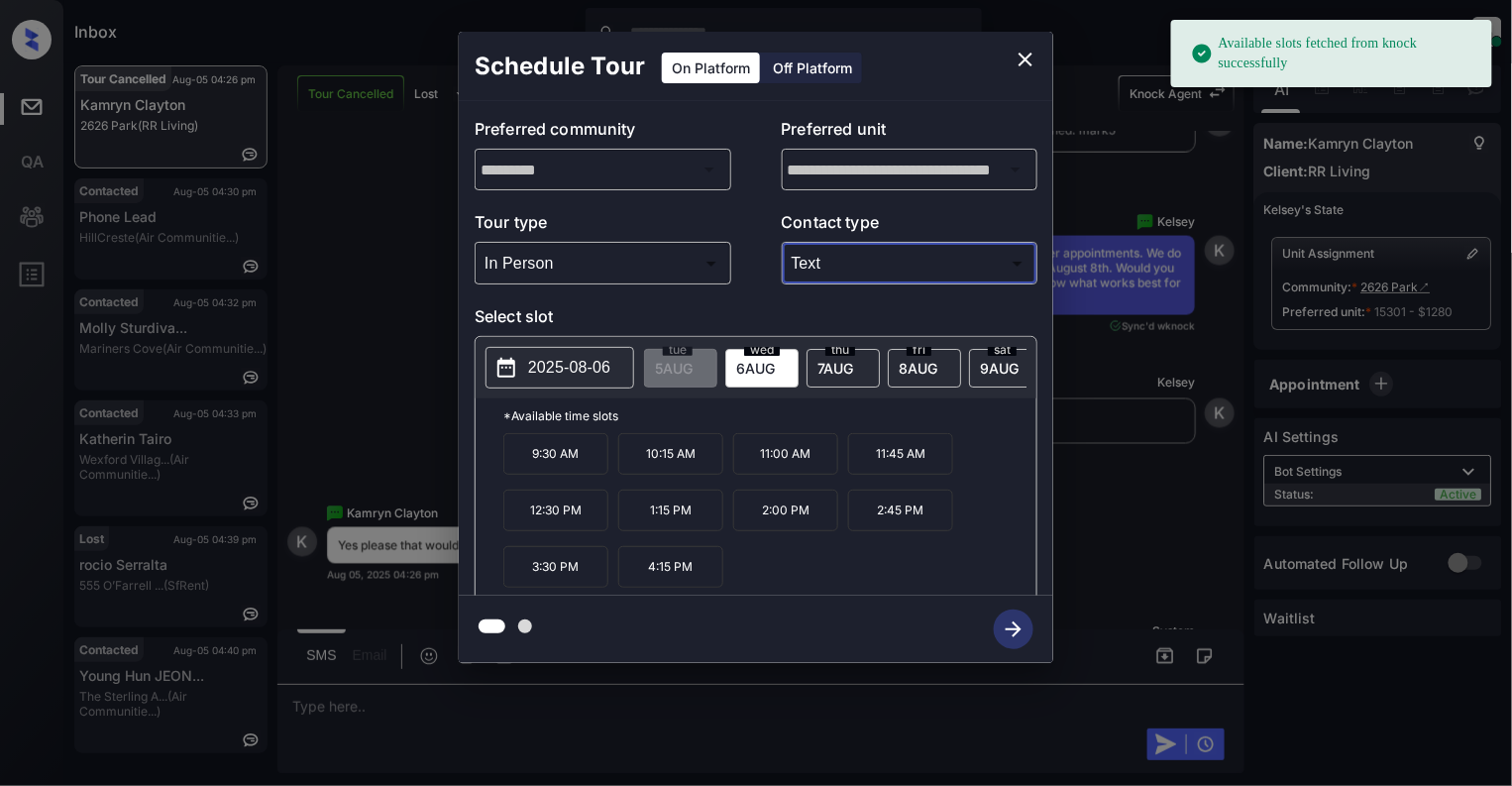 click on "2025-08-06" at bounding box center [560, 368] 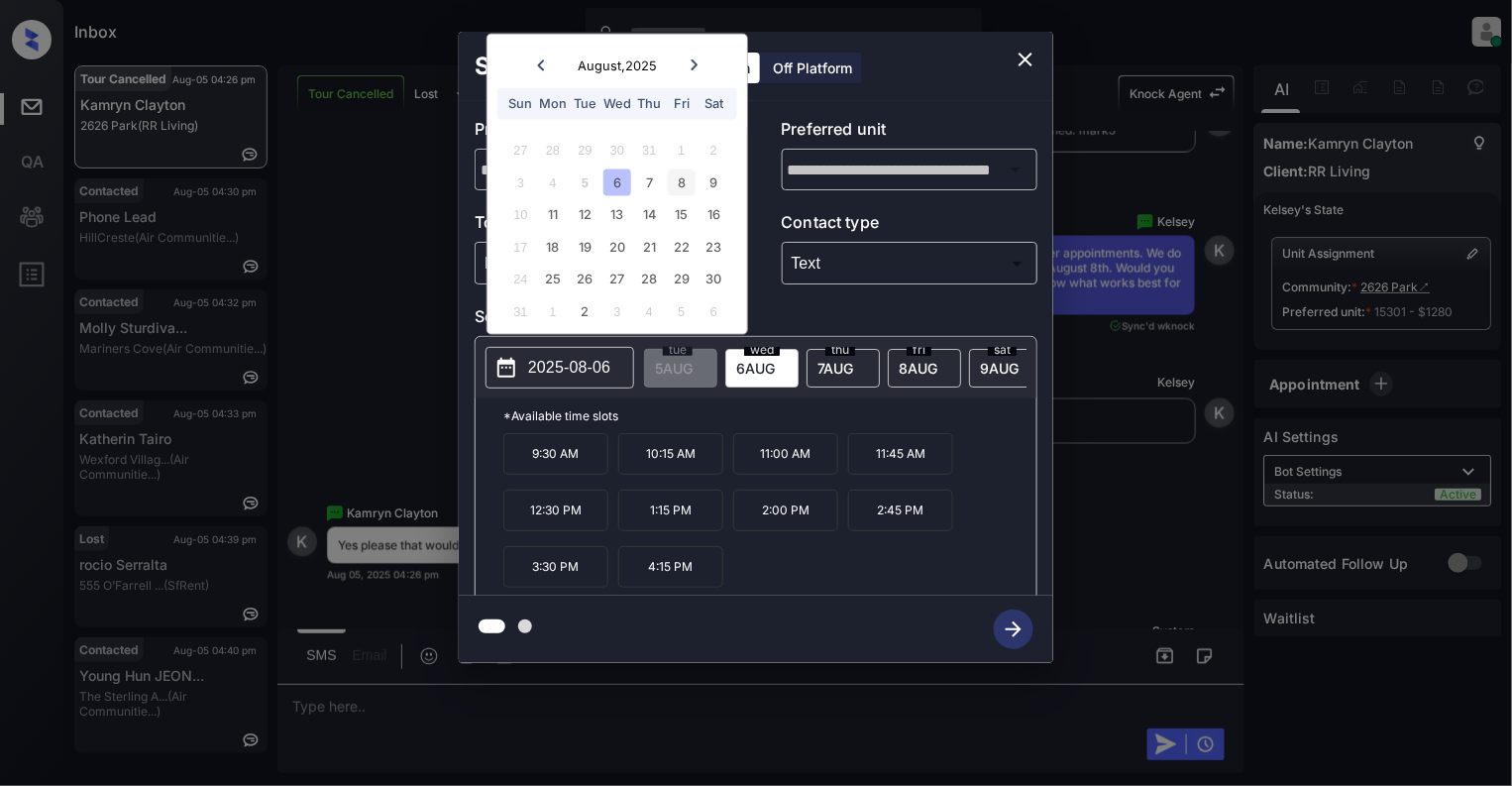 click on "8" at bounding box center [681, 181] 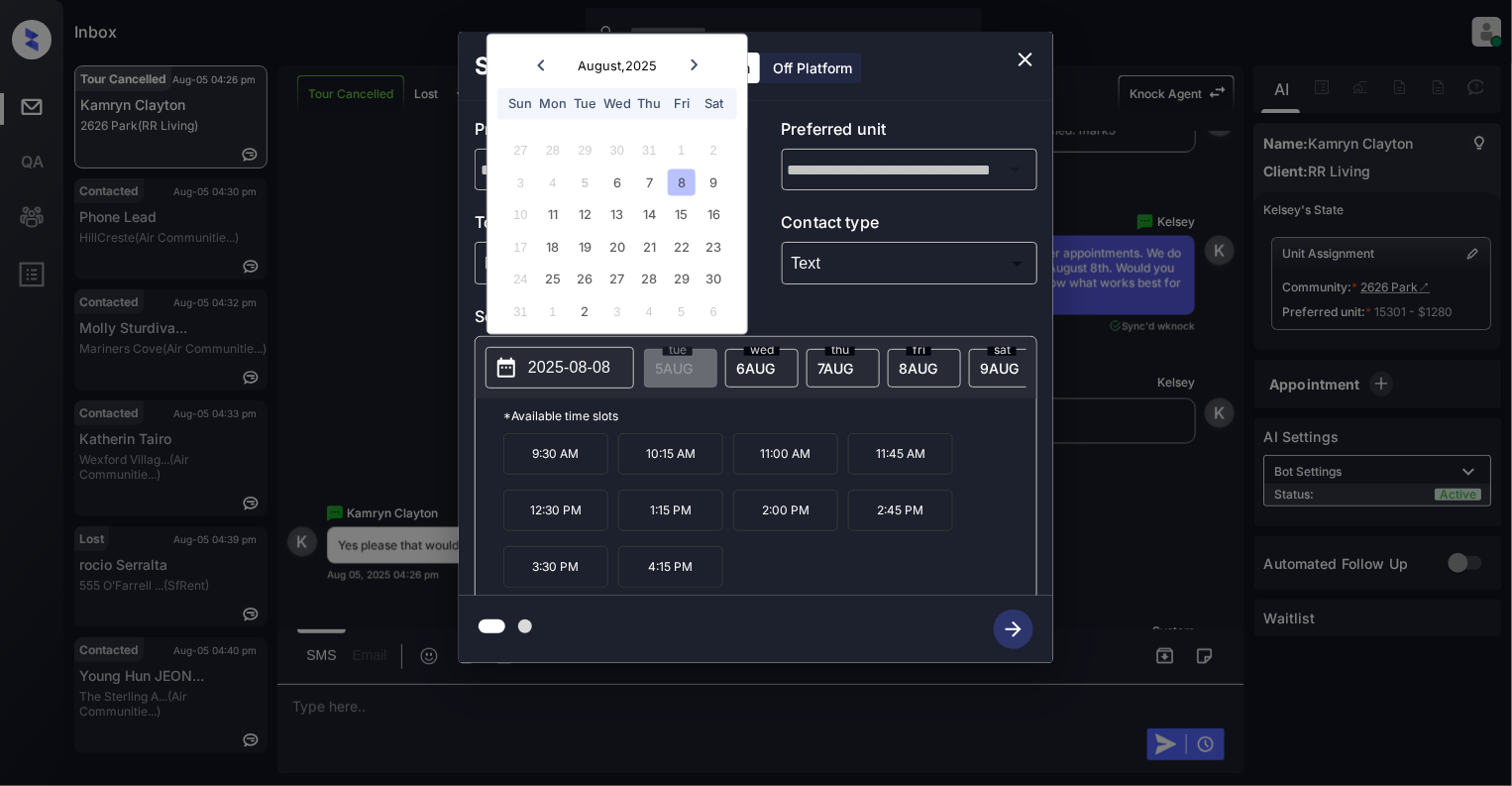 click on "11:00 AM" at bounding box center (786, 454) 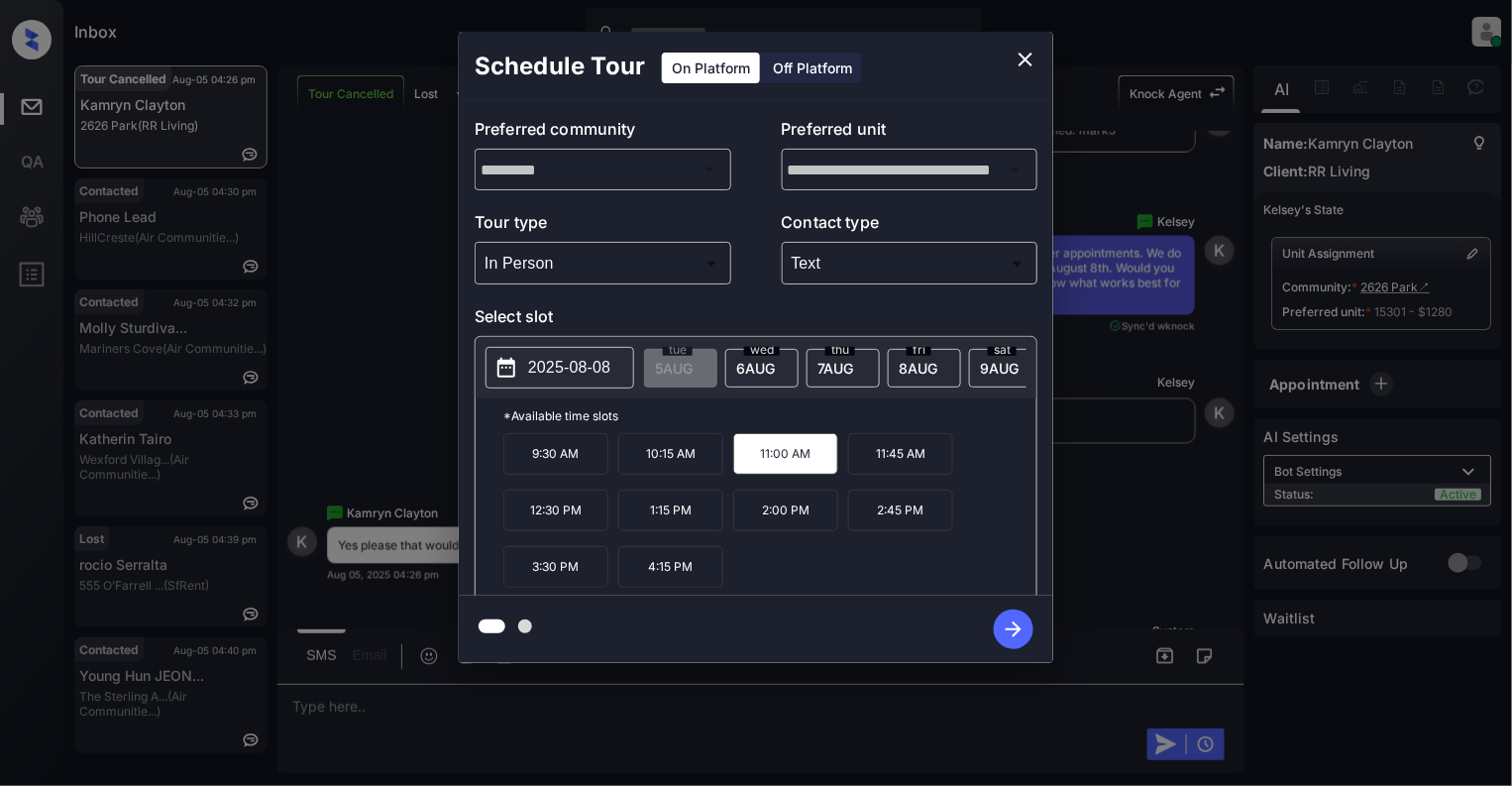 click 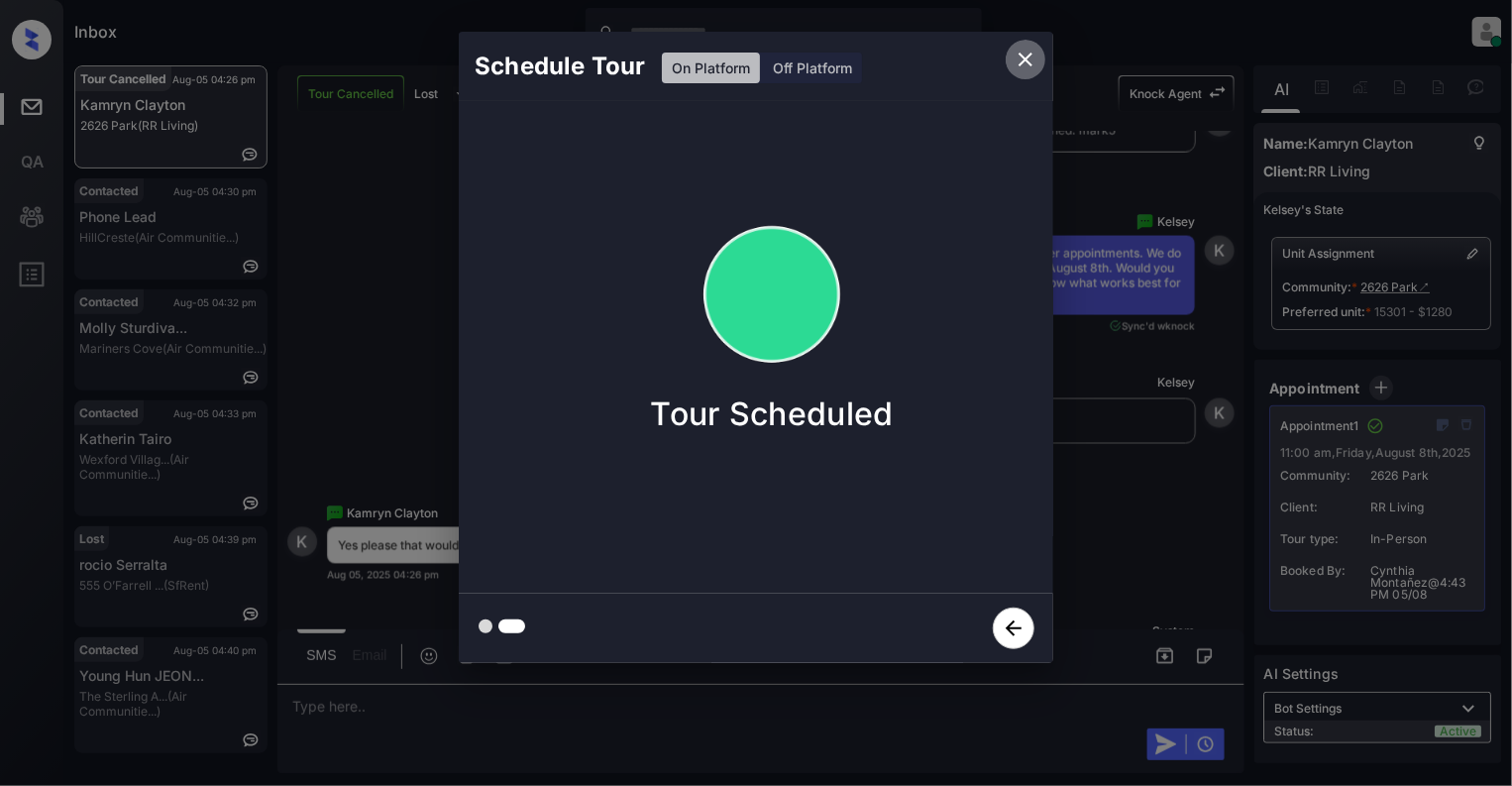 click 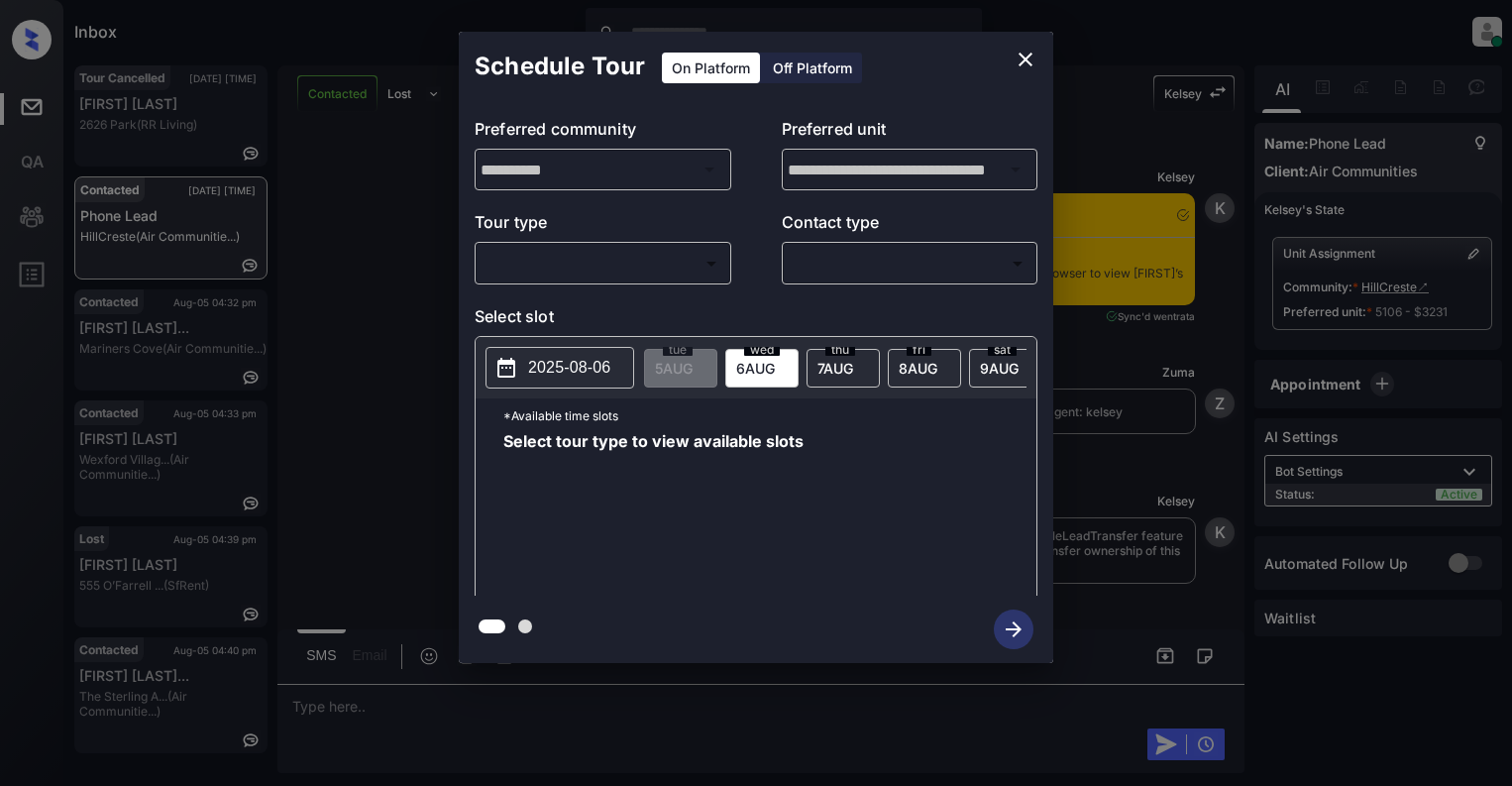 scroll, scrollTop: 0, scrollLeft: 0, axis: both 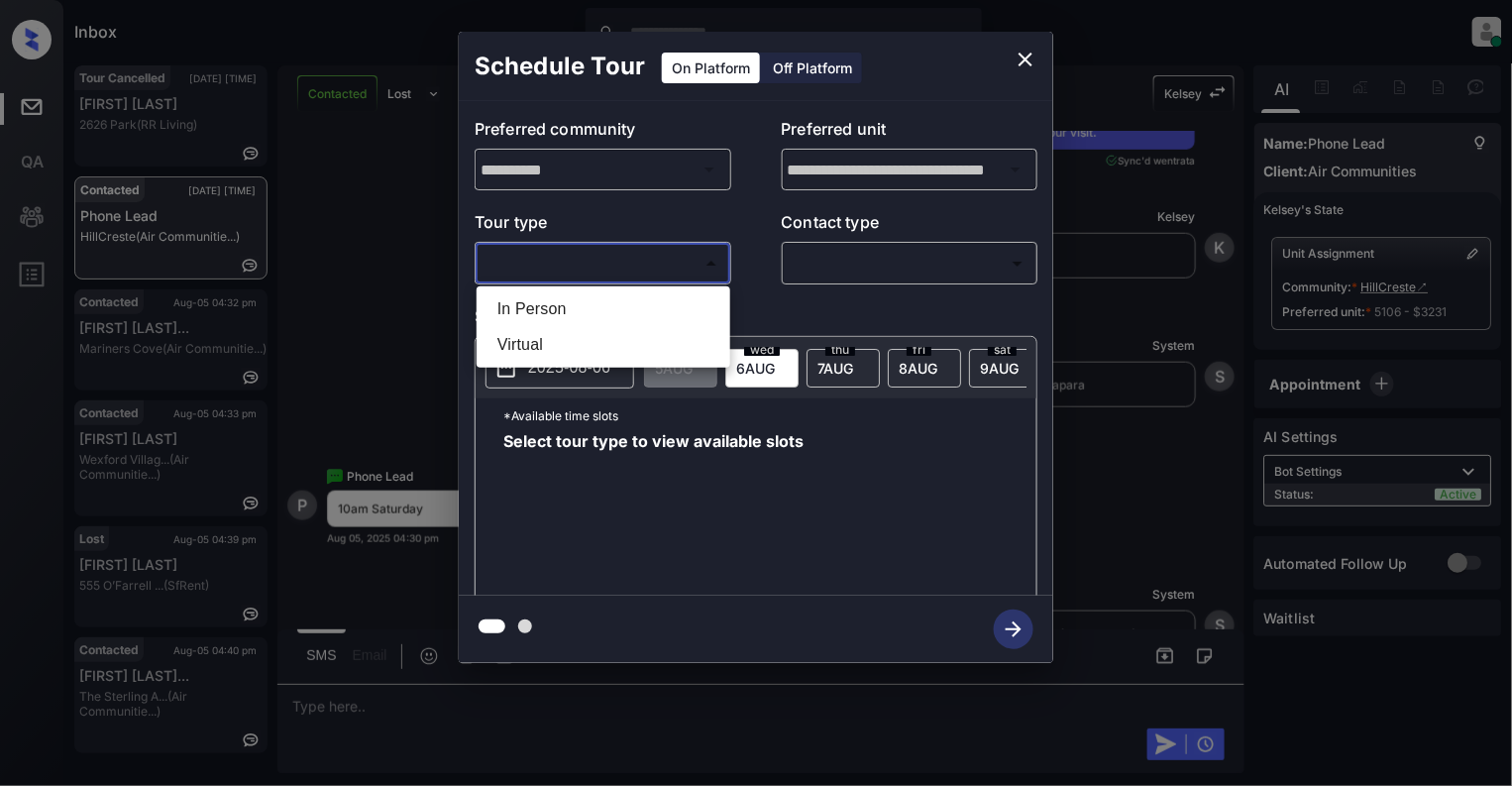 click on "Inbox [FIRST] [LAST] Online Set yourself   offline Set yourself   on break Profile Switch to  light  mode Sign out Tour Cancelled [DATE] [TIME]   [FIRST] [LAST] [NUMBER] [STREET]  (RR Living) Contacted [DATE] [TIME]   Phone Lead HillCreste  (Air Communitie...) Contacted [DATE] [TIME]   [FIRST] [LAST]... Mariners Cove  (Air Communitie...) Contacted [DATE] [TIME]   [FIRST] [LAST] [CITY] Villag...  (Air Communitie...) Lost [DATE] [TIME]   [FIRST] [LAST] [NUMBER] O’Farrell ...  (SfRent) Contacted [DATE] [TIME]   [FIRST] [LAST]... The Sterling A...  (Air Communitie...) Contacted Lost Lead Sentiment: Angry Upon sliding the acknowledgement:  Lead will move to lost stage. * ​ SMS and call option will be set to opt out. AFM will be turned off for the lead. [FIRST] New Message [FIRST] Notes Note: [URL] - Paste this link into your browser to view [FIRST]’s conversation with the prospect K Z K" at bounding box center [756, 393] 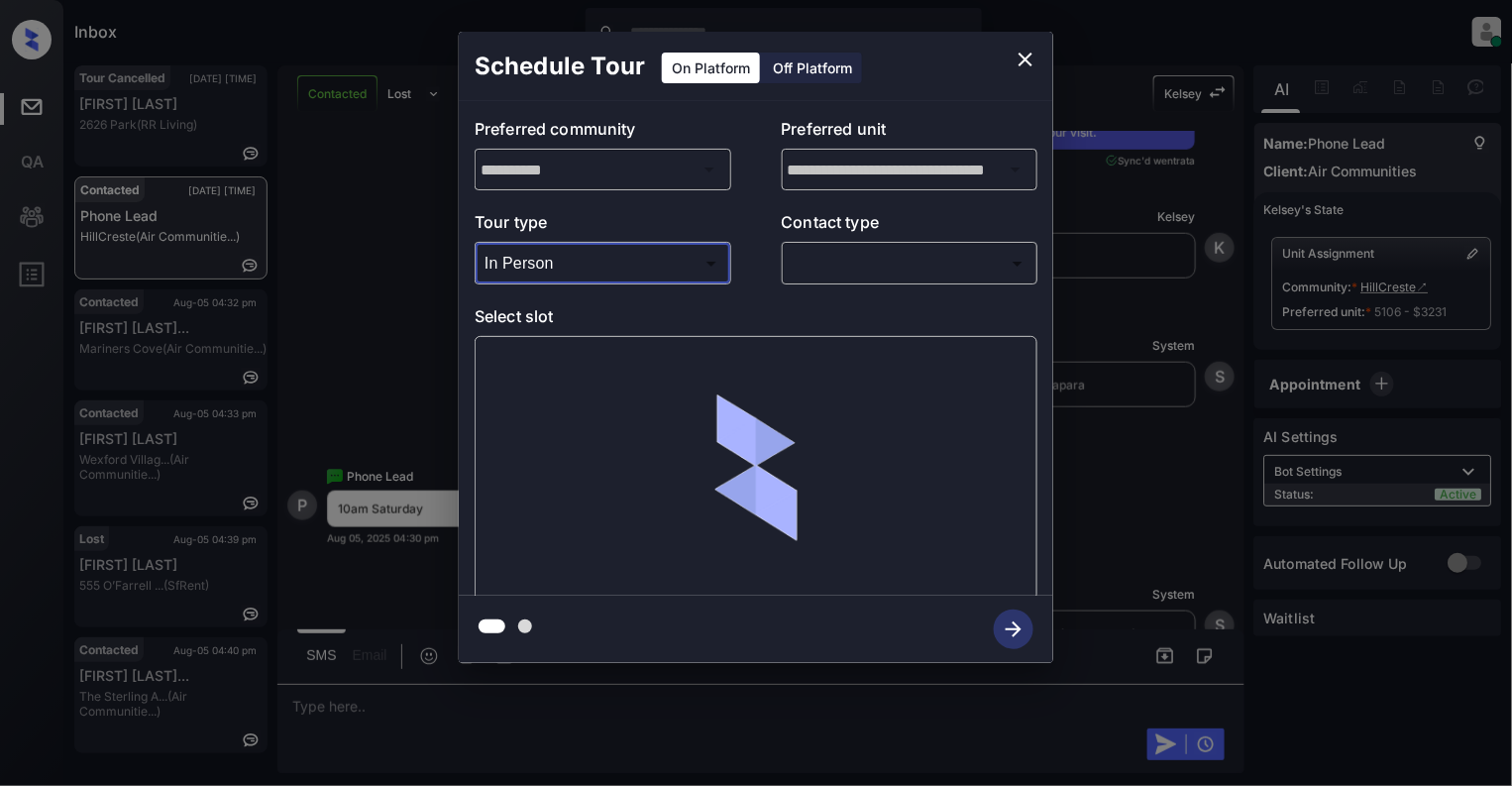 click on "Inbox [FIRST] [LAST] Online Set yourself   offline Set yourself   on break Profile Switch to  light  mode Sign out Tour Cancelled [DATE] [TIME]   [FIRST] [LAST] [NUMBER] [STREET]  (RR Living) Contacted [DATE] [TIME]   Phone Lead HillCreste  (Air Communitie...) Contacted [DATE] [TIME]   [FIRST] [LAST]... Mariners Cove  (Air Communitie...) Contacted [DATE] [TIME]   [FIRST] [LAST] [CITY] Villag...  (Air Communitie...) Lost [DATE] [TIME]   [FIRST] [LAST] [NUMBER] O’Farrell ...  (SfRent) Contacted [DATE] [TIME]   [FIRST] [LAST]... The Sterling A...  (Air Communitie...) Contacted Lost Lead Sentiment: Angry Upon sliding the acknowledgement:  Lead will move to lost stage. * ​ SMS and call option will be set to opt out. AFM will be turned off for the lead. [FIRST] New Message [FIRST] Notes Note: [URL] - Paste this link into your browser to view [FIRST]’s conversation with the prospect K Z K" at bounding box center (756, 393) 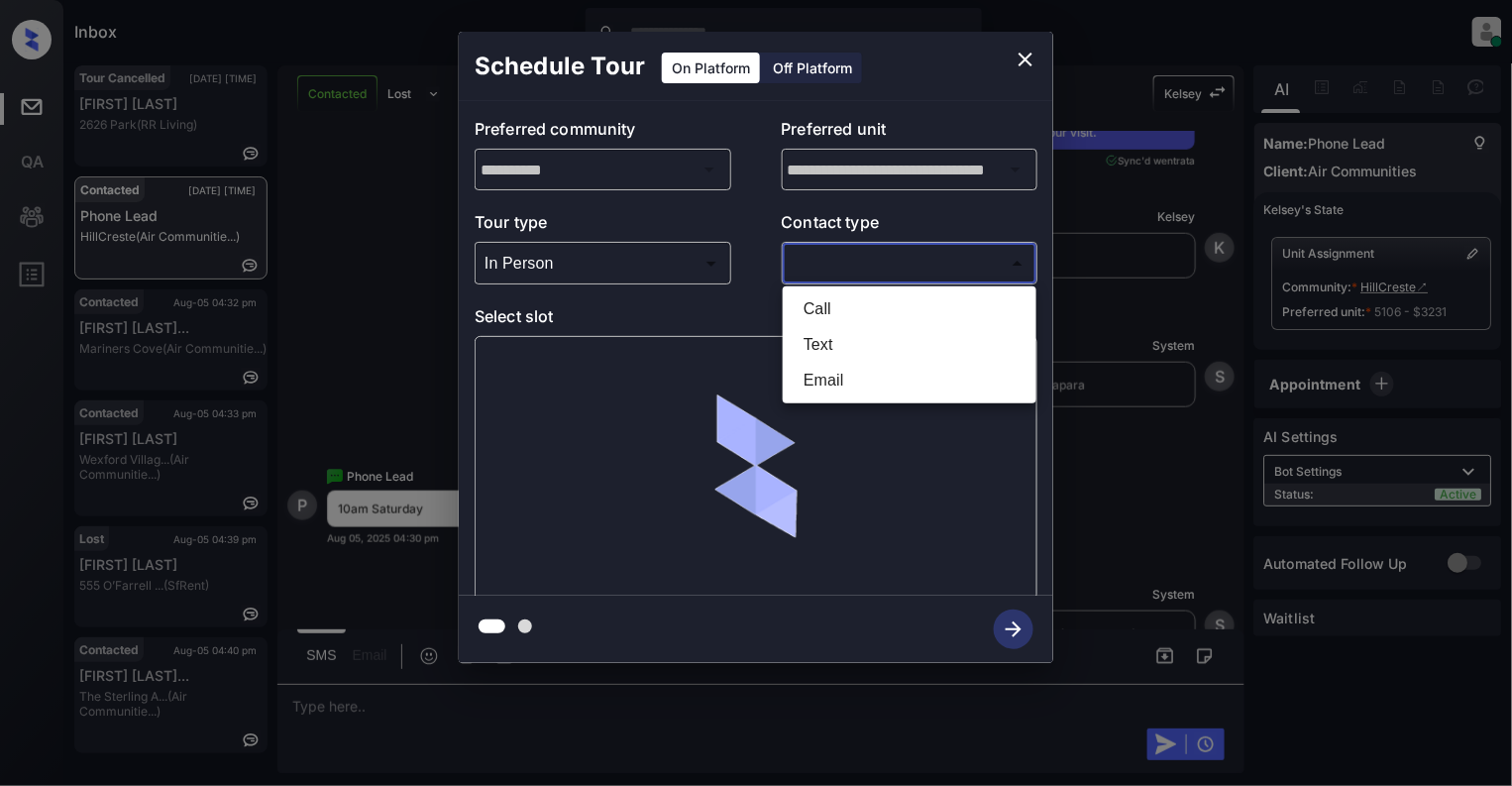 click on "Text" at bounding box center [910, 345] 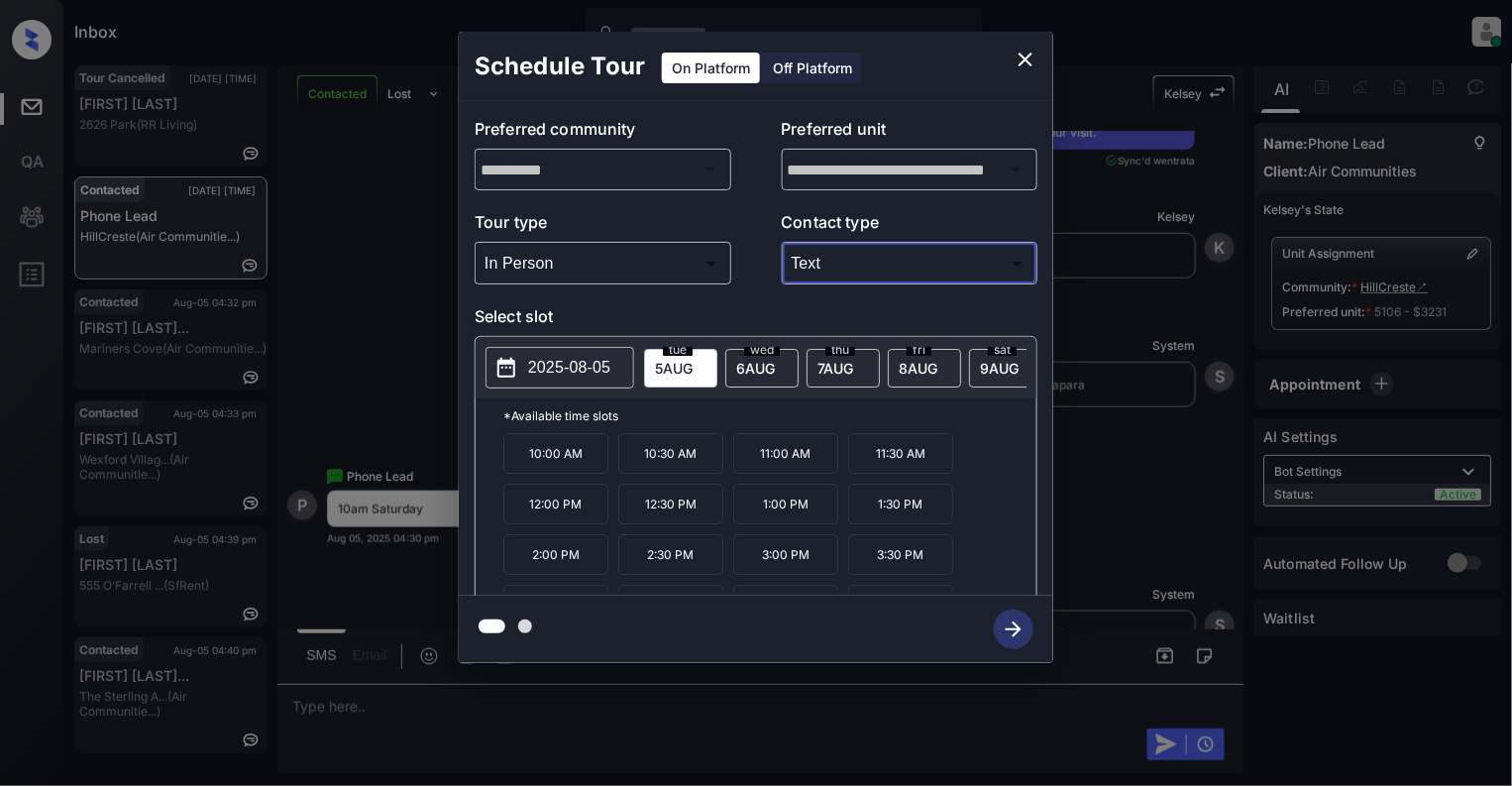 type on "****" 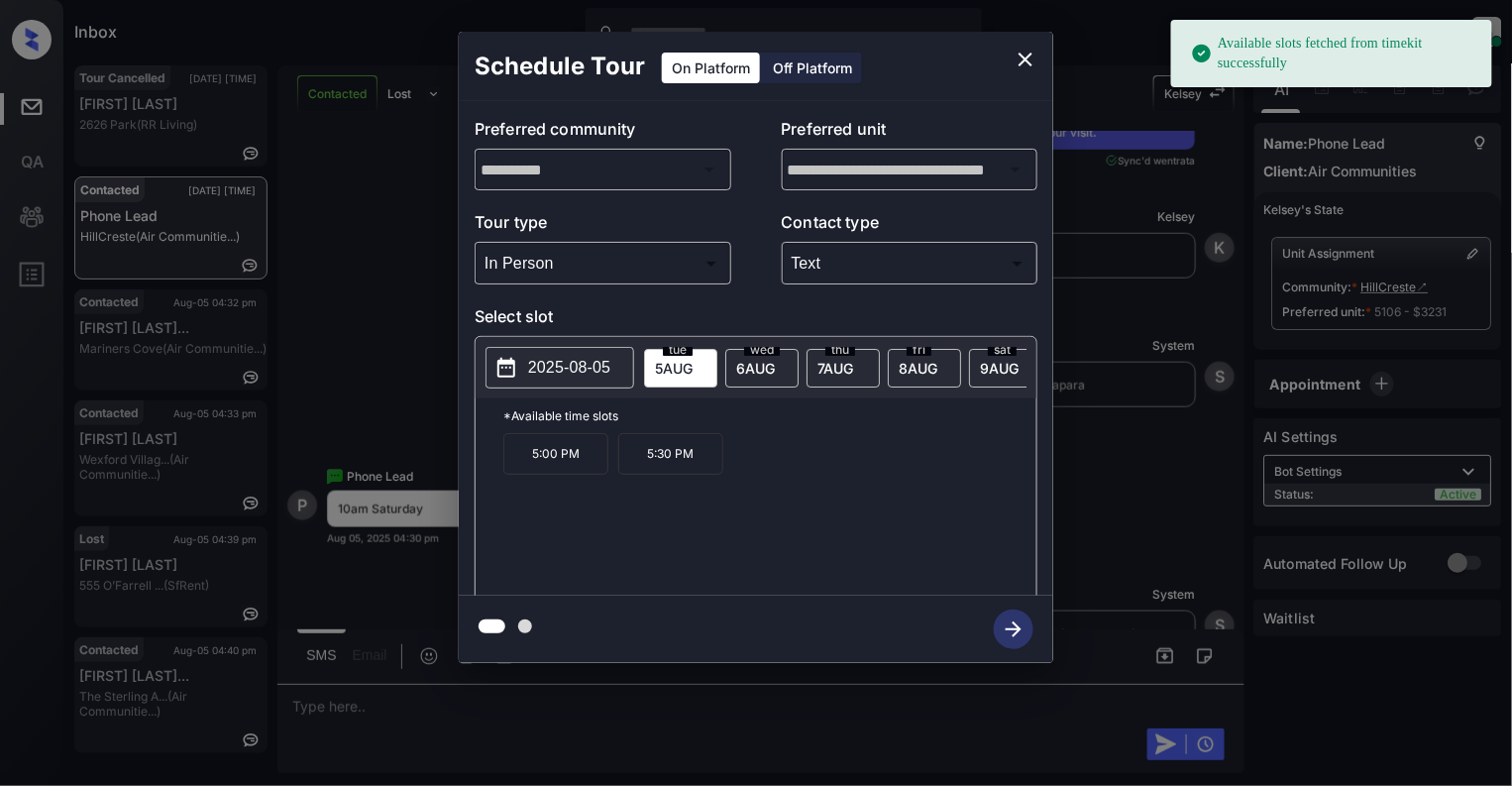 click on "2025-08-05" at bounding box center [569, 368] 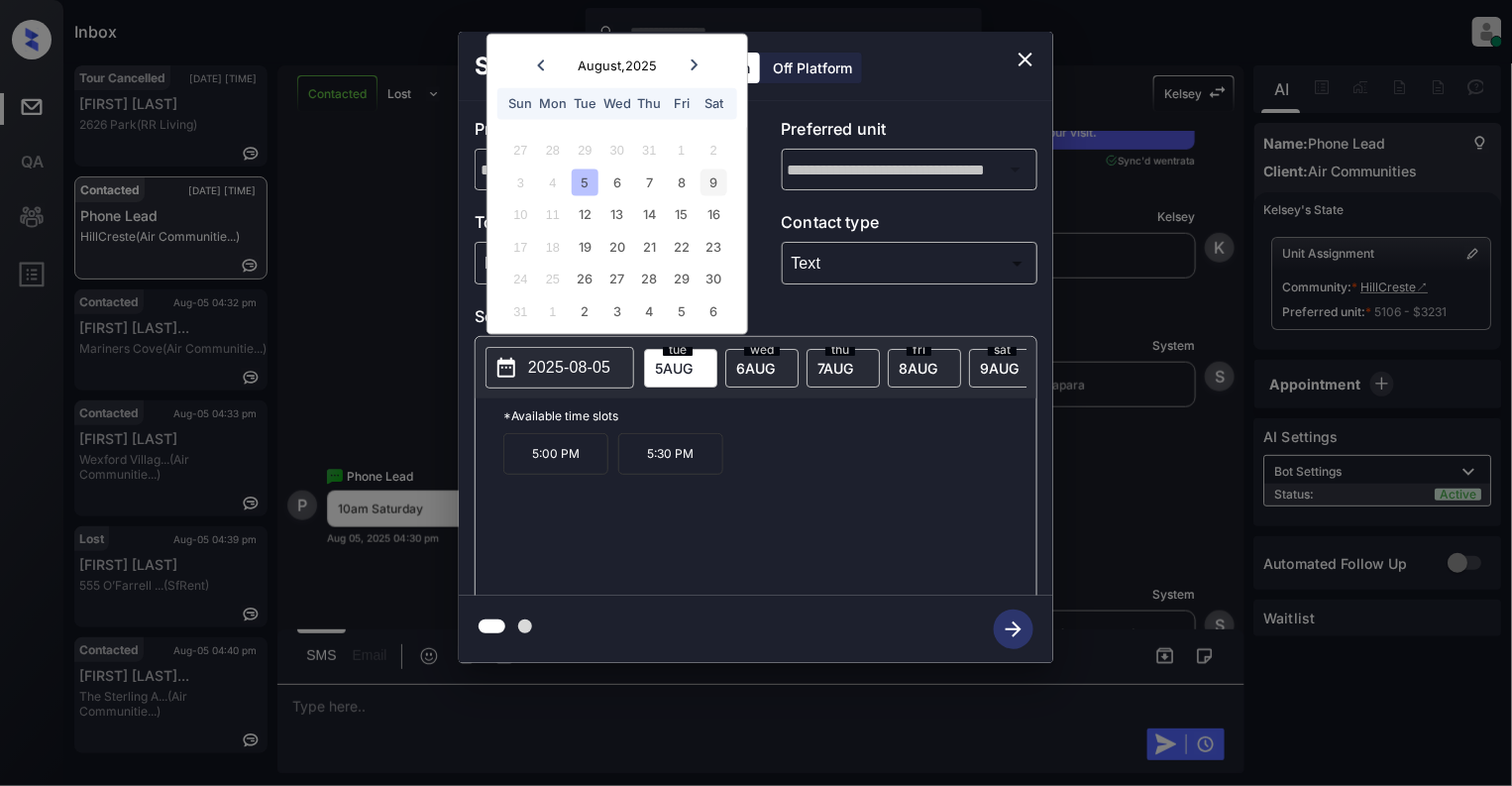 click on "9" at bounding box center (713, 181) 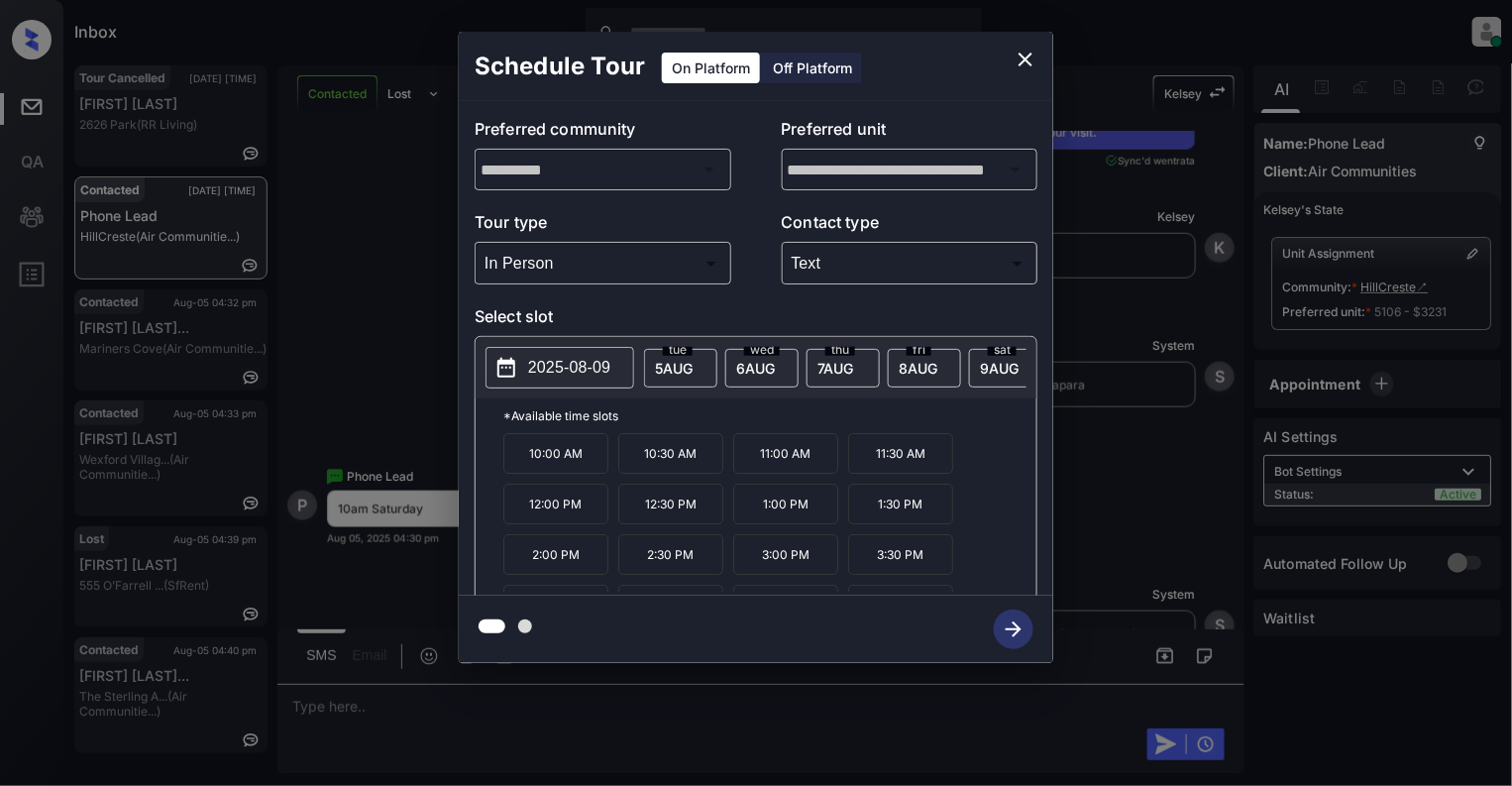 click on "10:00 AM" at bounding box center (556, 453) 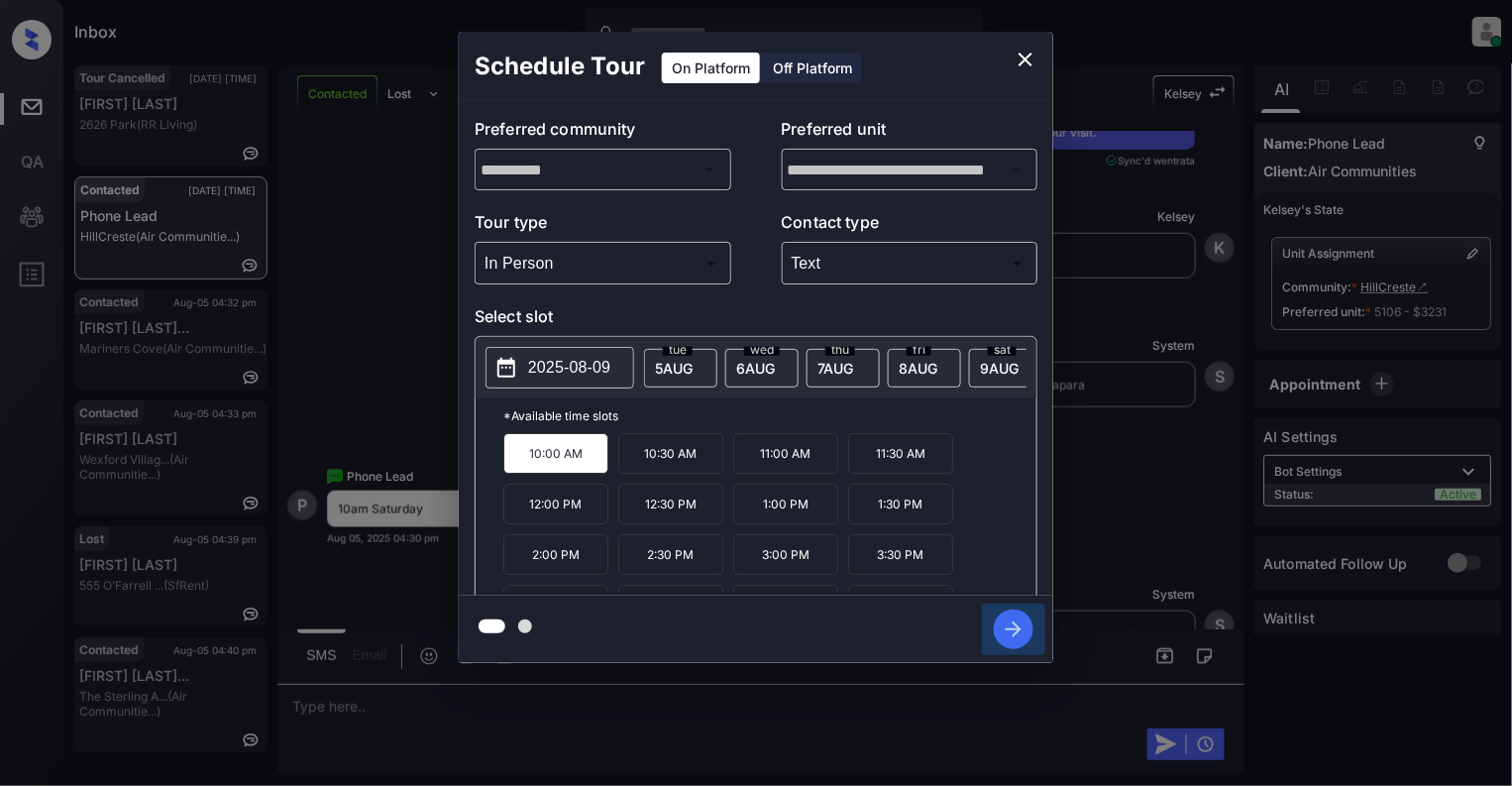 click 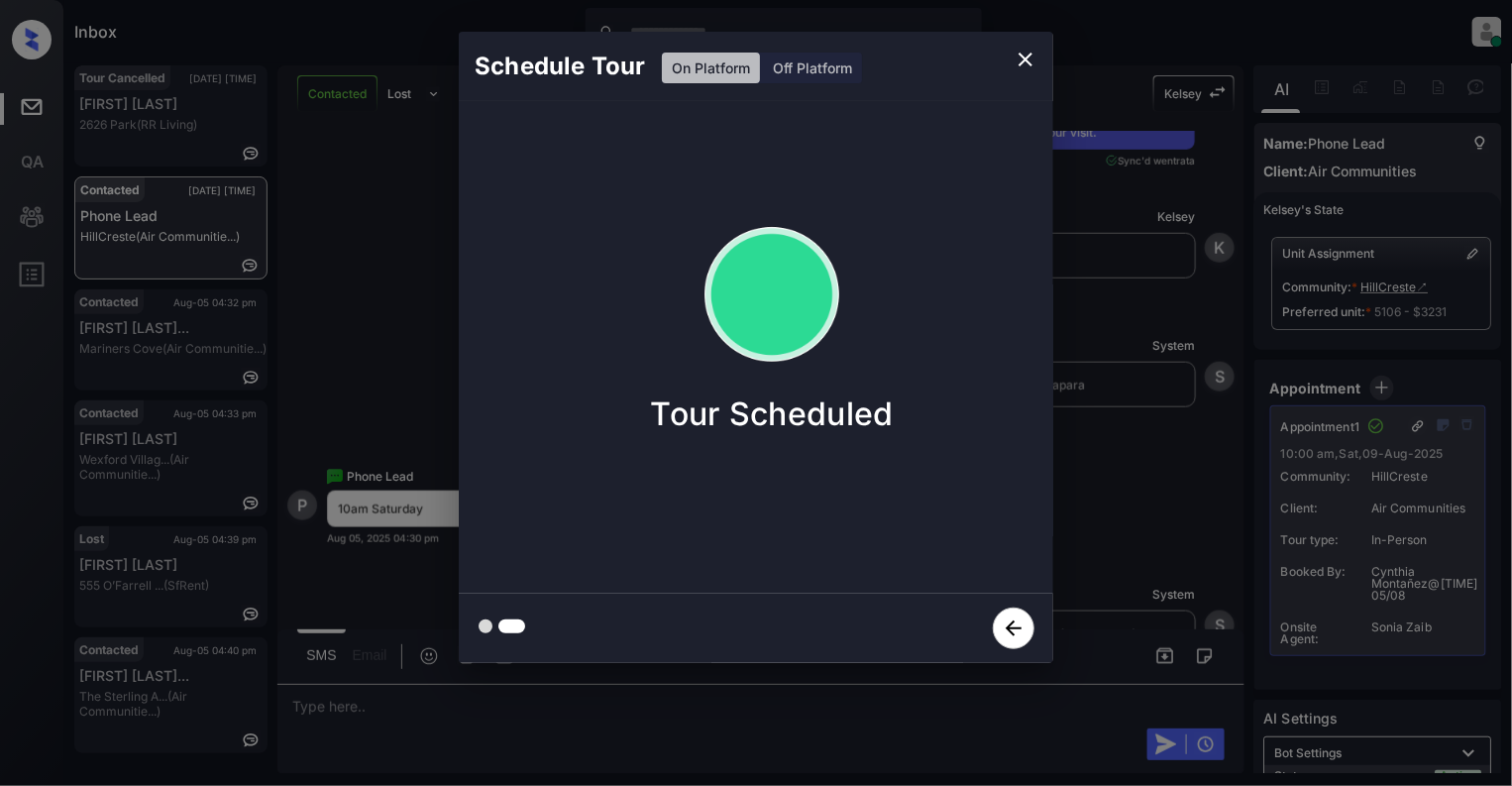 click on "Schedule Tour On Platform Off Platform Tour Scheduled" at bounding box center (756, 347) 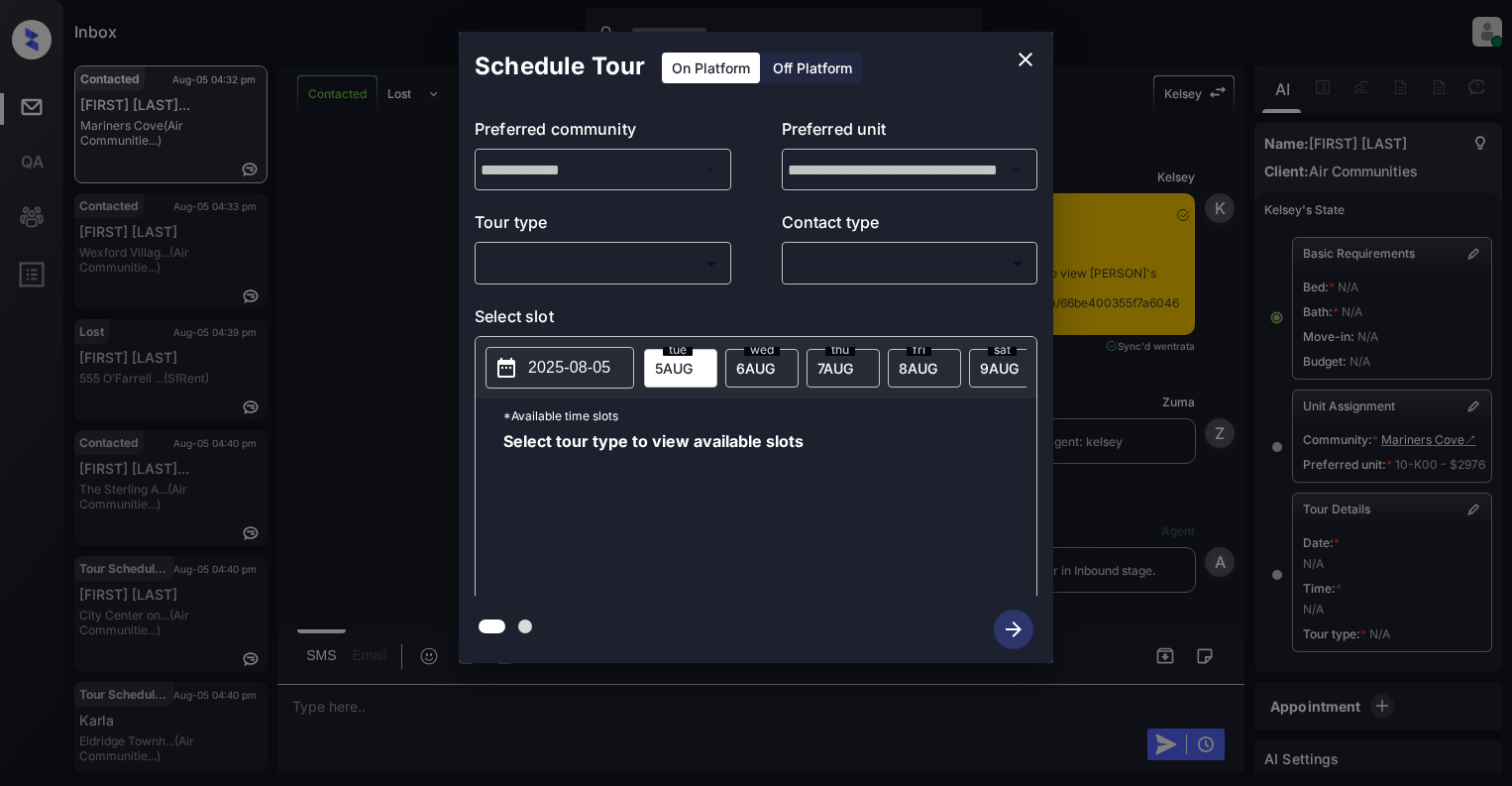 scroll, scrollTop: 0, scrollLeft: 0, axis: both 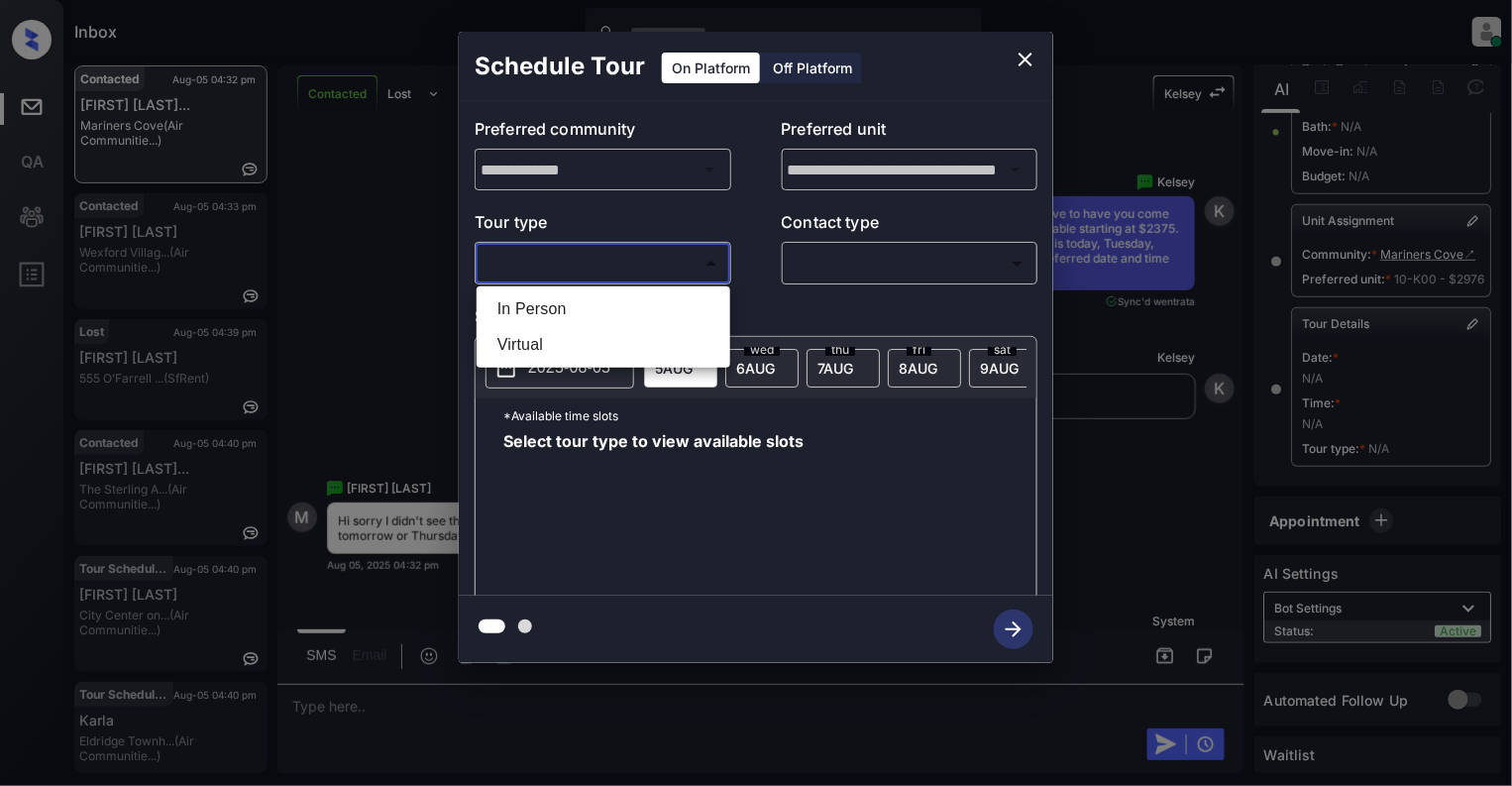 click on "Inbox Cynthia Montañez Online Set yourself   offline Set yourself   on break Profile Switch to  light  mode Sign out Contacted Aug-05 04:32 pm   Molly Sturdiva... Mariners Cove  (Air Communitie...) Contacted Aug-05 04:33 pm   Katherin Tairo Wexford Villag...  (Air Communitie...) Lost Aug-05 04:39 pm   rocio Serralta 555 O’Farrell ...  (SfRent) Contacted Aug-05 04:40 pm   Young Hun JEON... The Sterling A...  (Air Communitie...) Tour Scheduled Aug-05 04:40 pm   Katiana Nelson City Center on...  (Air Communitie...) Tour Scheduled Aug-05 04:40 pm   Karla Eldridge Townh...  (Air Communitie...) Contacted Lost Lead Sentiment: Angry Upon sliding the acknowledgement:  Lead will move to lost stage. * ​ SMS and call option will be set to opt out. AFM will be turned off for the lead. Kelsey New Message Kelsey Notes Note: Paste this link into your browser to view Kelsey’s conversation with the prospect: https://conversation.getzuma.com/66be400355f7a6046be5c2bb Aug 15, 2024 10:51 am  Sync'd w  entrata K New Message" at bounding box center (756, 393) 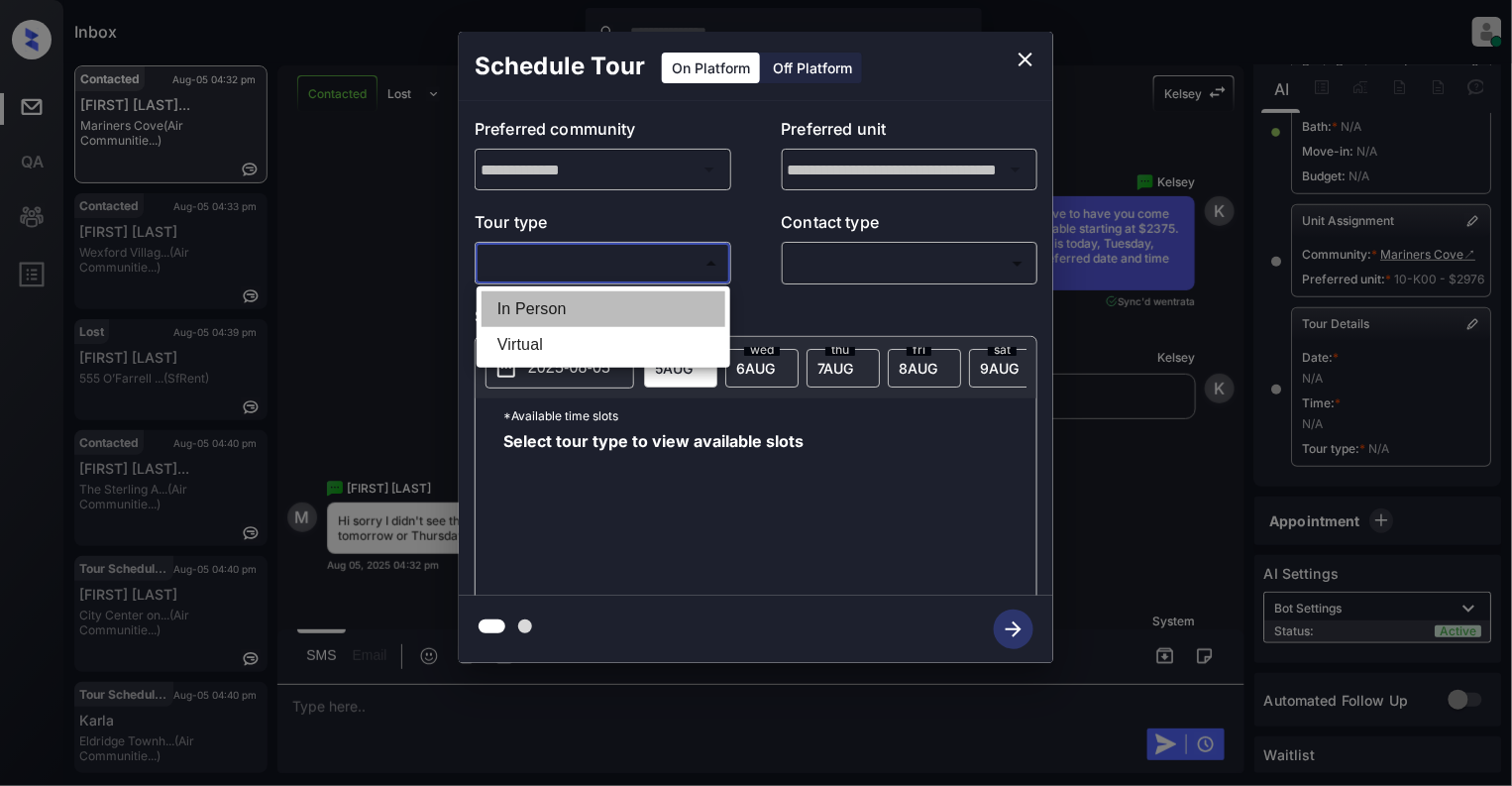 click on "In Person" at bounding box center [603, 309] 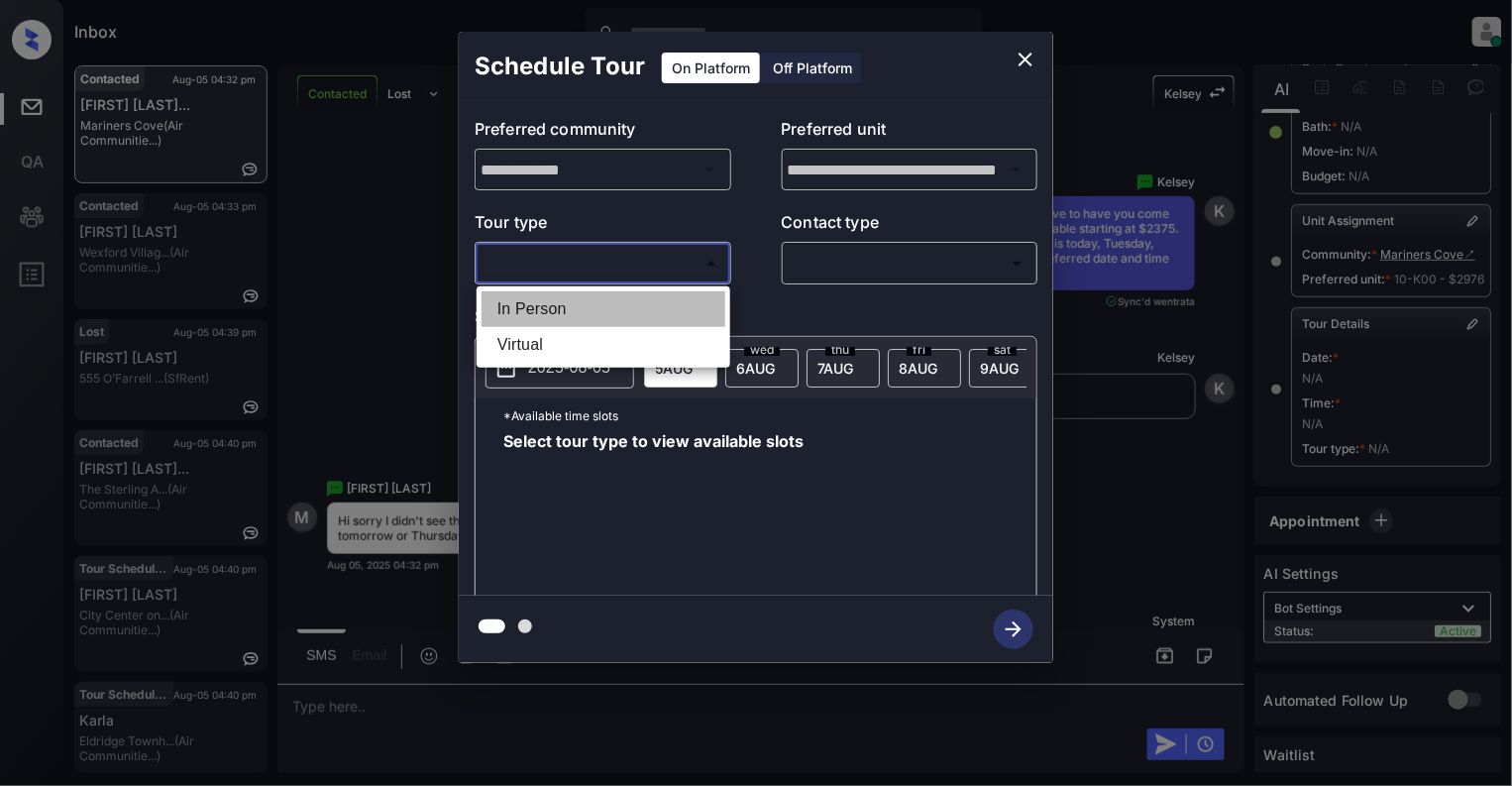 type on "********" 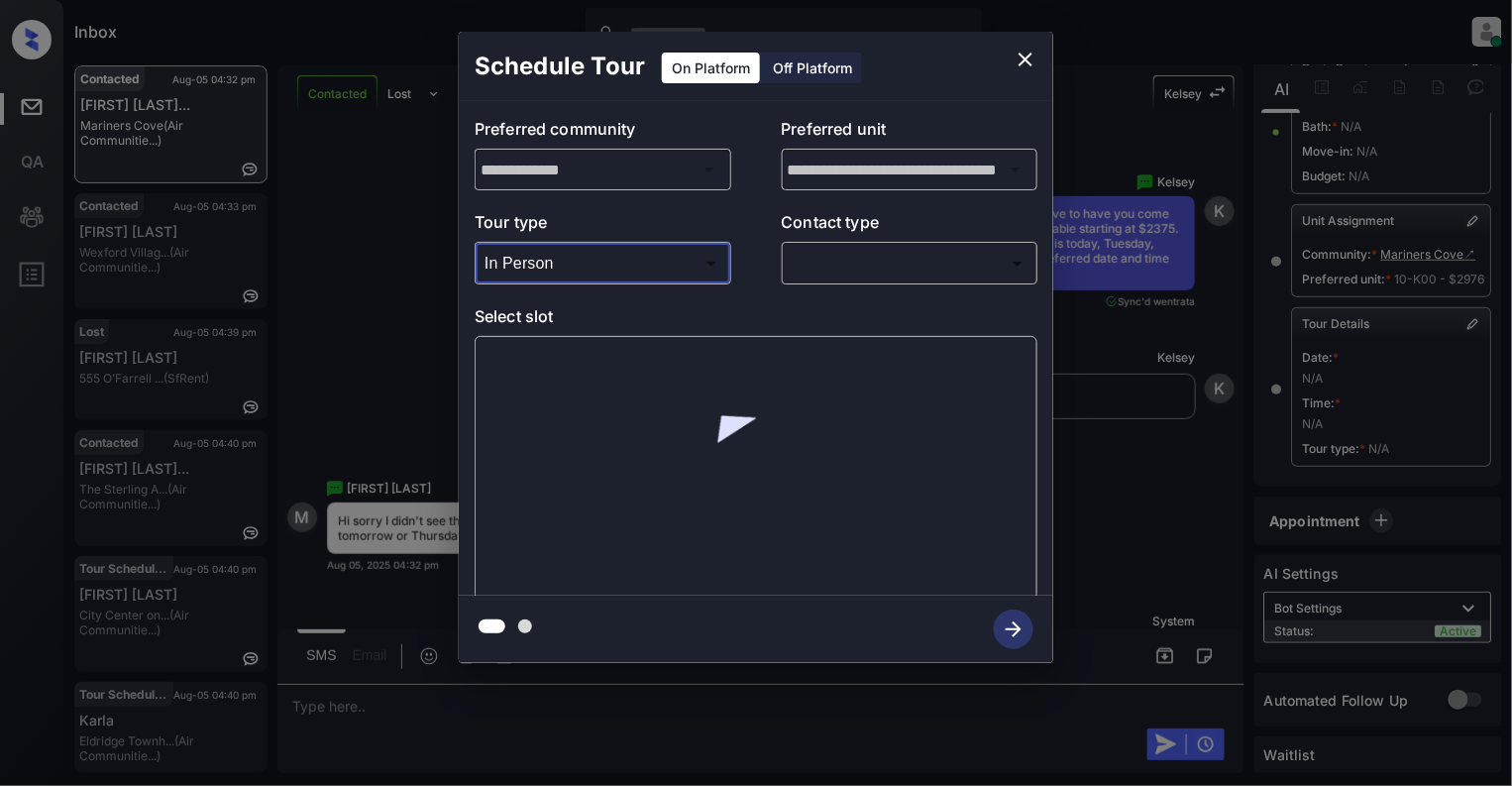 click on "Inbox Cynthia Montañez Online Set yourself   offline Set yourself   on break Profile Switch to  light  mode Sign out Contacted Aug-05 04:32 pm   Molly Sturdiva... Mariners Cove  (Air Communitie...) Contacted Aug-05 04:33 pm   Katherin Tairo Wexford Villag...  (Air Communitie...) Lost Aug-05 04:39 pm   rocio Serralta 555 O’Farrell ...  (SfRent) Contacted Aug-05 04:40 pm   Young Hun JEON... The Sterling A...  (Air Communitie...) Tour Scheduled Aug-05 04:40 pm   Katiana Nelson City Center on...  (Air Communitie...) Tour Scheduled Aug-05 04:40 pm   Karla Eldridge Townh...  (Air Communitie...) Contacted Lost Lead Sentiment: Angry Upon sliding the acknowledgement:  Lead will move to lost stage. * ​ SMS and call option will be set to opt out. AFM will be turned off for the lead. Kelsey New Message Kelsey Notes Note: Paste this link into your browser to view Kelsey’s conversation with the prospect: https://conversation.getzuma.com/66be400355f7a6046be5c2bb Aug 15, 2024 10:51 am  Sync'd w  entrata K New Message" at bounding box center (756, 393) 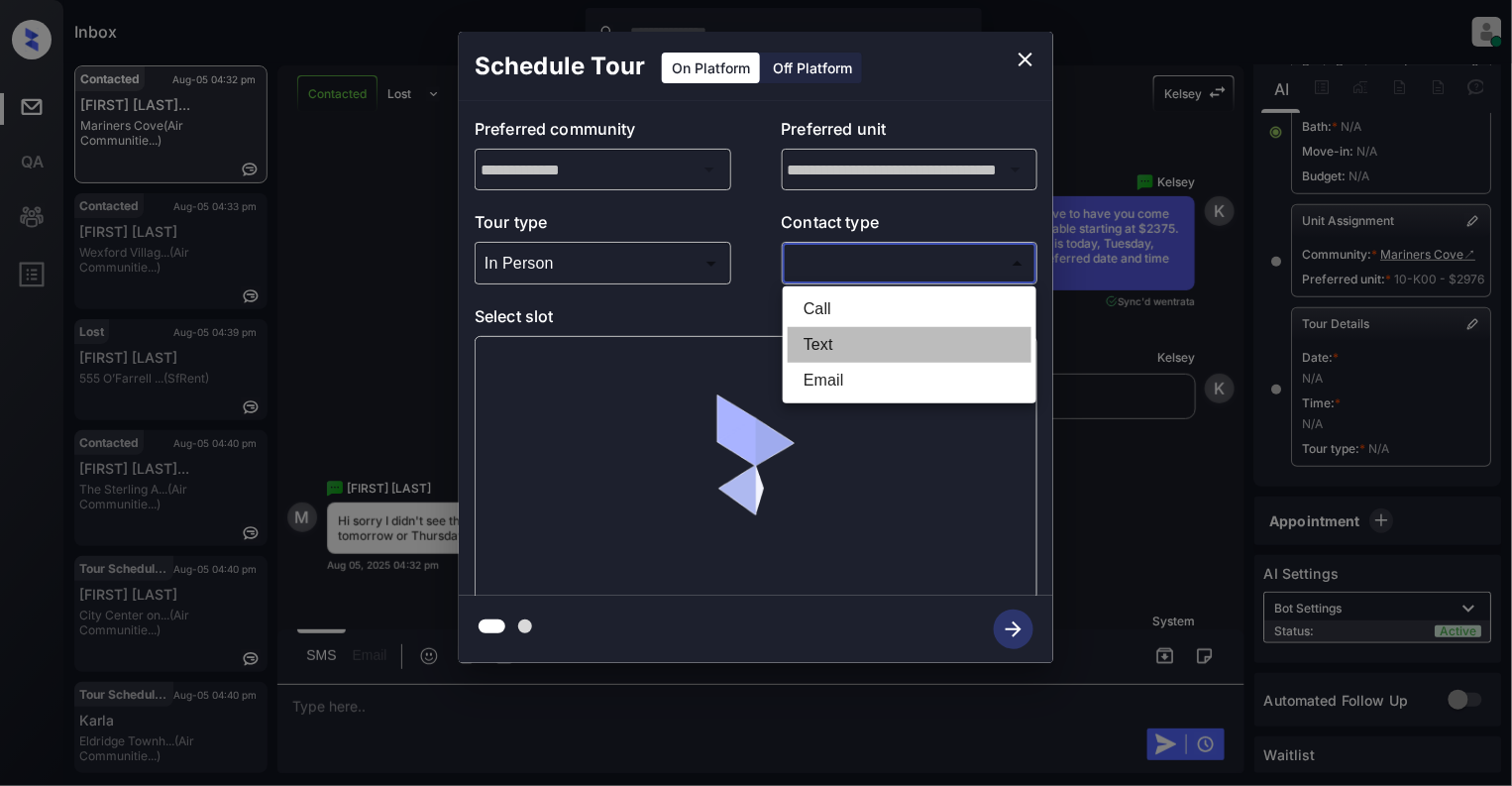 click on "Text" at bounding box center (910, 345) 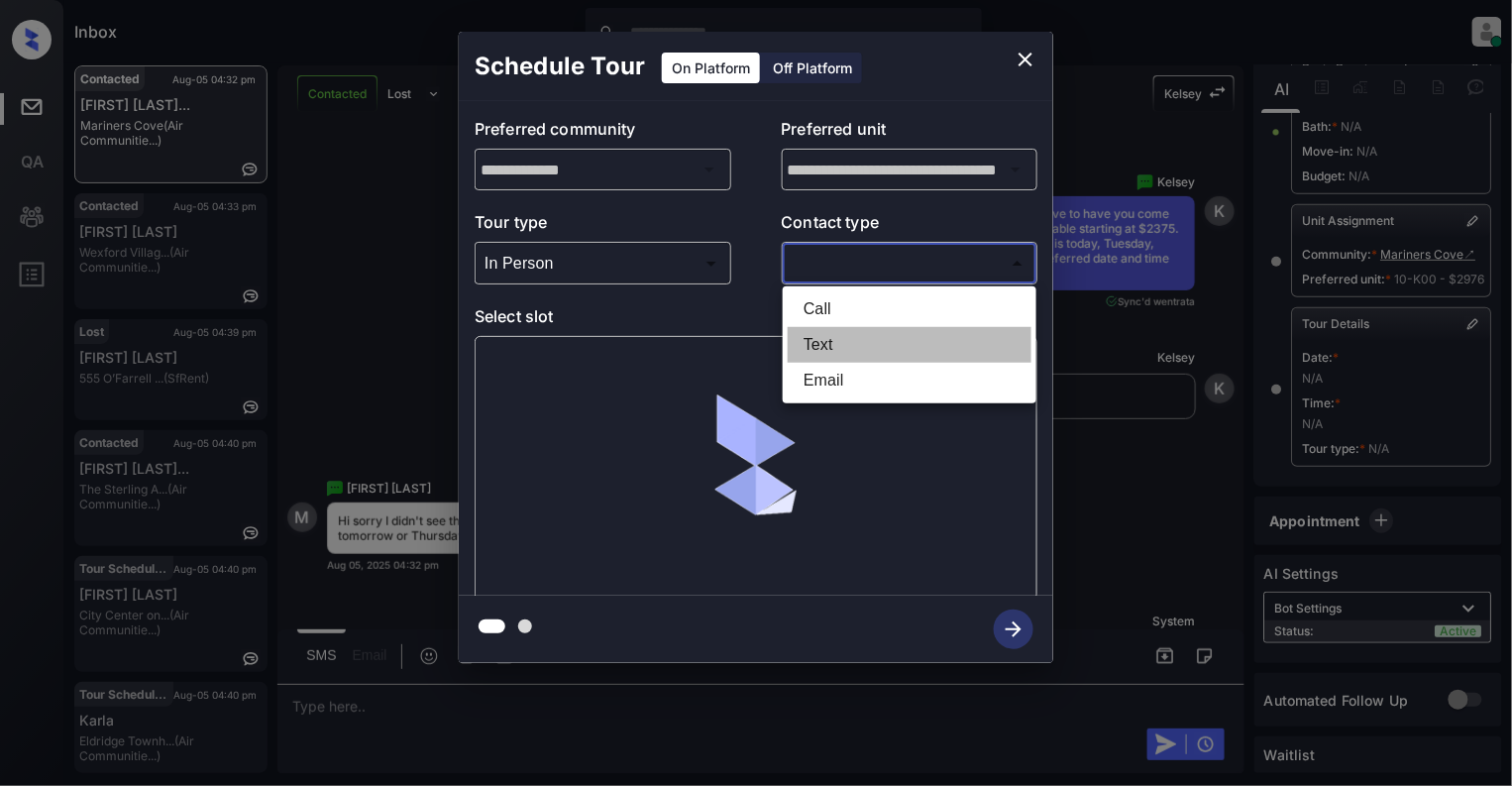 type on "****" 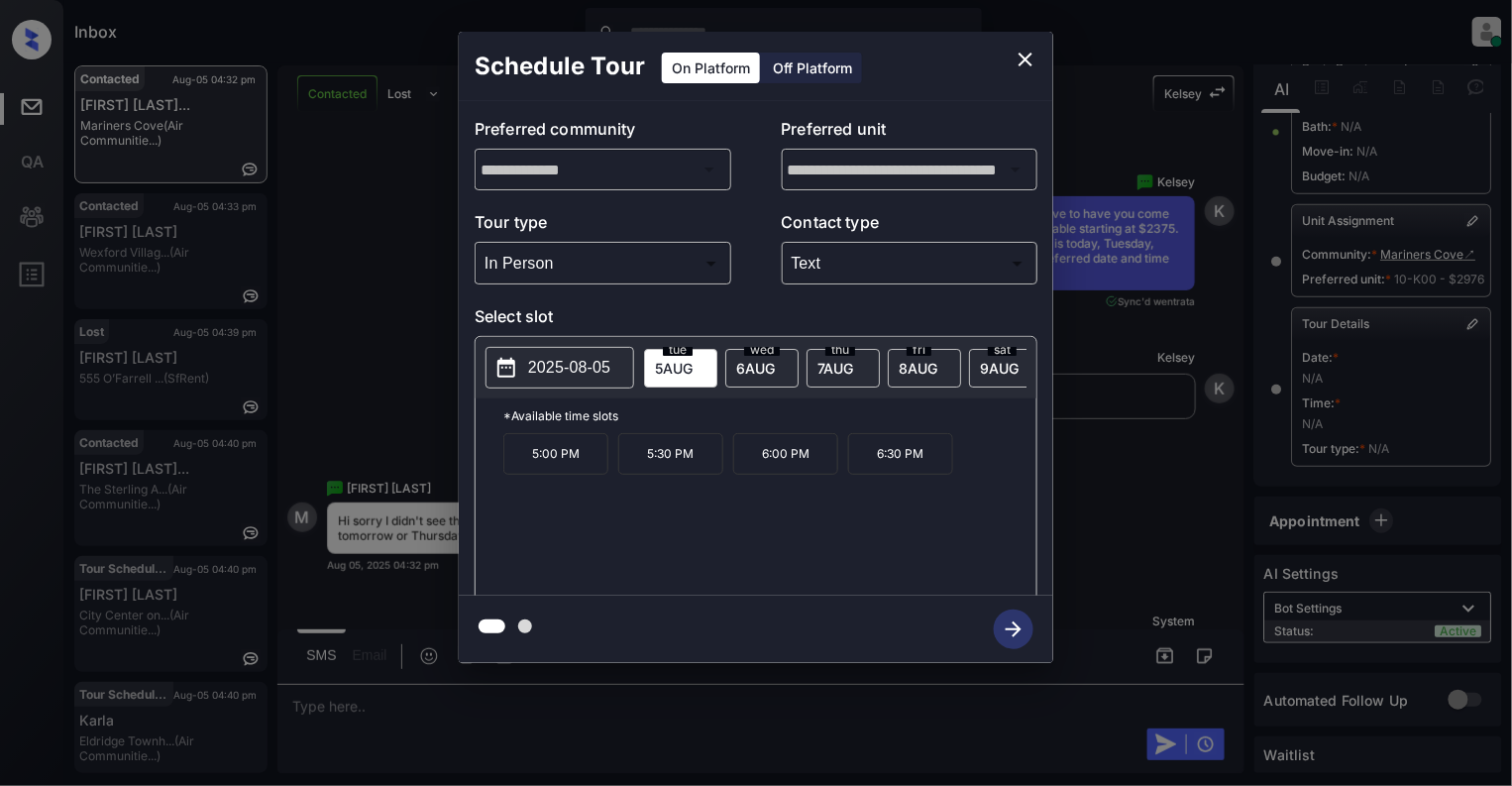 click on "2025-08-05" at bounding box center [569, 368] 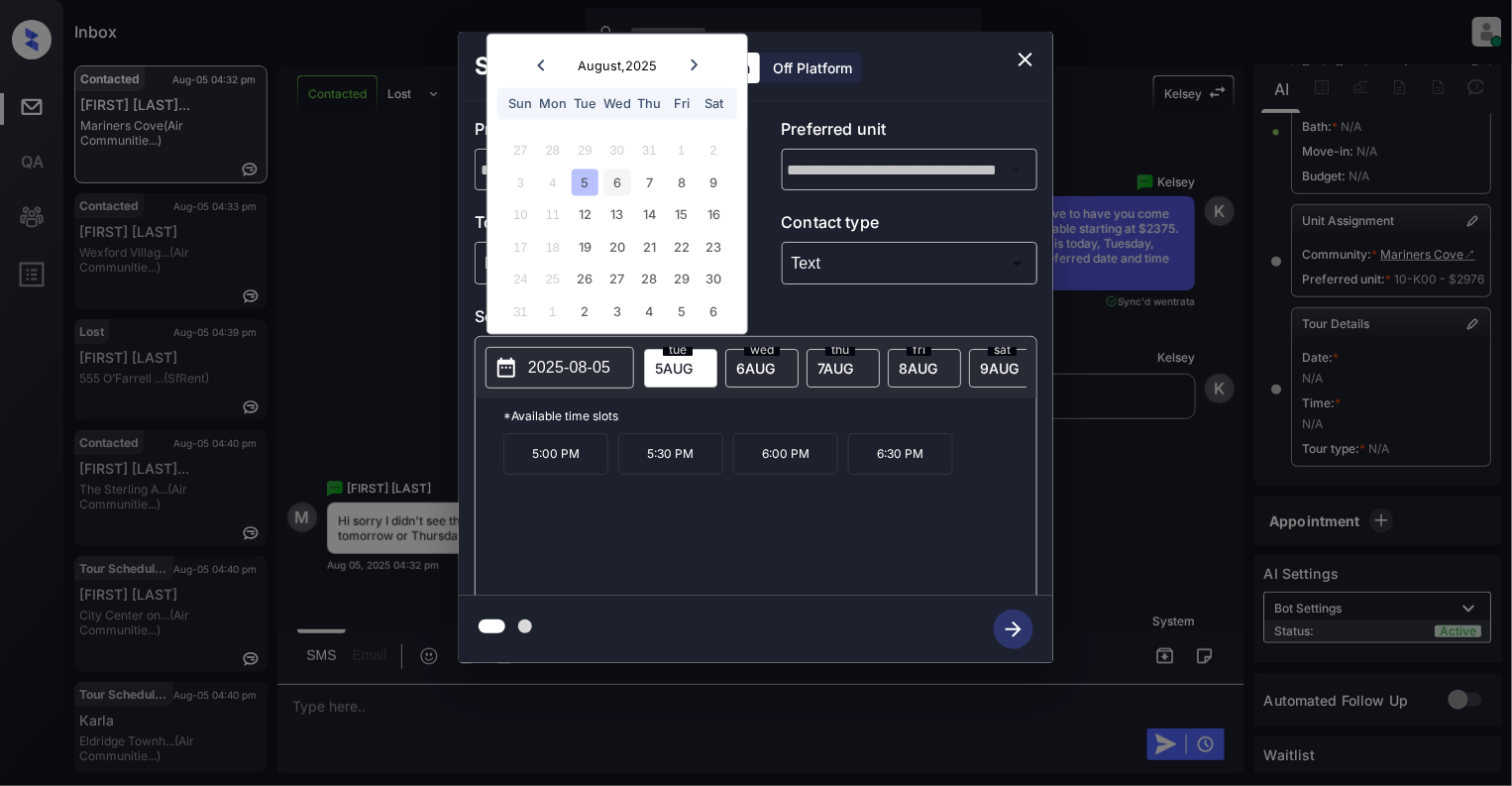 click on "6" at bounding box center (616, 181) 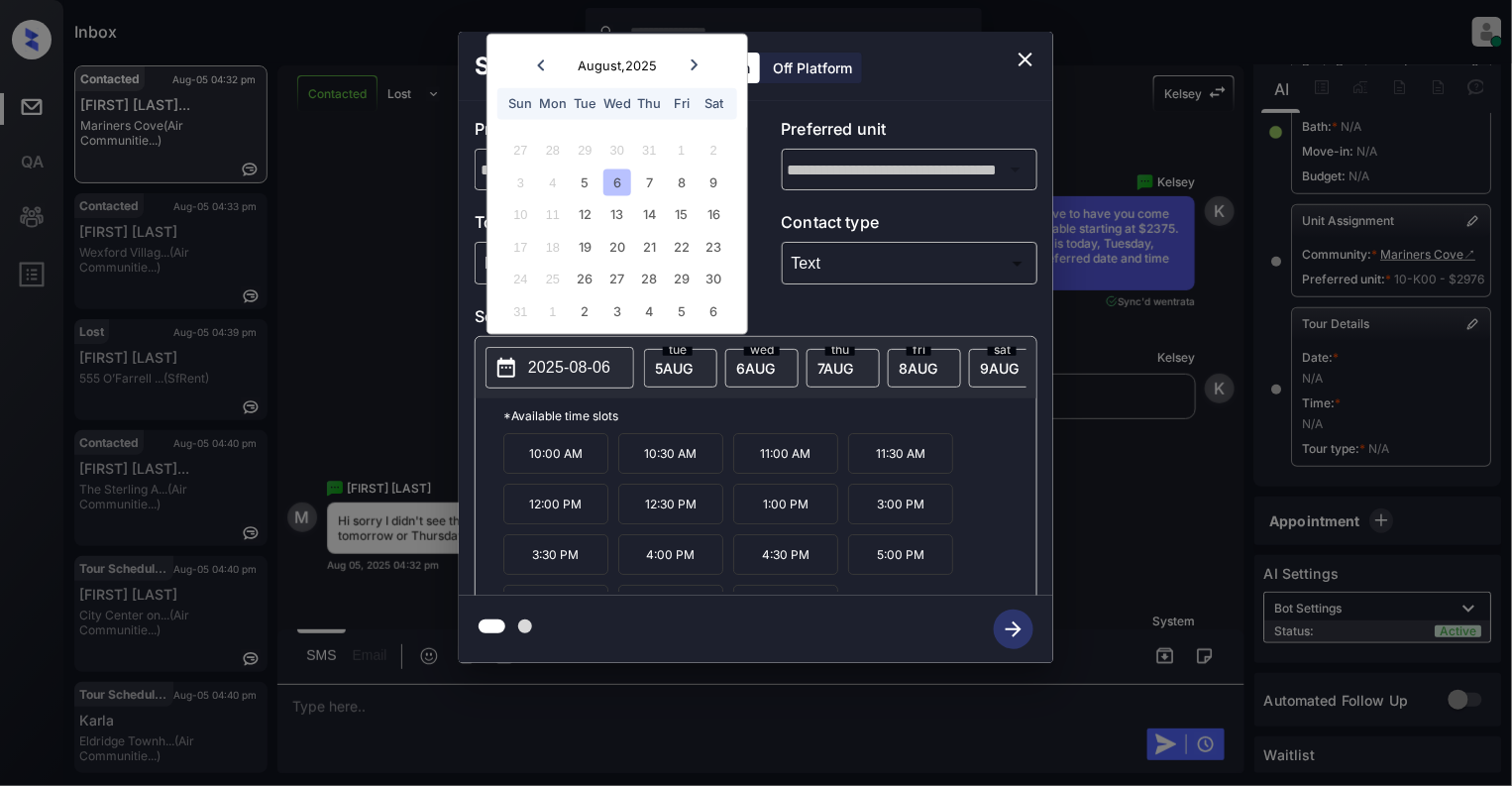 scroll, scrollTop: 36, scrollLeft: 0, axis: vertical 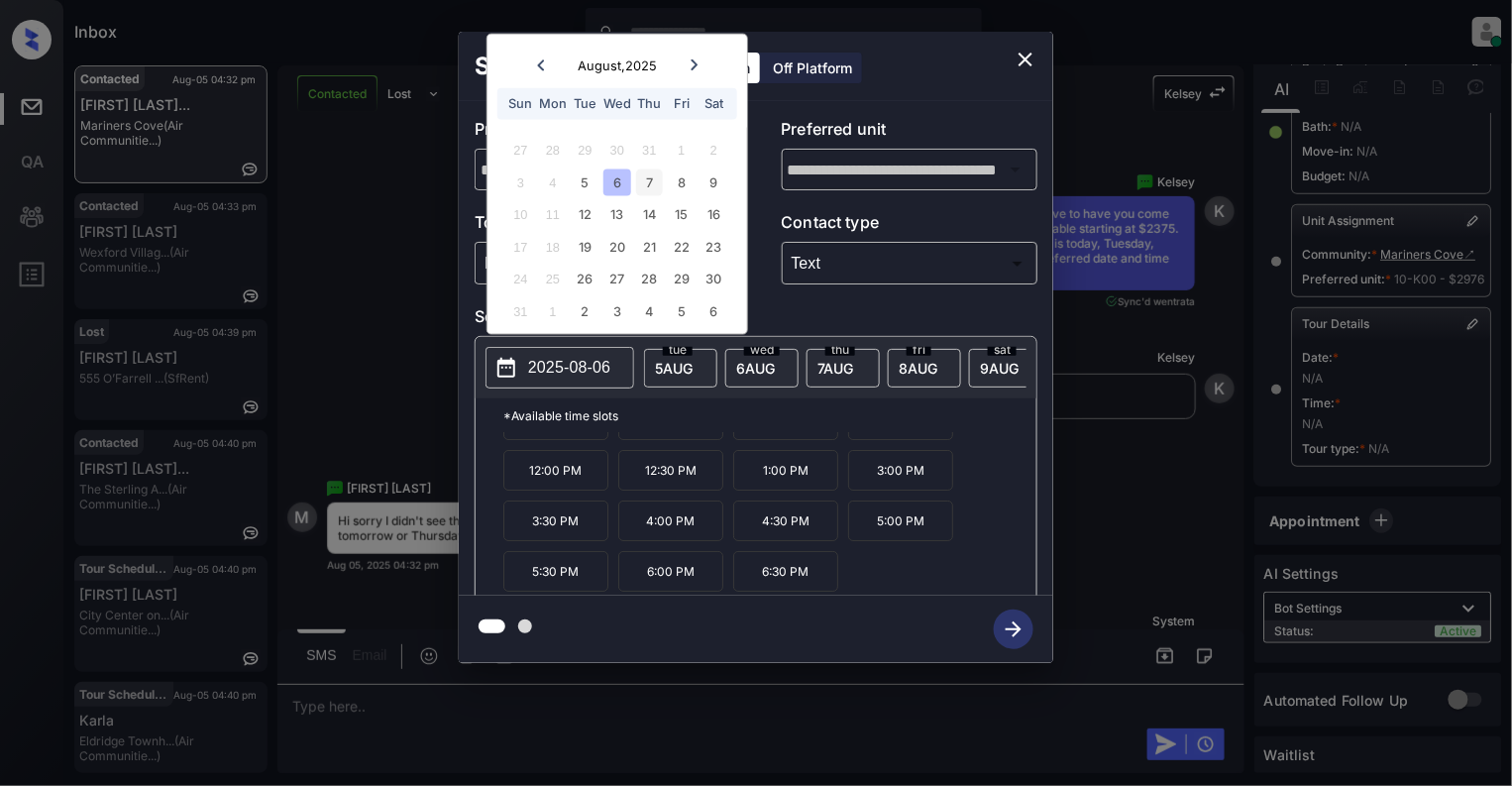 click on "7" at bounding box center [649, 181] 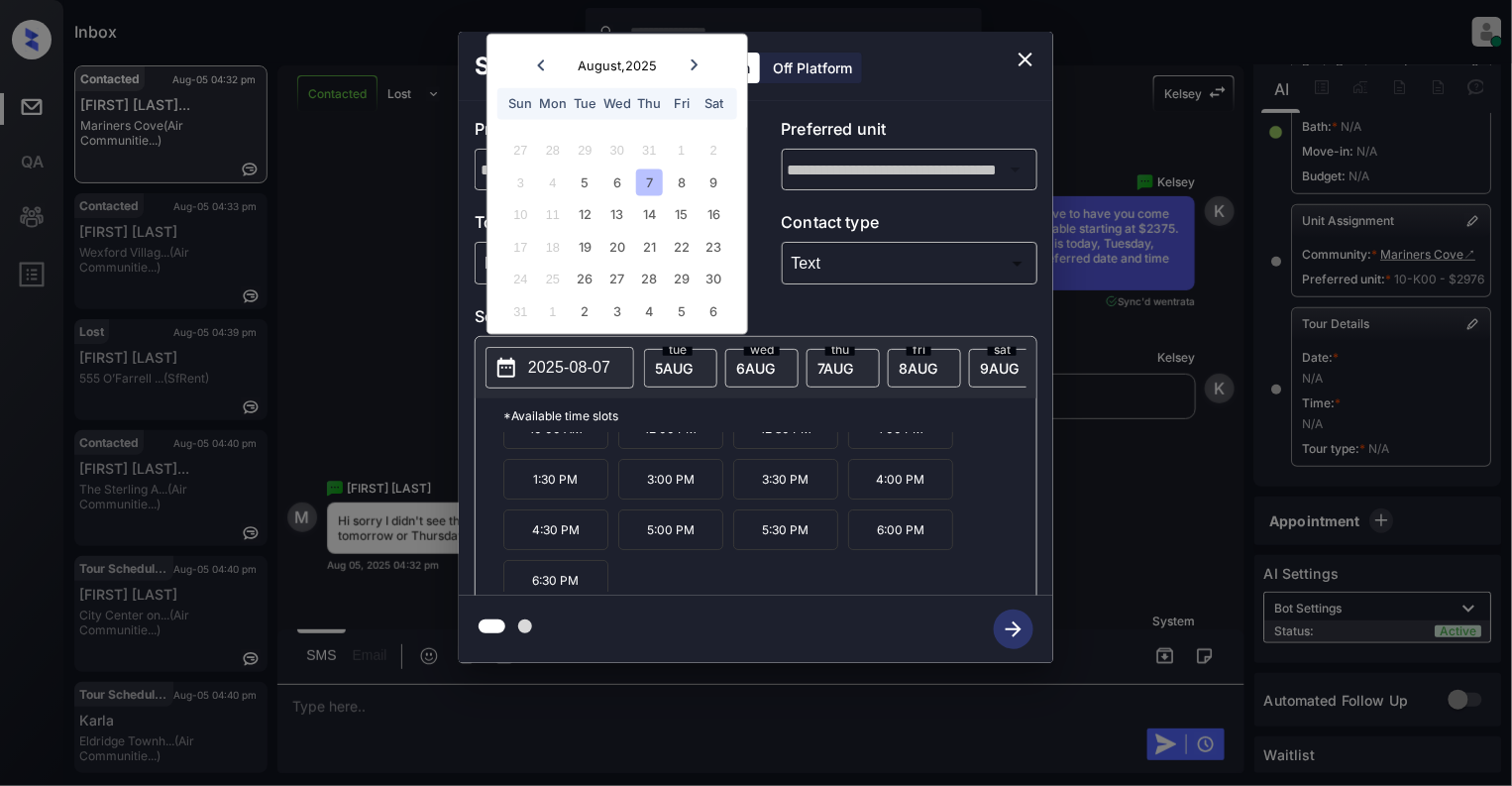 scroll, scrollTop: 36, scrollLeft: 0, axis: vertical 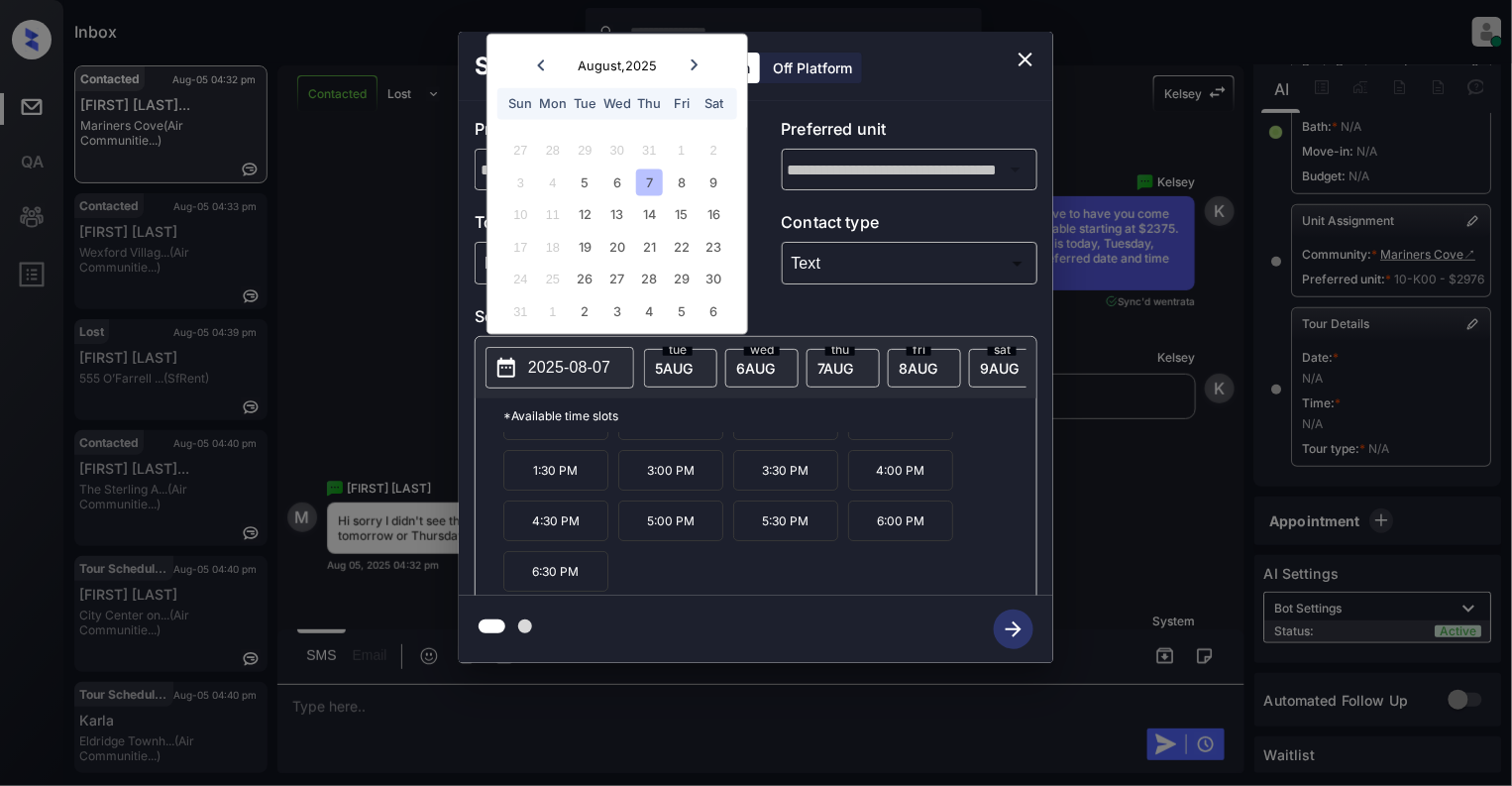 click 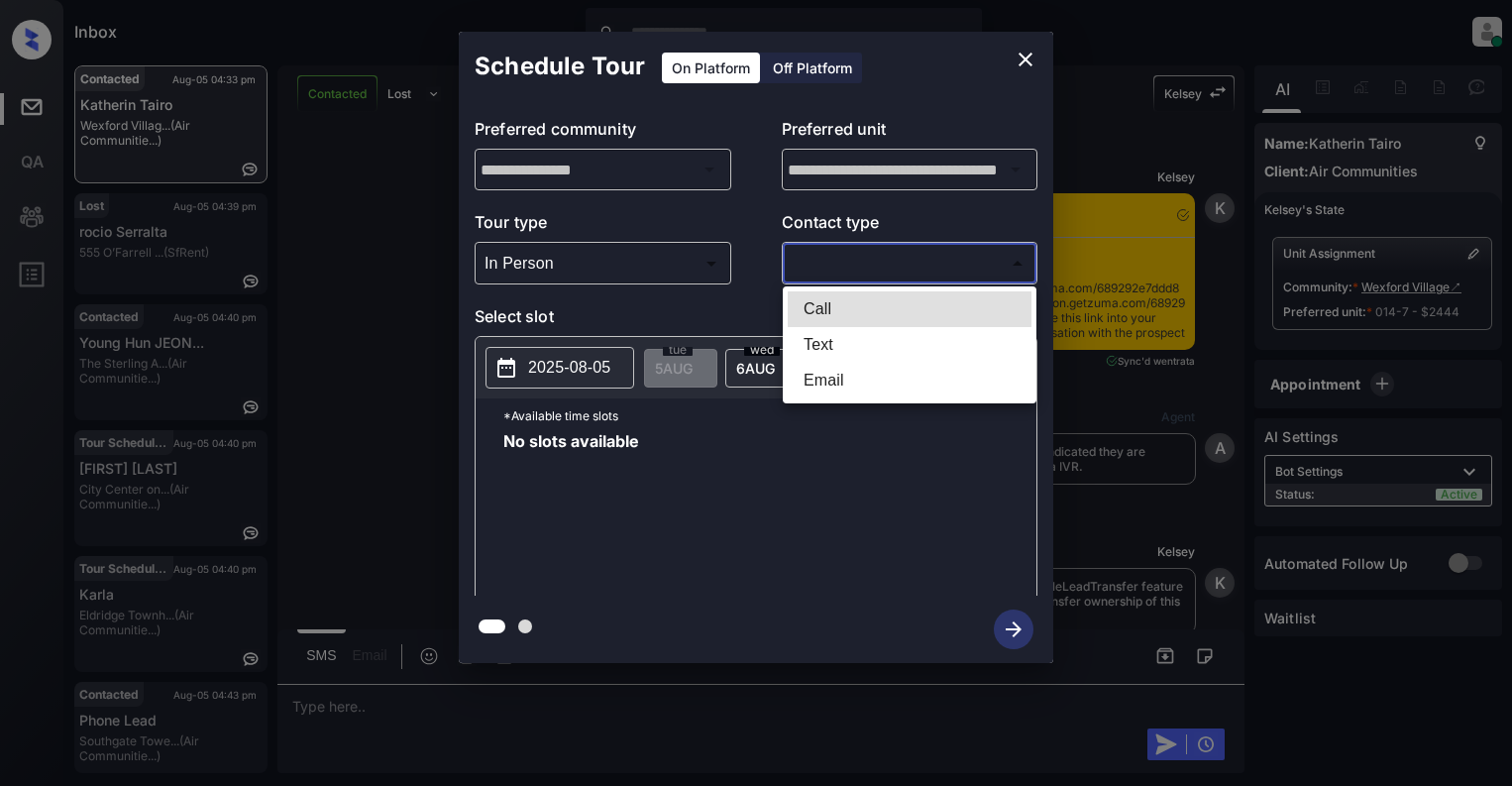 scroll, scrollTop: 0, scrollLeft: 0, axis: both 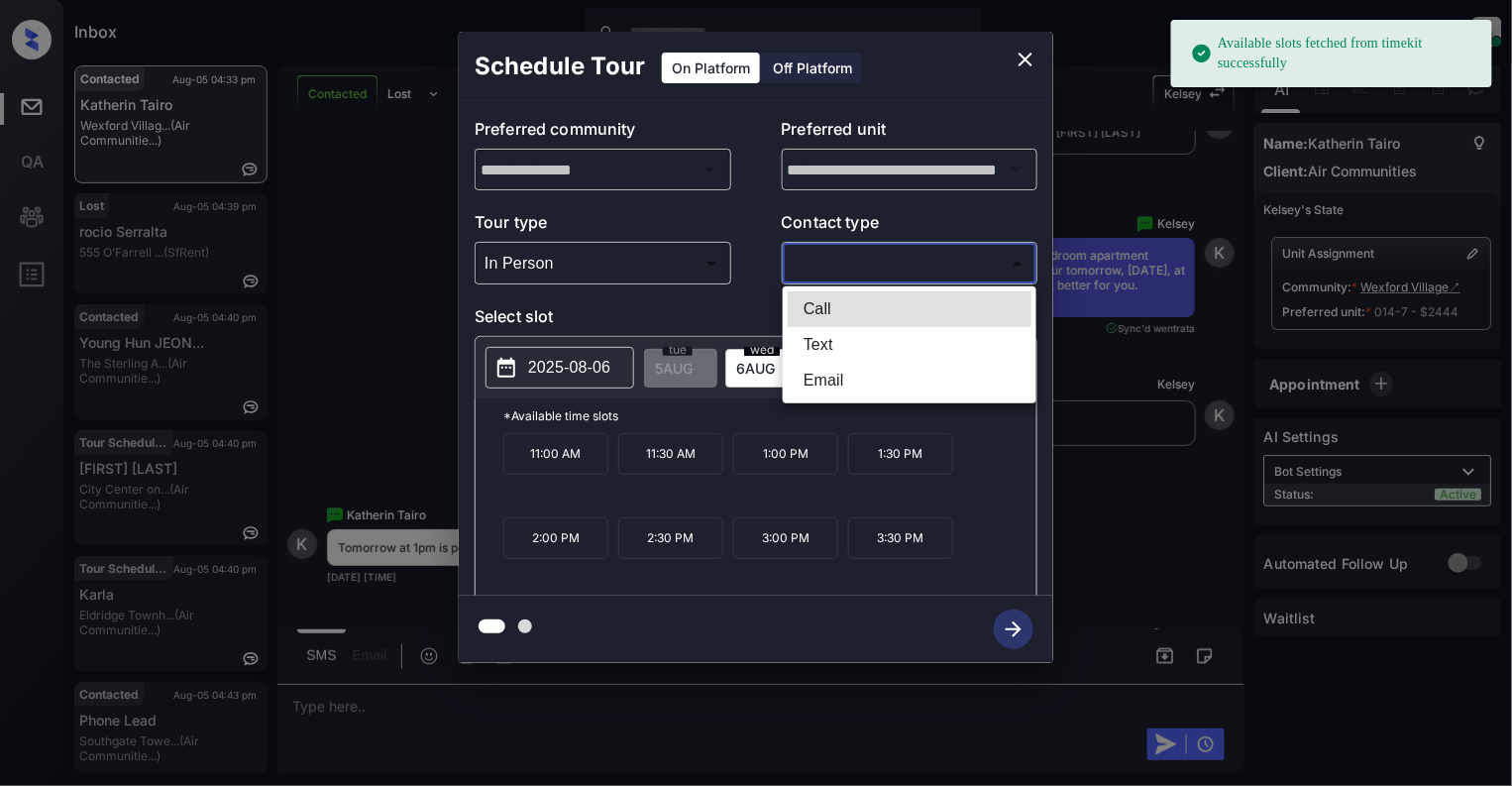 drag, startPoint x: 834, startPoint y: 343, endPoint x: 573, endPoint y: 349, distance: 261.06896 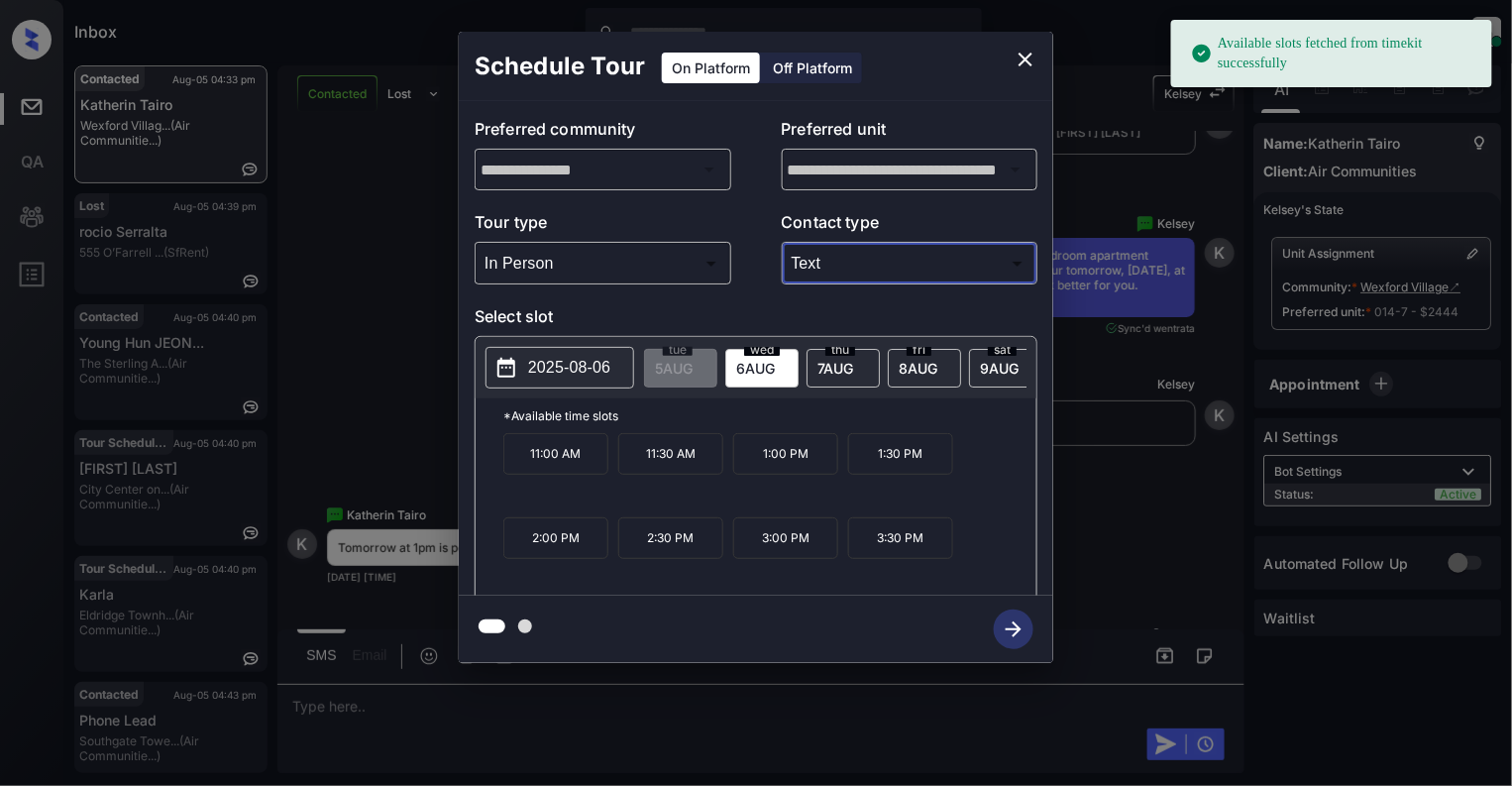 type on "****" 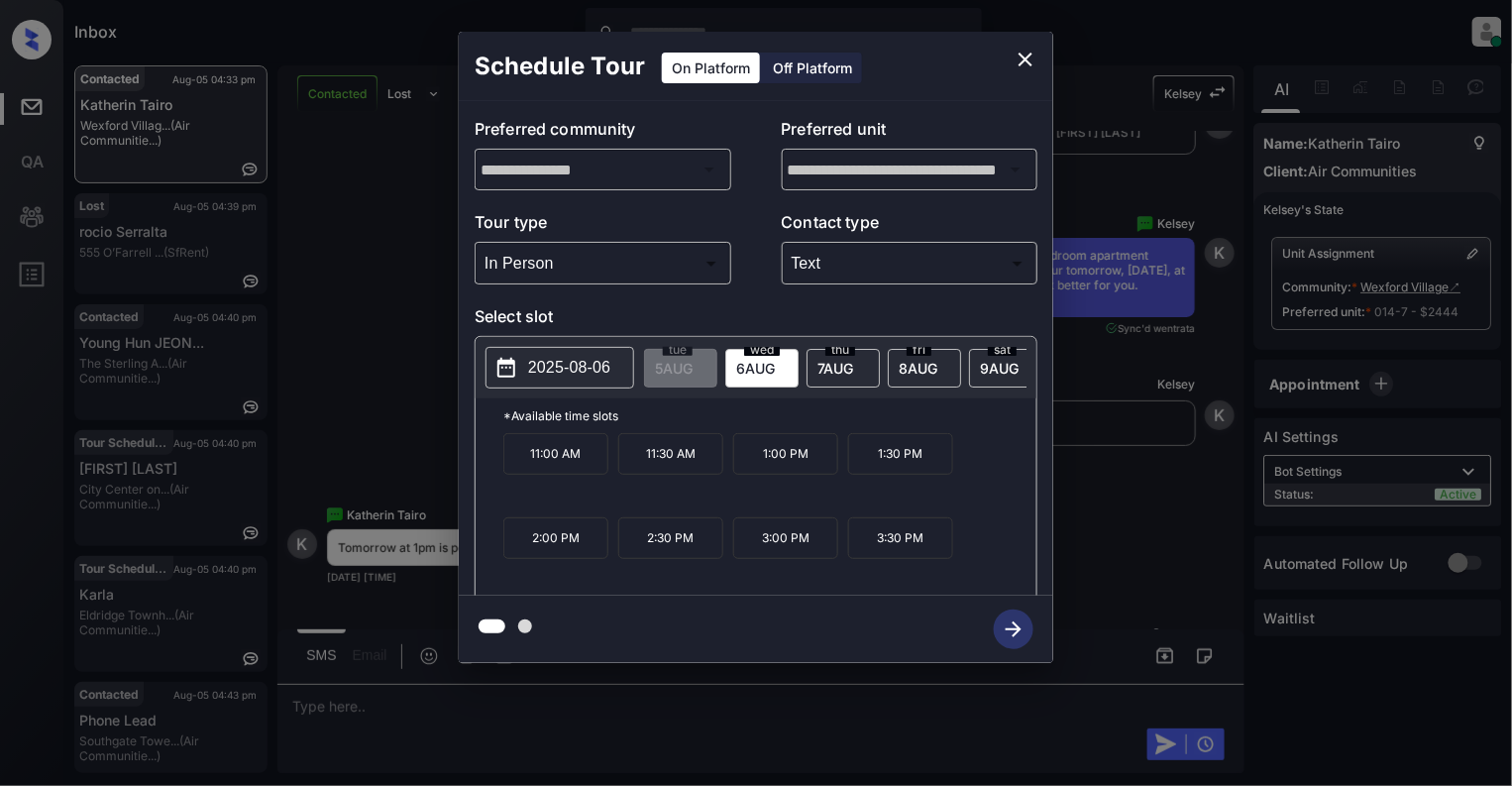 click on "1:00 PM" at bounding box center (786, 454) 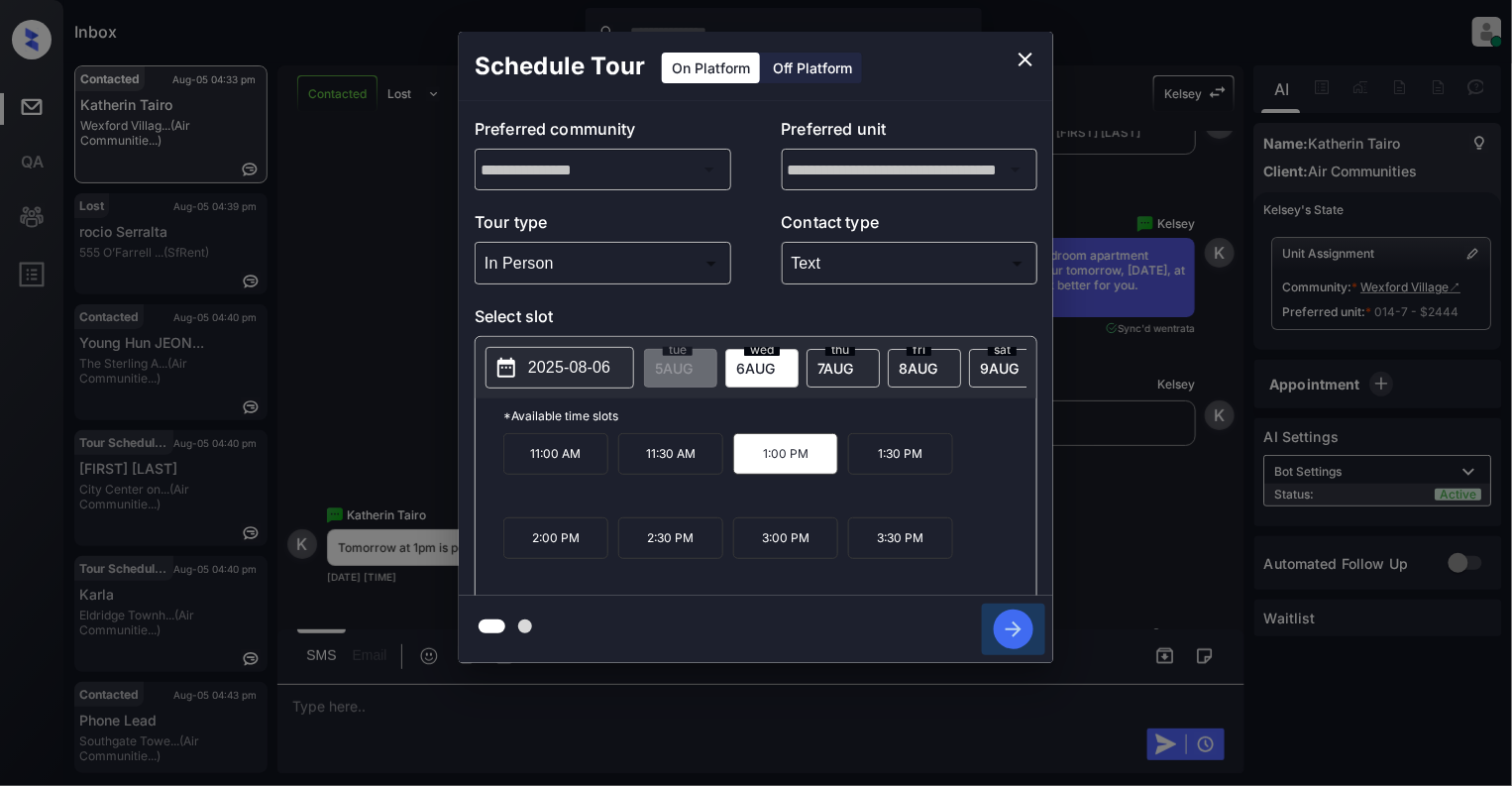 click 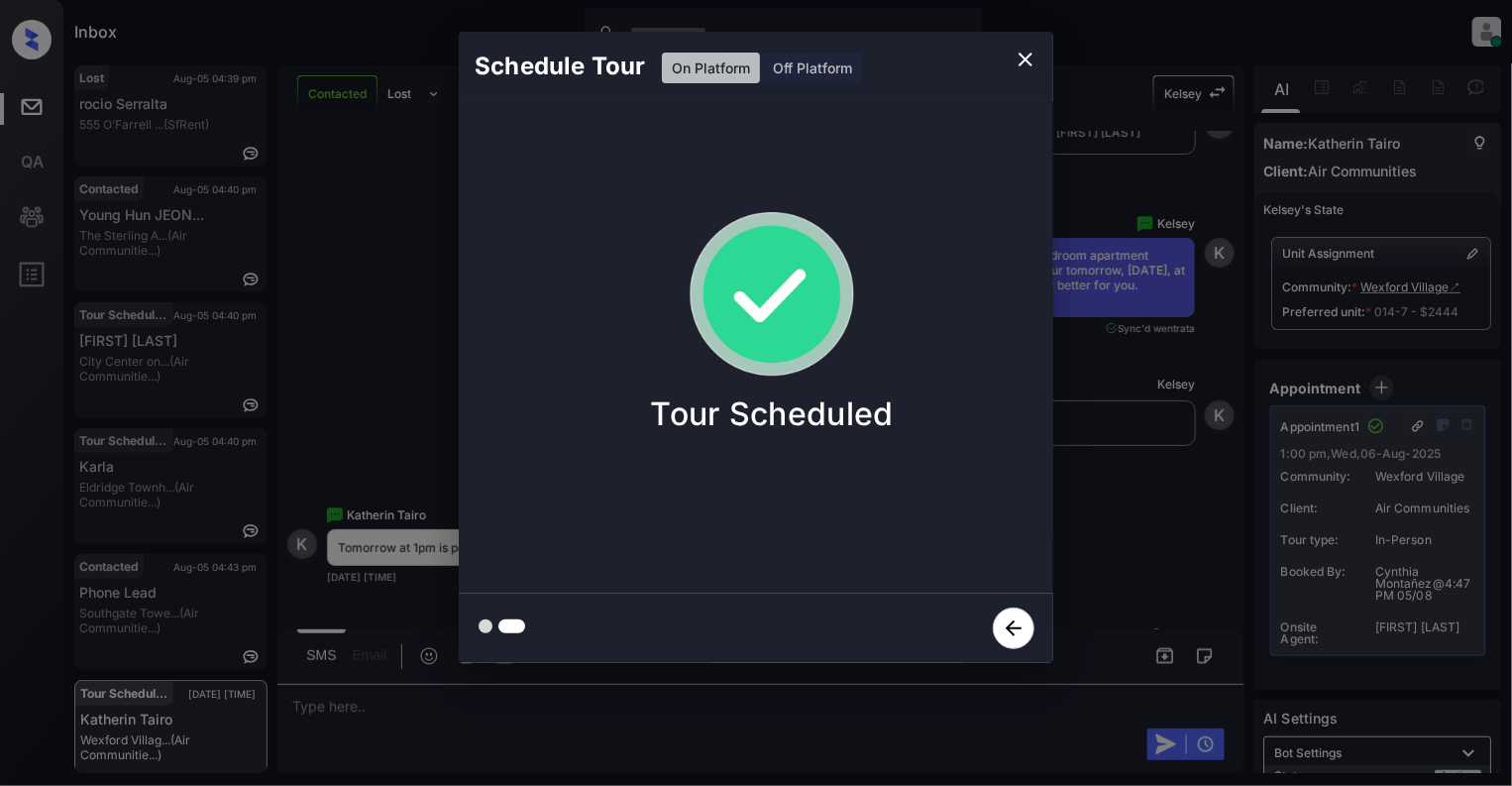 click on "Schedule Tour On Platform Off Platform Tour Scheduled" at bounding box center [756, 347] 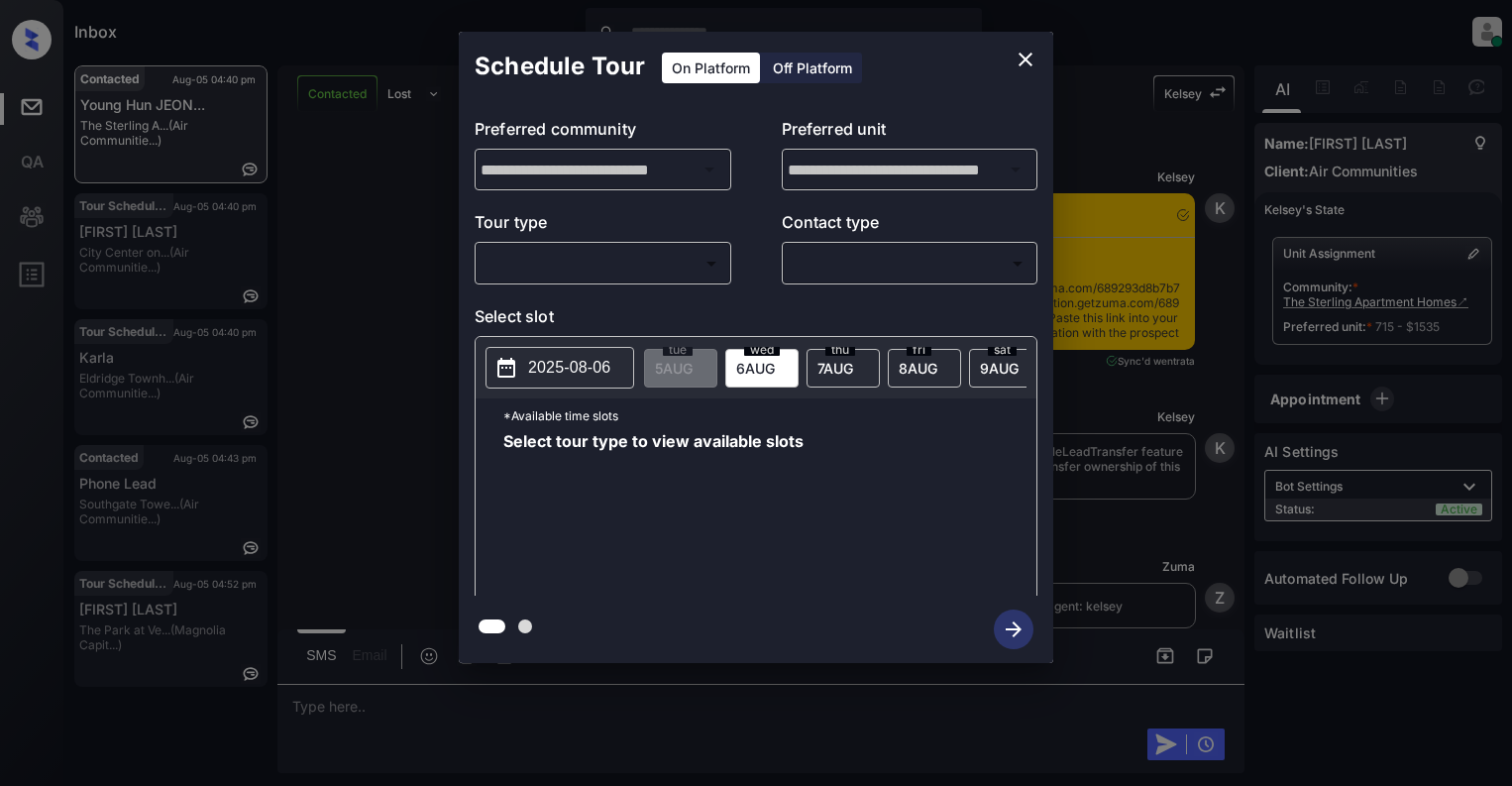 scroll, scrollTop: 0, scrollLeft: 0, axis: both 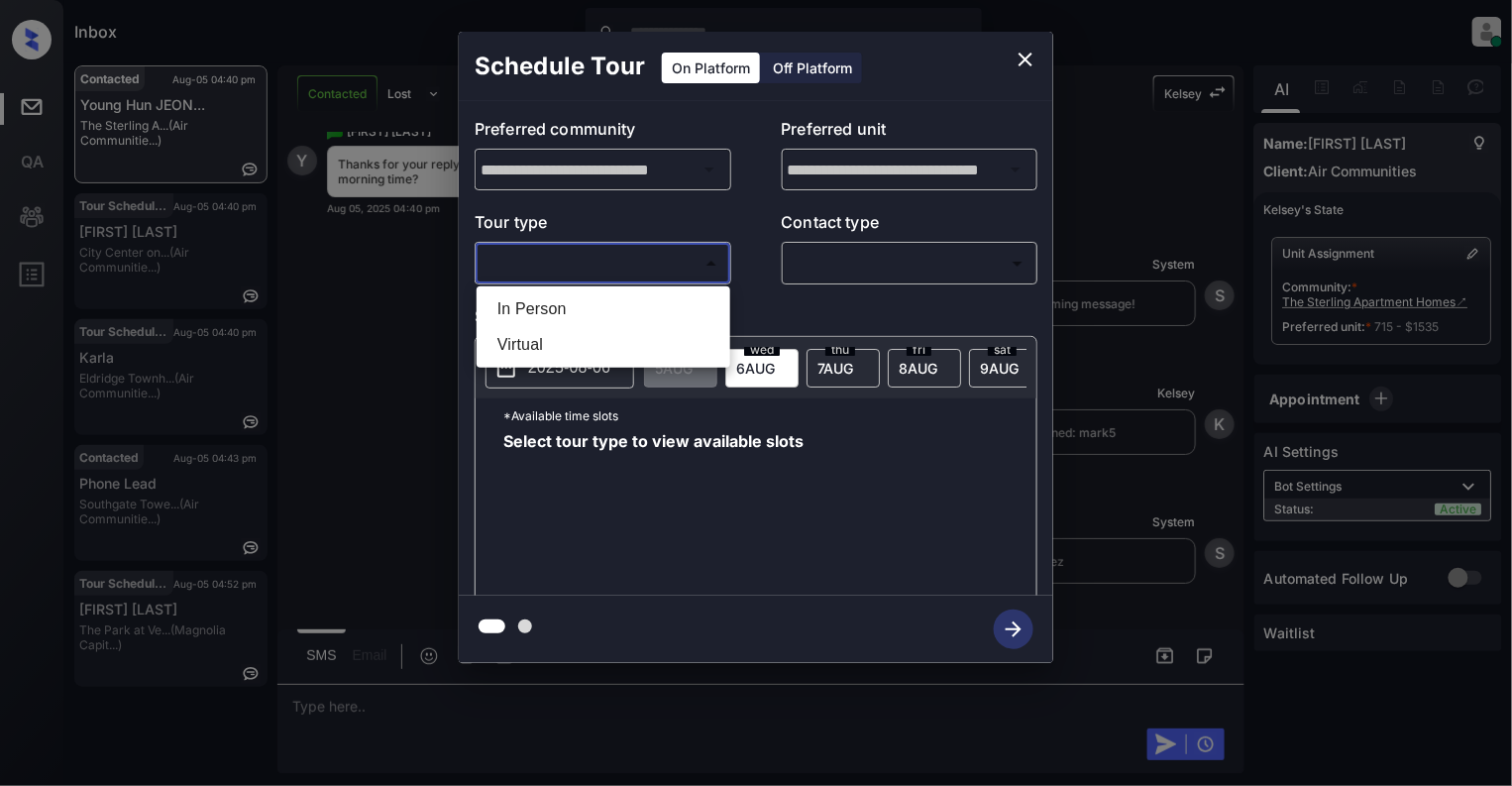 click on "Inbox [FIRST] [LAST] Online Set yourself   offline Set yourself   on break Profile Switch to  light  mode Sign out Contacted Aug-05 04:40 pm   [FIRST] [LAST]... The Sterling A...  (Air Communitie...) Tour Scheduled Aug-05 04:40 pm   [FIRST] [LAST] City Center on...  (Air Communitie...) Tour Scheduled Aug-05 04:40 pm   [FIRST] [LAST] Townh...  (Air Communitie...) Contacted Aug-05 04:43 pm   Phone Lead Southgate Towe...  (Air Communitie...) Tour Scheduled Aug-05 04:52 pm   [FIRST] [LAST] The Park at Ve...  (Magnolia Capit...) Contacted Lost Lead Sentiment: Angry Upon sliding the acknowledgement:  Lead will move to lost stage. * ​ SMS and call option will be set to opt out. AFM will be turned off for the lead. [FIRST] [LAST] New Message [FIRST] Notes Note:  https://conversation.getzuma.com/689293d8b7b74dc6ace8c8ed  - Paste this link into your browser to view [FIRST]’s conversation with the prospect Aug 05, 2025 04:29 pm  Sync'd w  entrata K [FIRST] K" at bounding box center [756, 393] 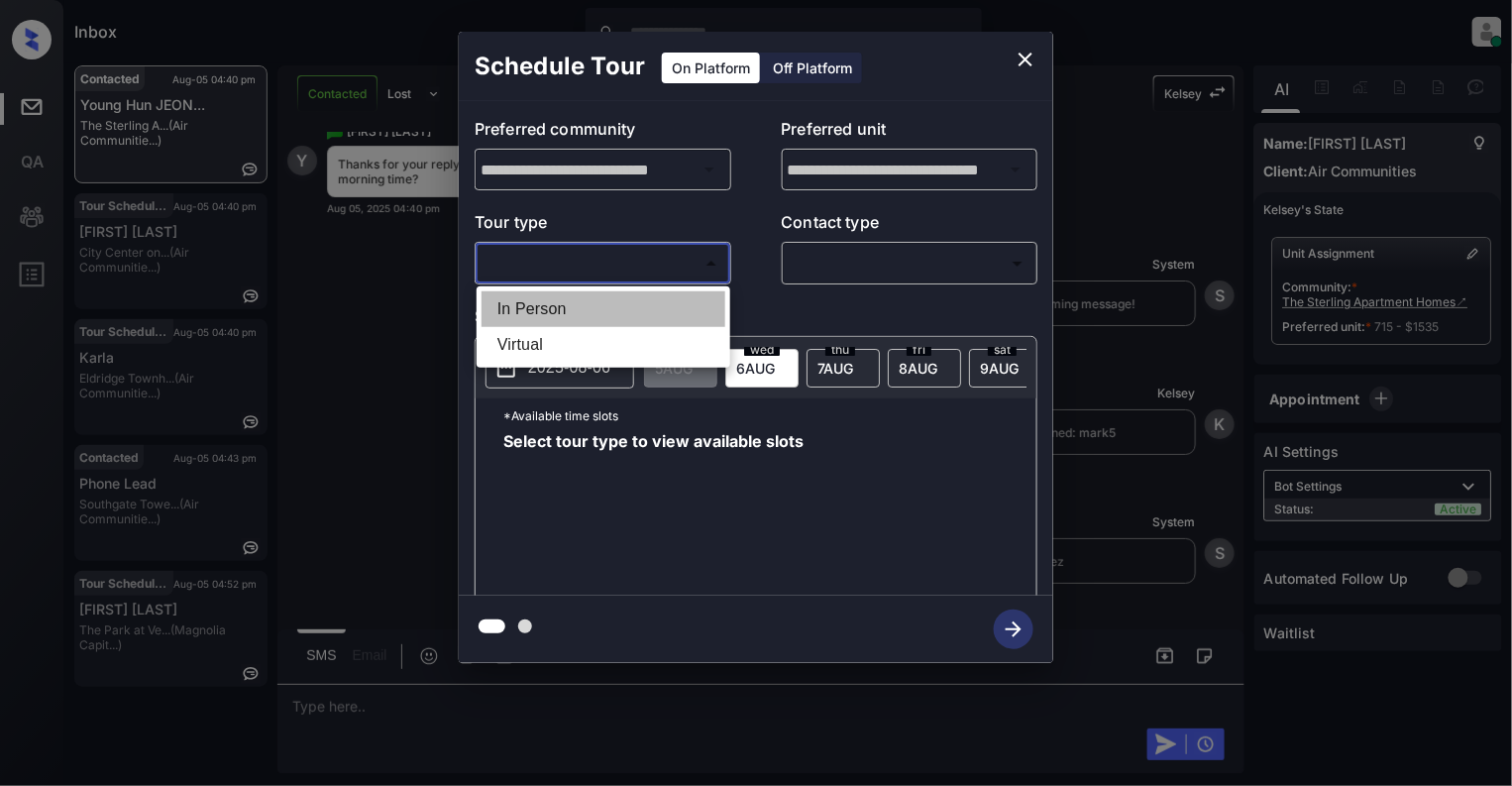click on "In Person" at bounding box center (603, 309) 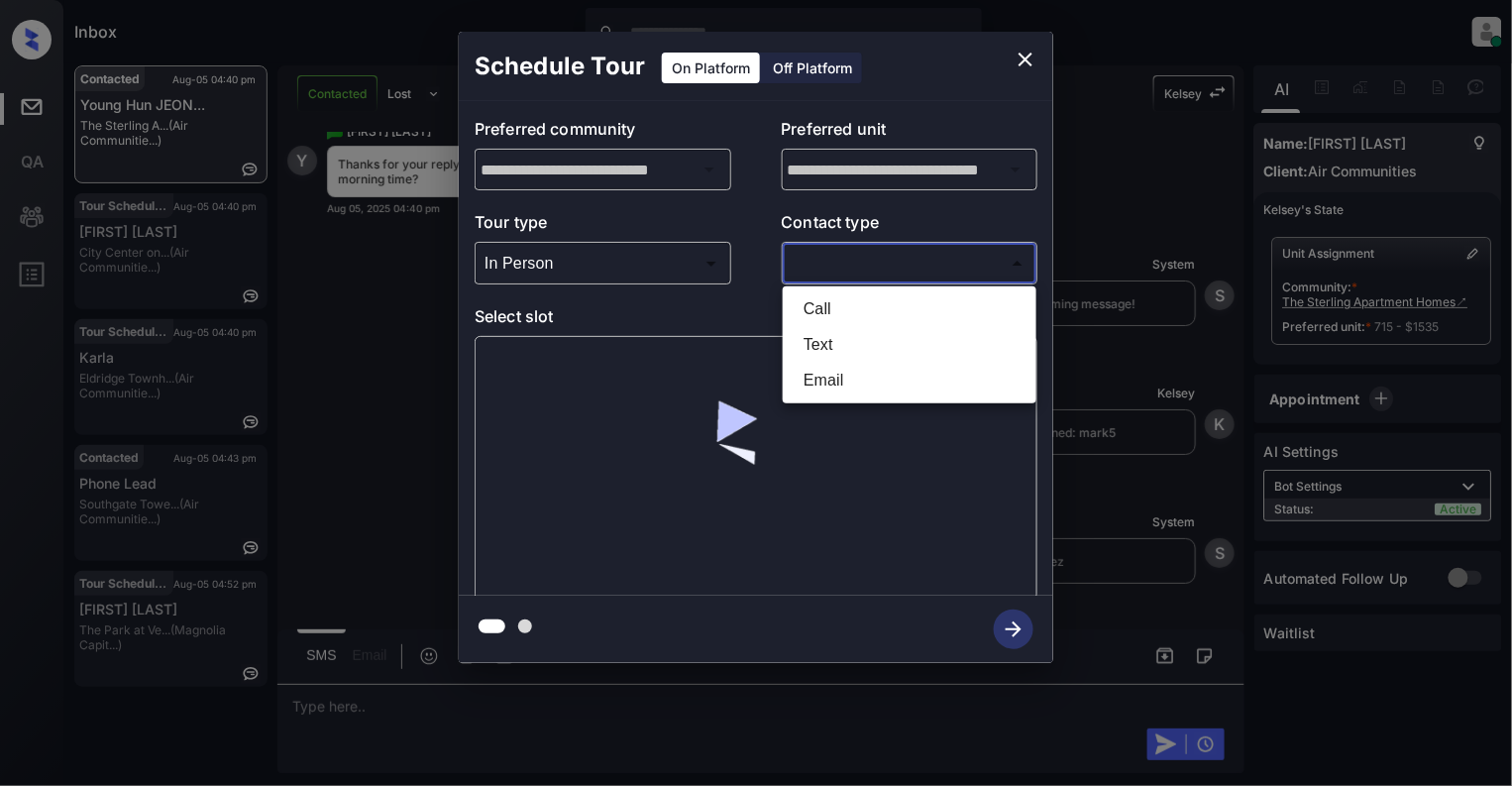 click on "Inbox Cynthia Montañez Online Set yourself   offline Set yourself   on break Profile Switch to  light  mode Sign out Contacted Aug-05 04:40 pm   Young Hun JEON... The Sterling A...  (Air Communitie...) Tour Scheduled Aug-05 04:40 pm   Katiana Nelson City Center on...  (Air Communitie...) Tour Scheduled Aug-05 04:40 pm   Karla Eldridge Townh...  (Air Communitie...) Contacted Aug-05 04:43 pm   Phone Lead Southgate Towe...  (Air Communitie...) Tour Scheduled Aug-05 04:52 pm   Leah Pineda The Park at Ve...  (Magnolia Capit...) Contacted Lost Lead Sentiment: Angry Upon sliding the acknowledgement:  Lead will move to lost stage. * ​ SMS and call option will be set to opt out. AFM will be turned off for the lead. Kelsey New Message Kelsey Notes Note: <a href="https://conversation.getzuma.com/689293d8b7b74dc6ace8c8ed">https://conversation.getzuma.com/689293d8b7b74dc6ace8c8ed</a> - Paste this link into your browser to view Kelsey’s conversation with the prospect Aug 05, 2025 04:29 pm  Sync'd w  entrata K Kelsey K" at bounding box center [756, 393] 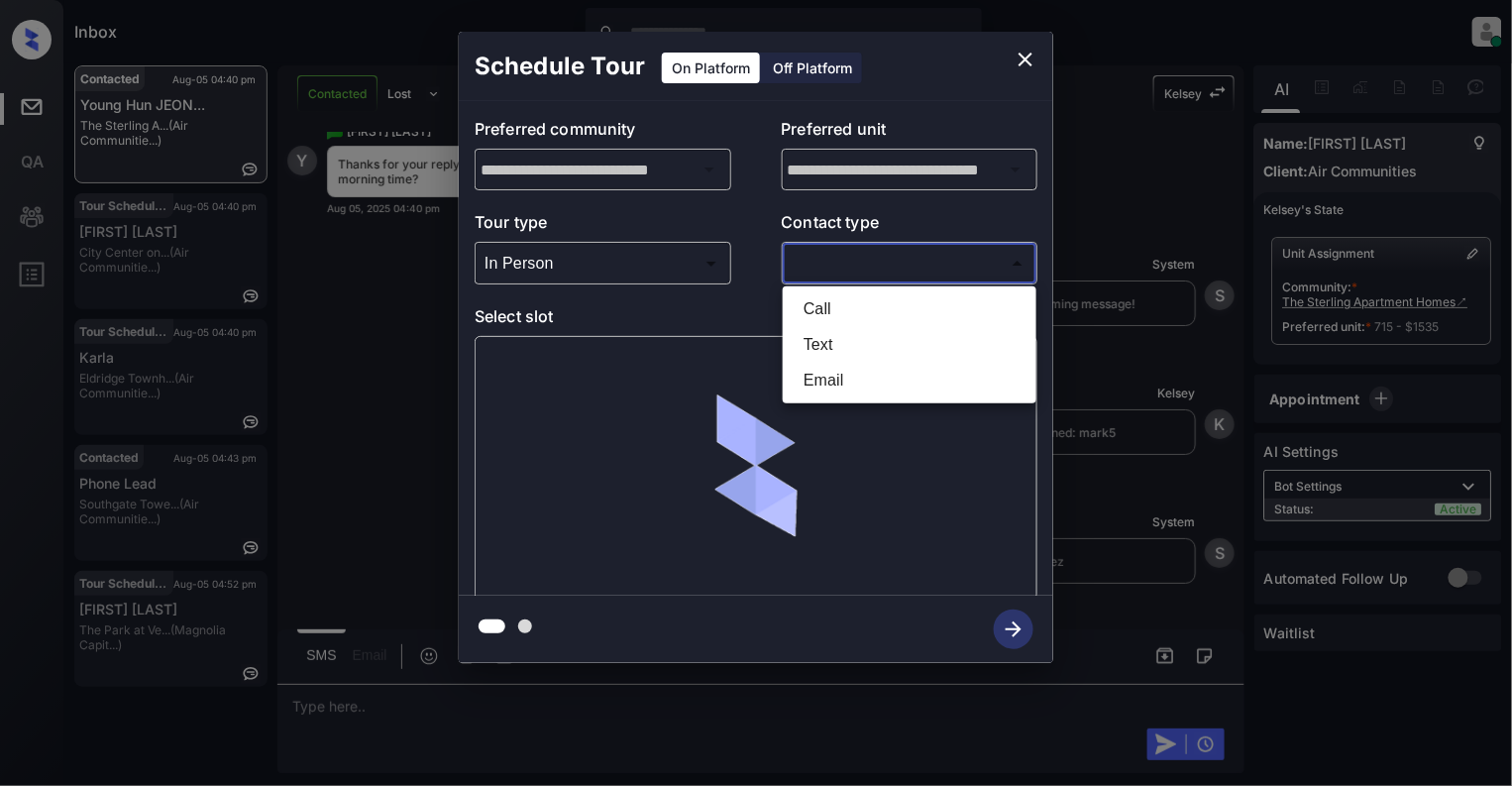 click on "Text" at bounding box center (910, 345) 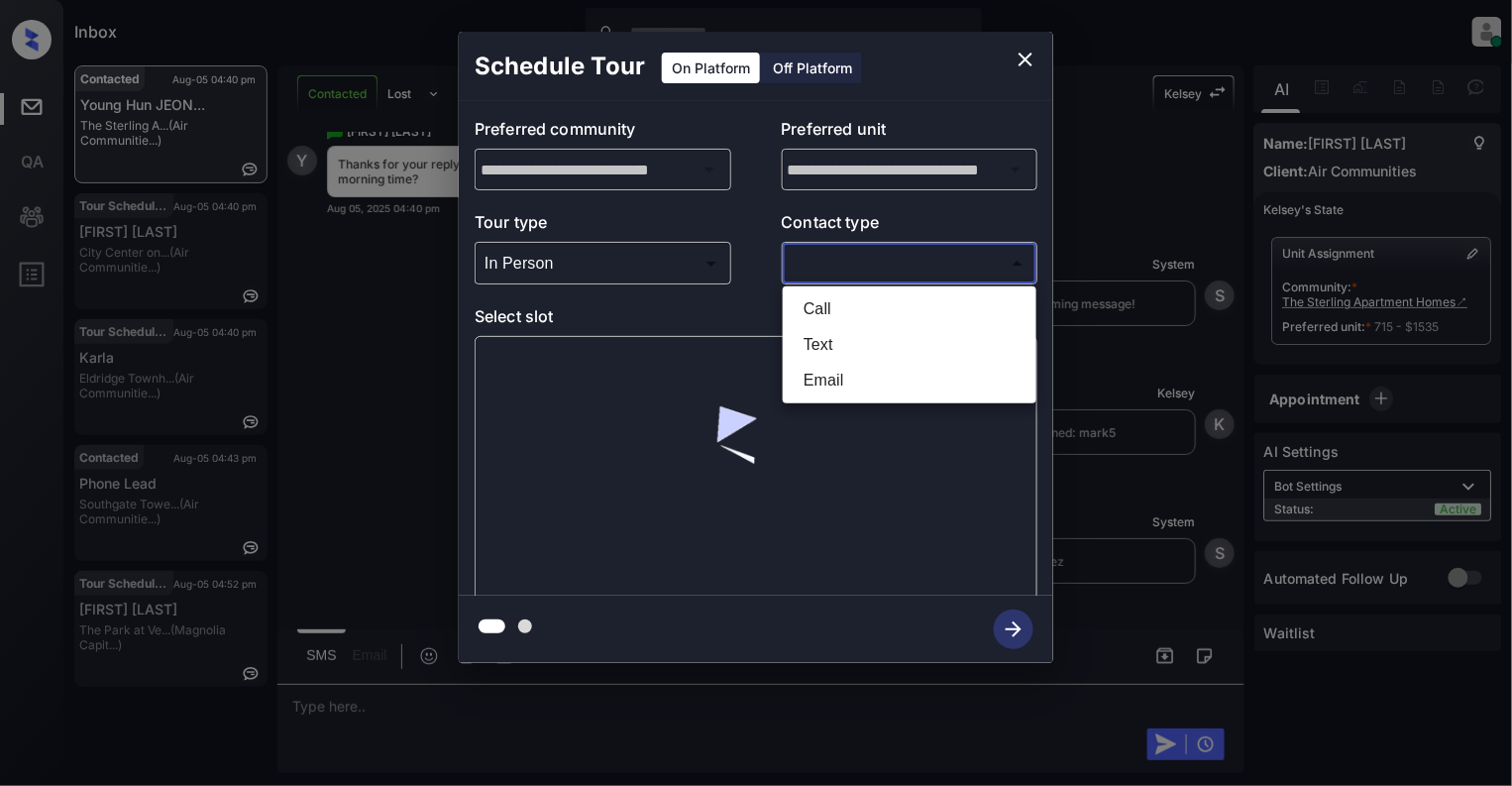 type on "****" 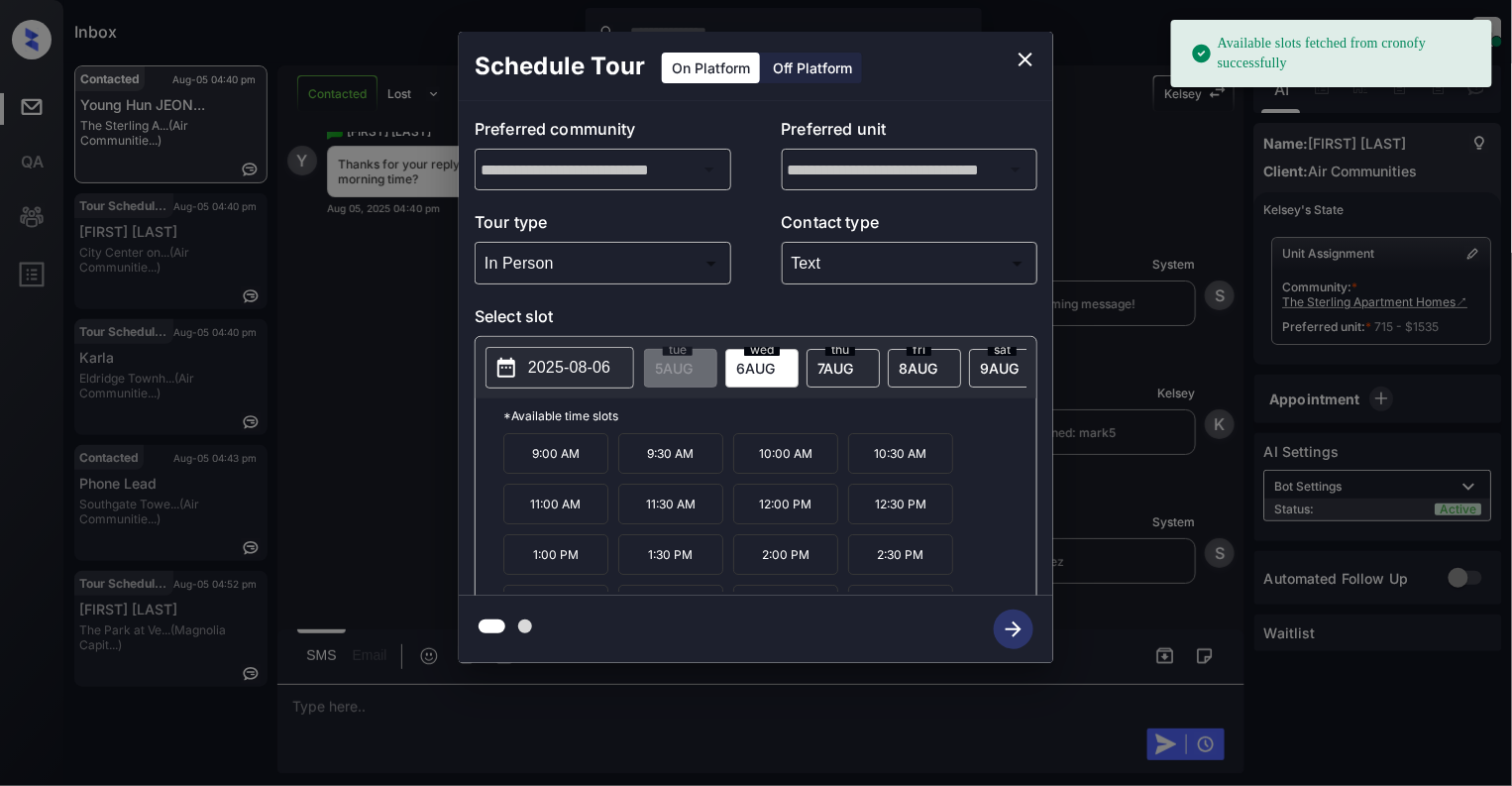 click on "2025-08-06" at bounding box center (569, 368) 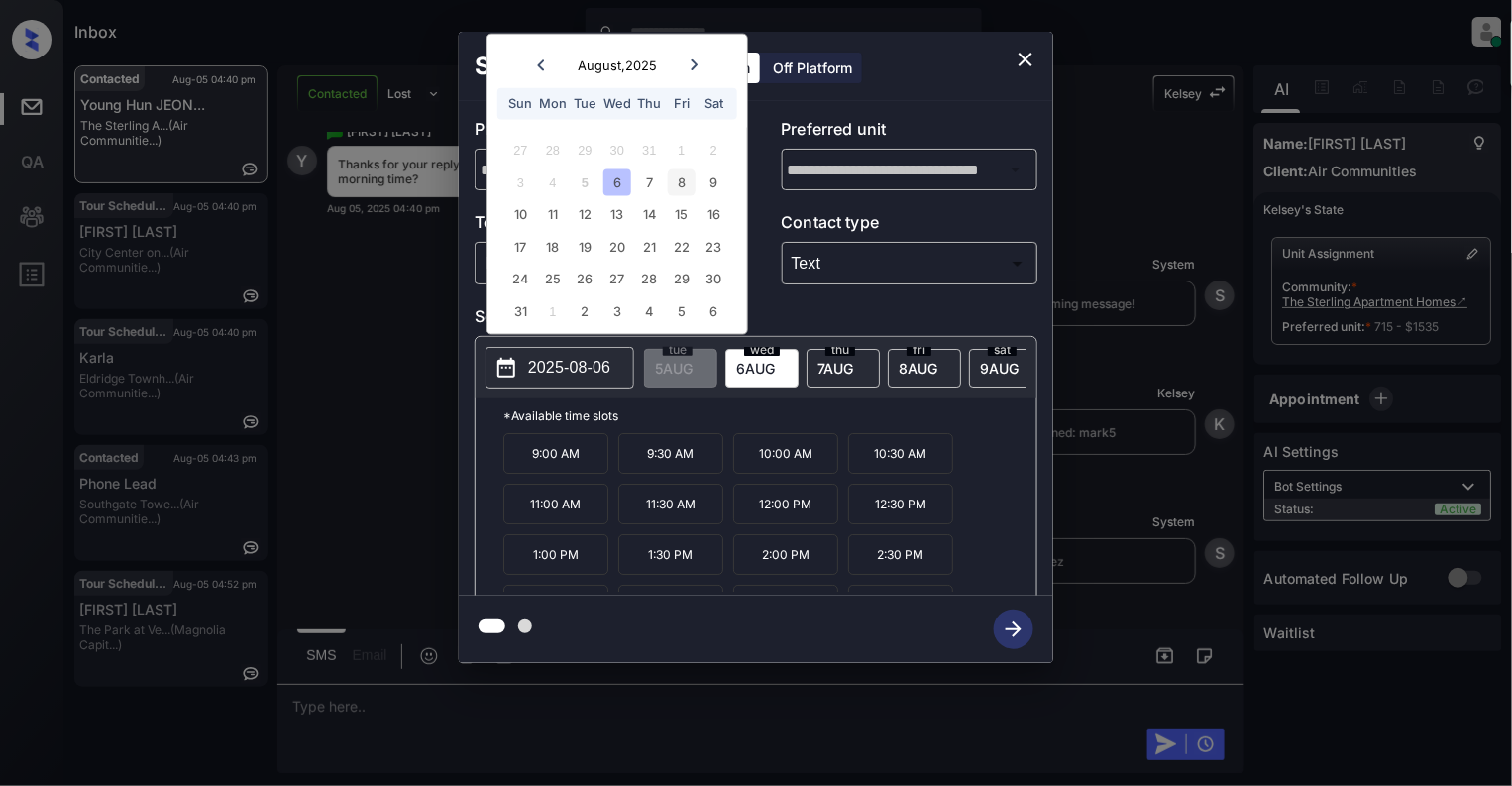 click on "8" at bounding box center (681, 181) 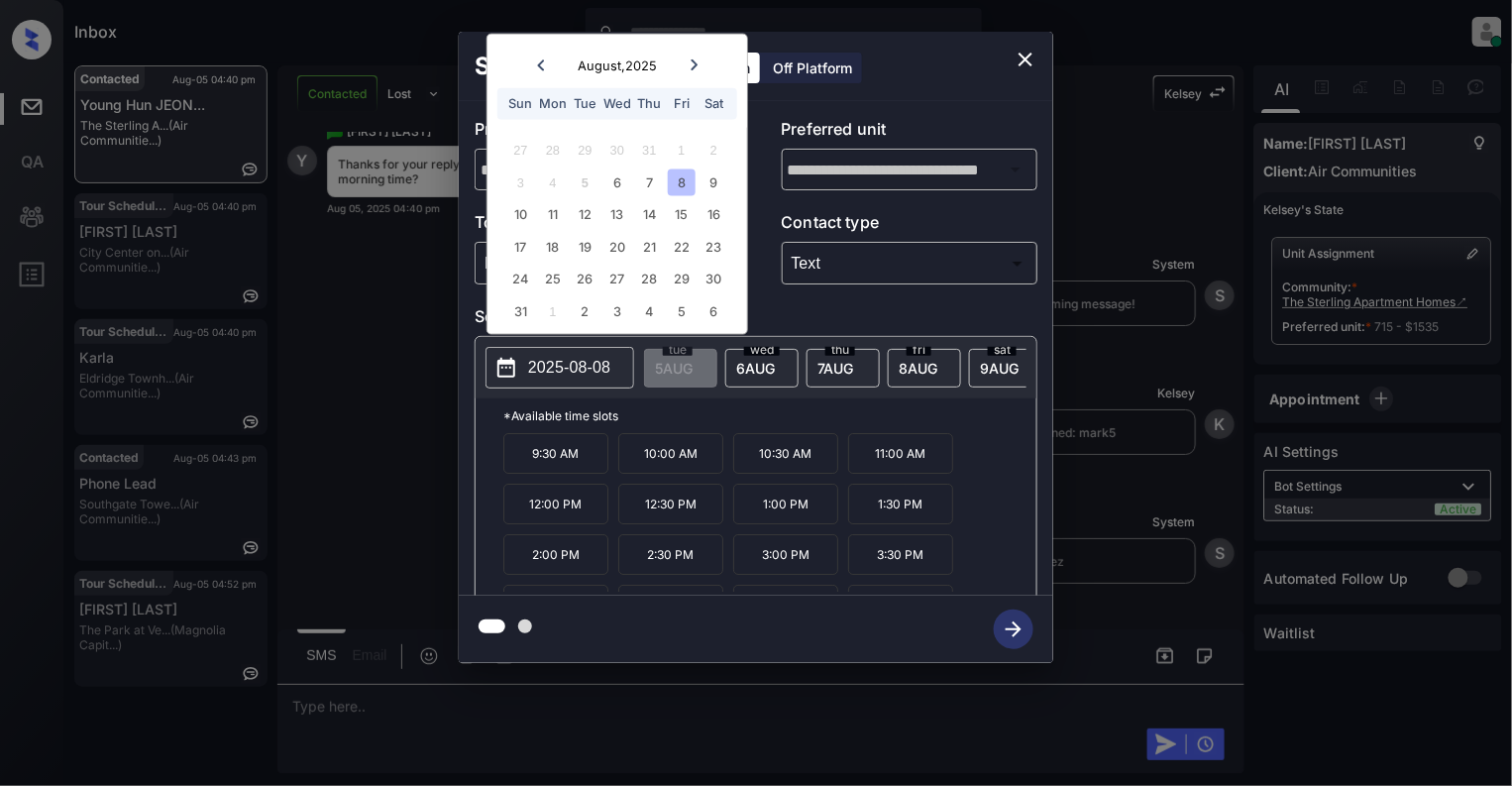 click on "**********" at bounding box center (756, 348) 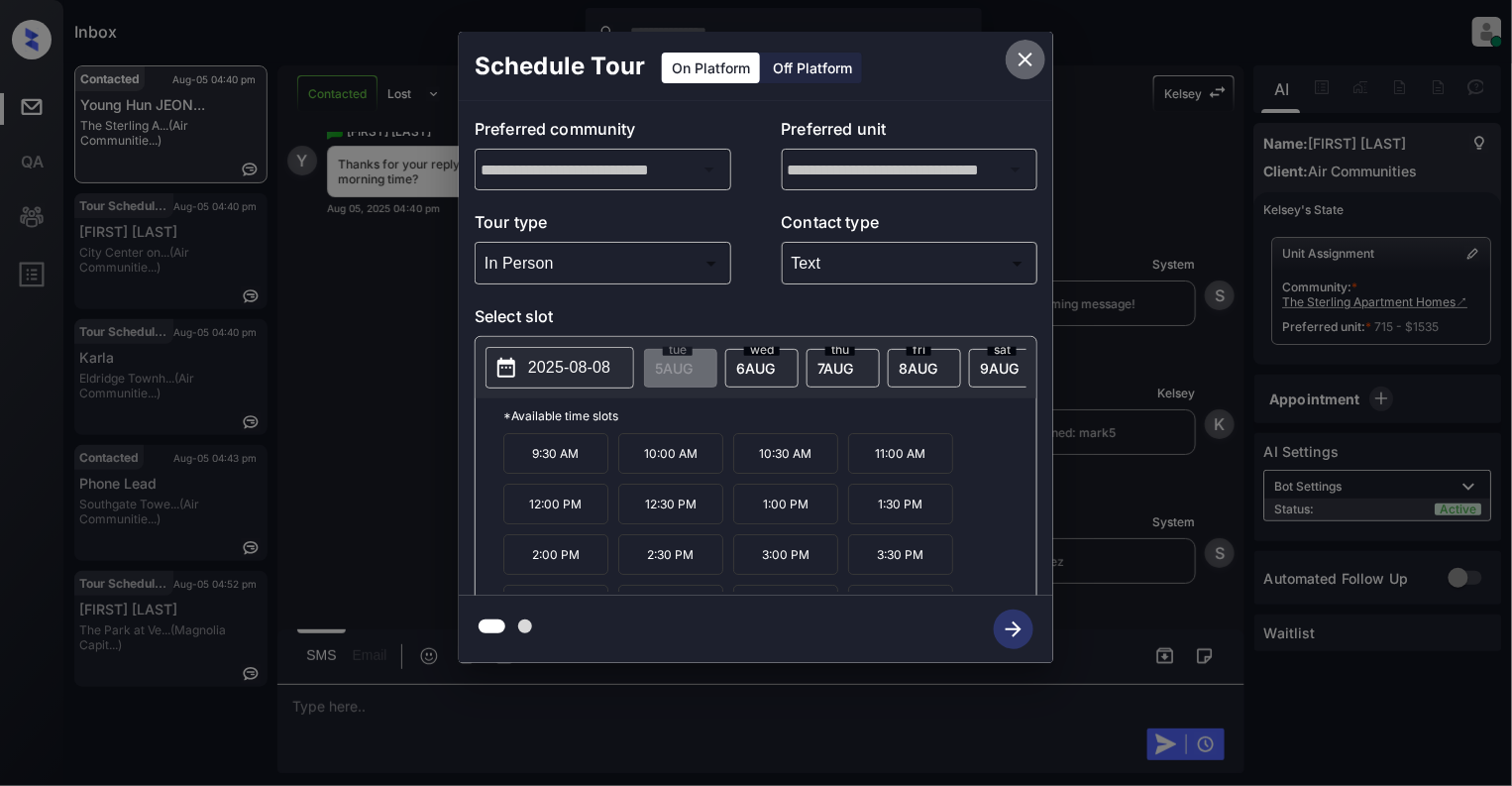 click 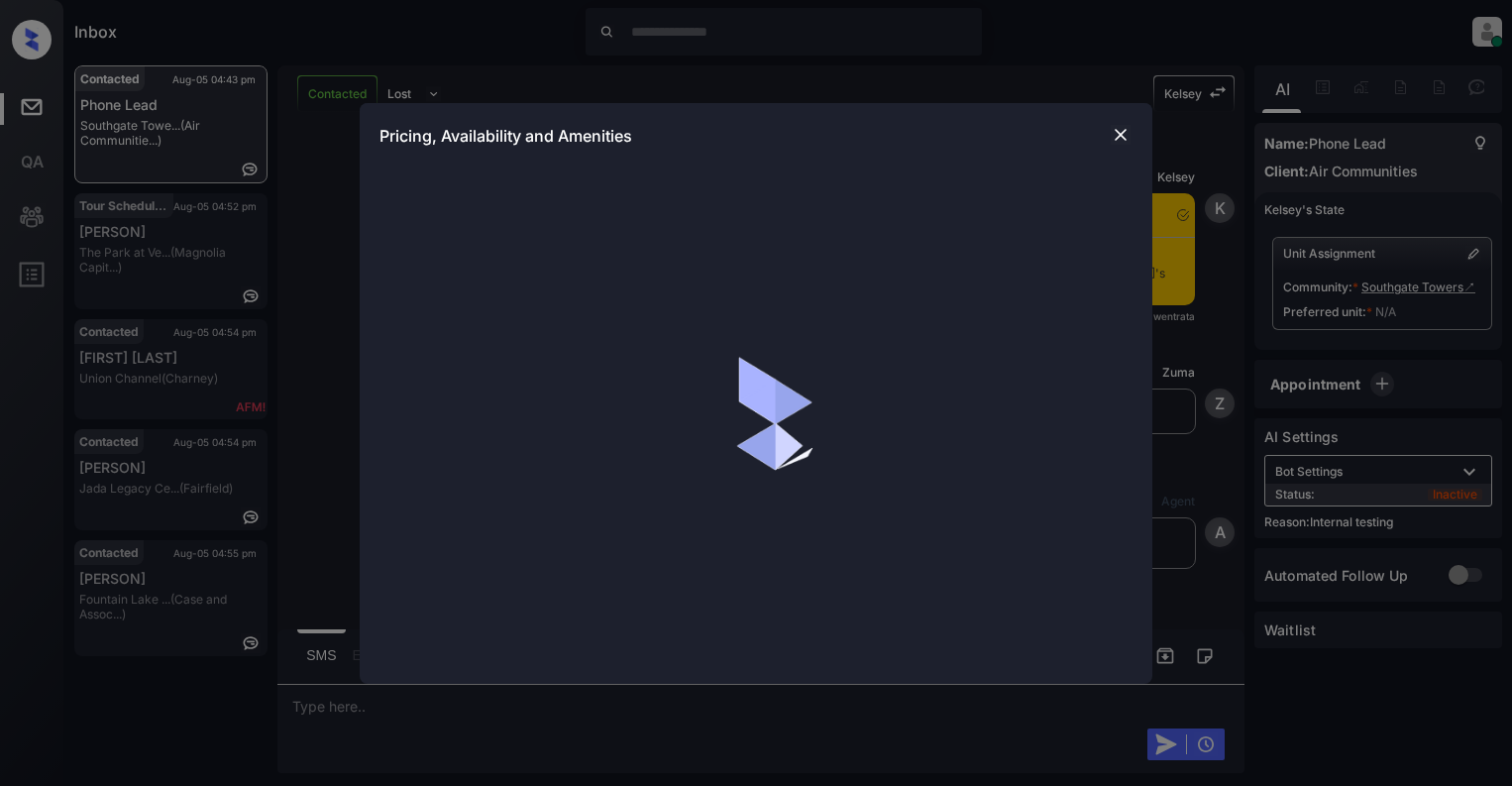 scroll, scrollTop: 0, scrollLeft: 0, axis: both 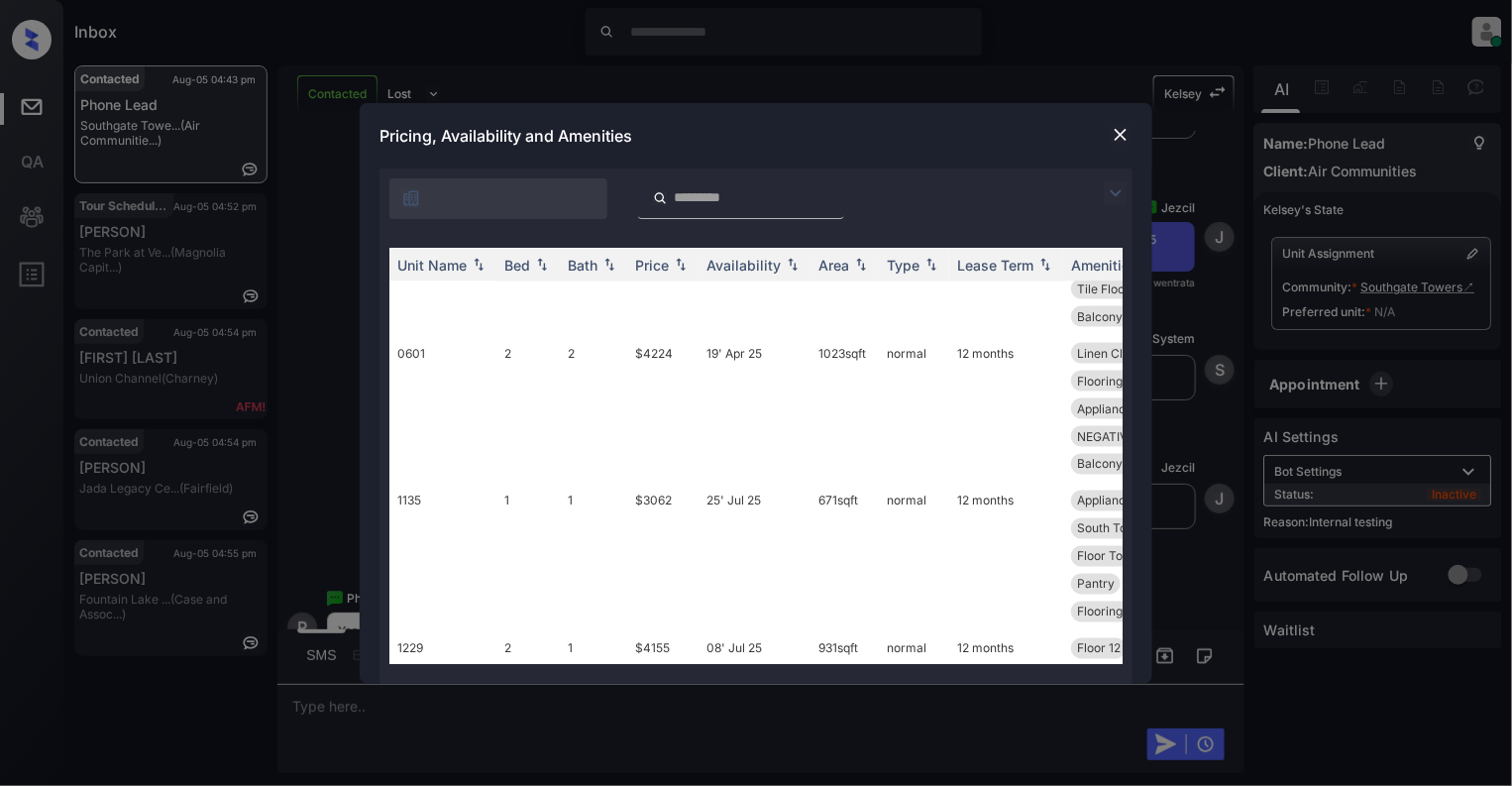 click on "Unit Name Bed Bath Price Availability Area Type Lease Term Amenities 0735 1 1 $2957 01' Aug 25 671  sqft normal 12   months South Tower Countertops Gra... Entryway Patio Washer/Dryer In... Flooring Wood B... Floor 07 Floor To Ceilin... Pantry Tile Flooring Appliances Stai... Air Conditionin... Linen Closet View Bay Full 1014 1 1 $3083 17' Oct 25 576  sqft normal 12   months Countertops Gra... Air Conditionin... Pantry View Bay Full Entryway Patio Washer/Dryer In... Tile Flooring Floor To Ceilin... Appliances Stai... Flooring Wood B... Floor 10 View Ocean Full Linen Closet 1516 1 1 $3386 21' Mar 25 576  sqft normal 12   months KB 1-Bed 2025 Floor To Ceilin... Pantry Washer/Dryer In... View Ocean Full Entryway Patio Appliances Stai... View Bay Full Linen Closet Tile Flooring Floor 15 Countertops Gra... Flooring Wood B... Air Conditionin... 1026 2 1 $3800 27' Sep 25 931  sqft normal 12   months Countertops Gra... Flooring Wood B... Air Conditionin... Entryway Patio View Ocean Full Bay View - Part... Pantry 0436" at bounding box center [756, 456] 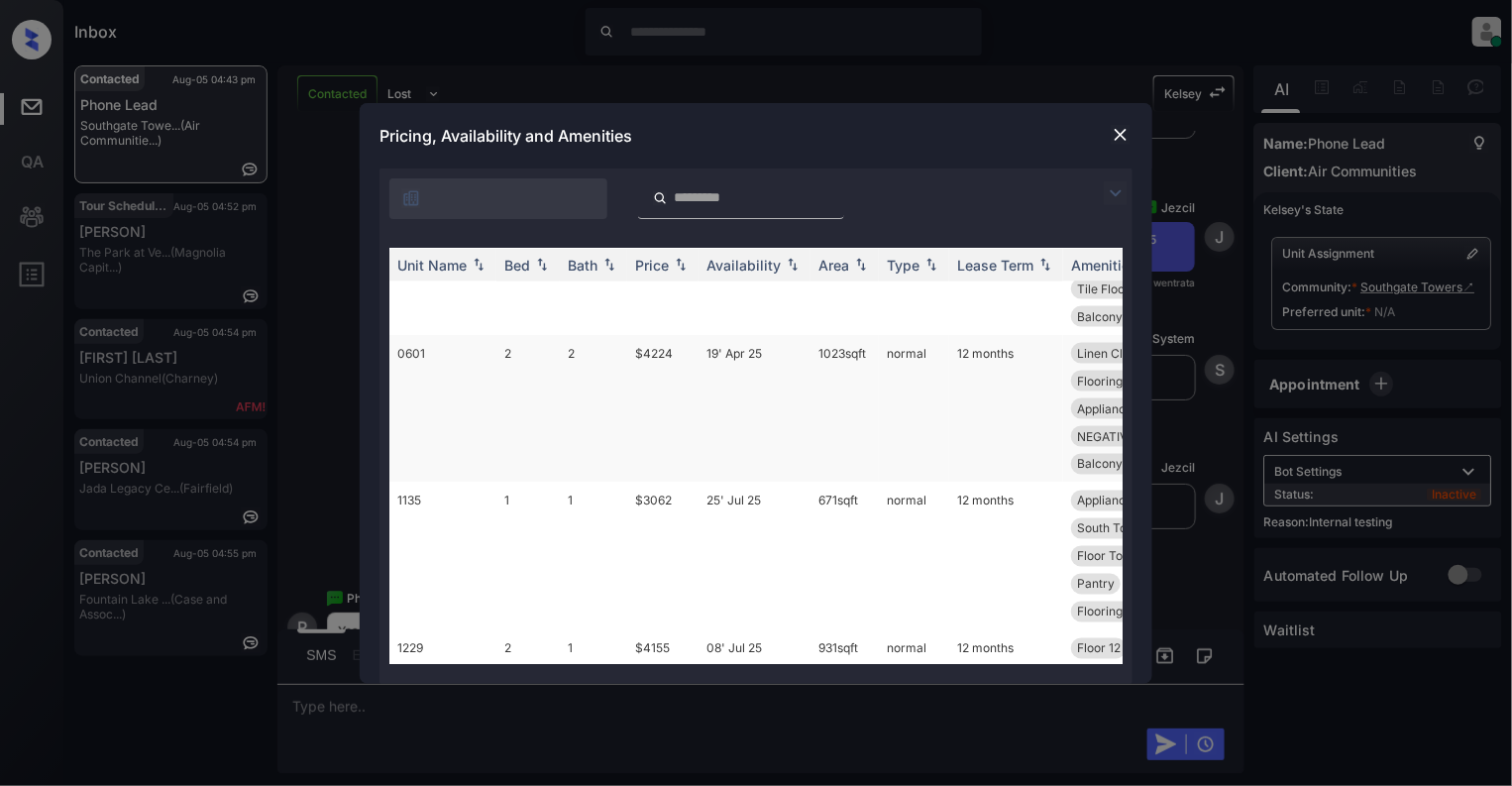 click on "0601" at bounding box center [443, 408] 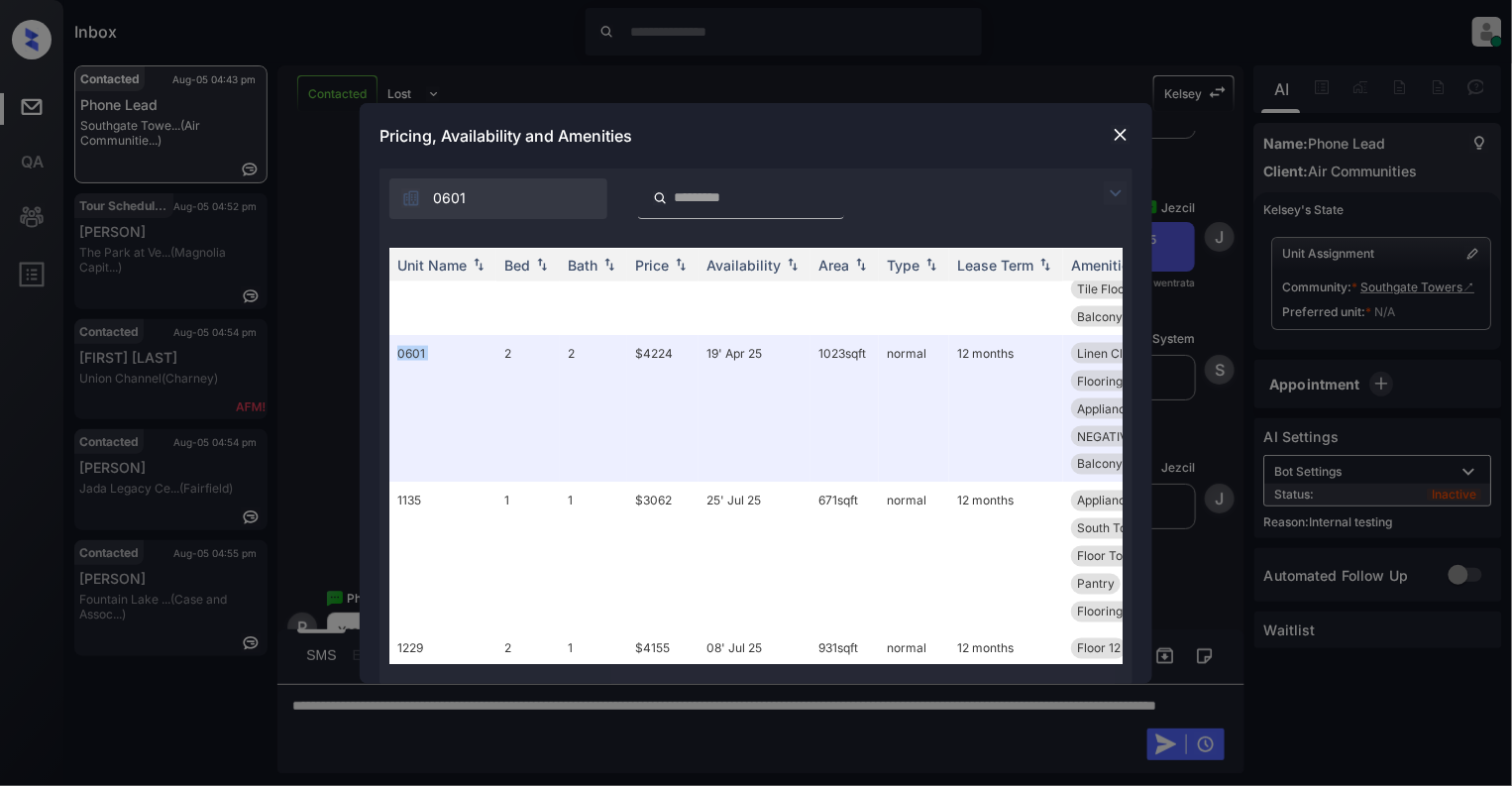 click at bounding box center [1121, 135] 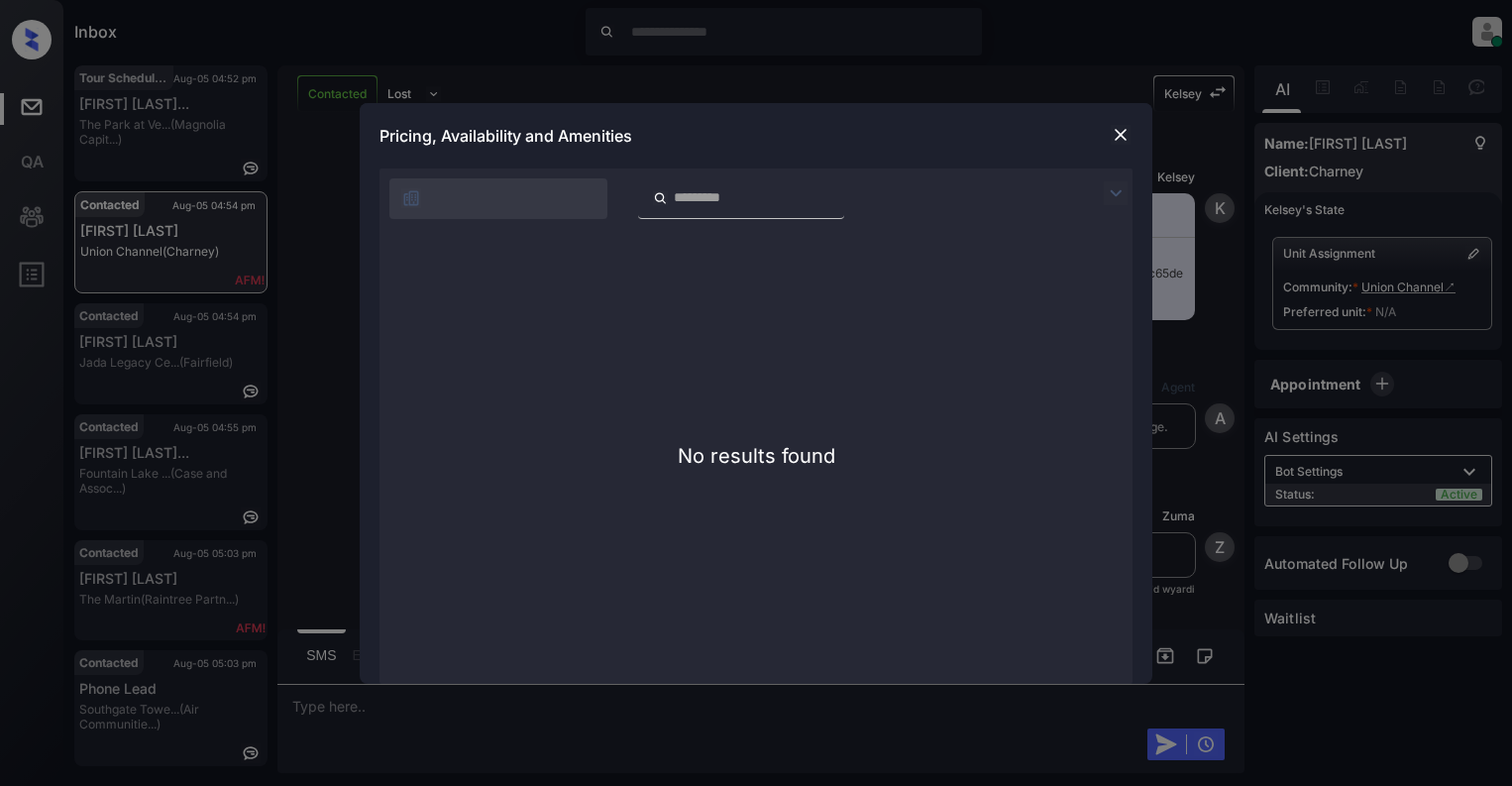 scroll, scrollTop: 0, scrollLeft: 0, axis: both 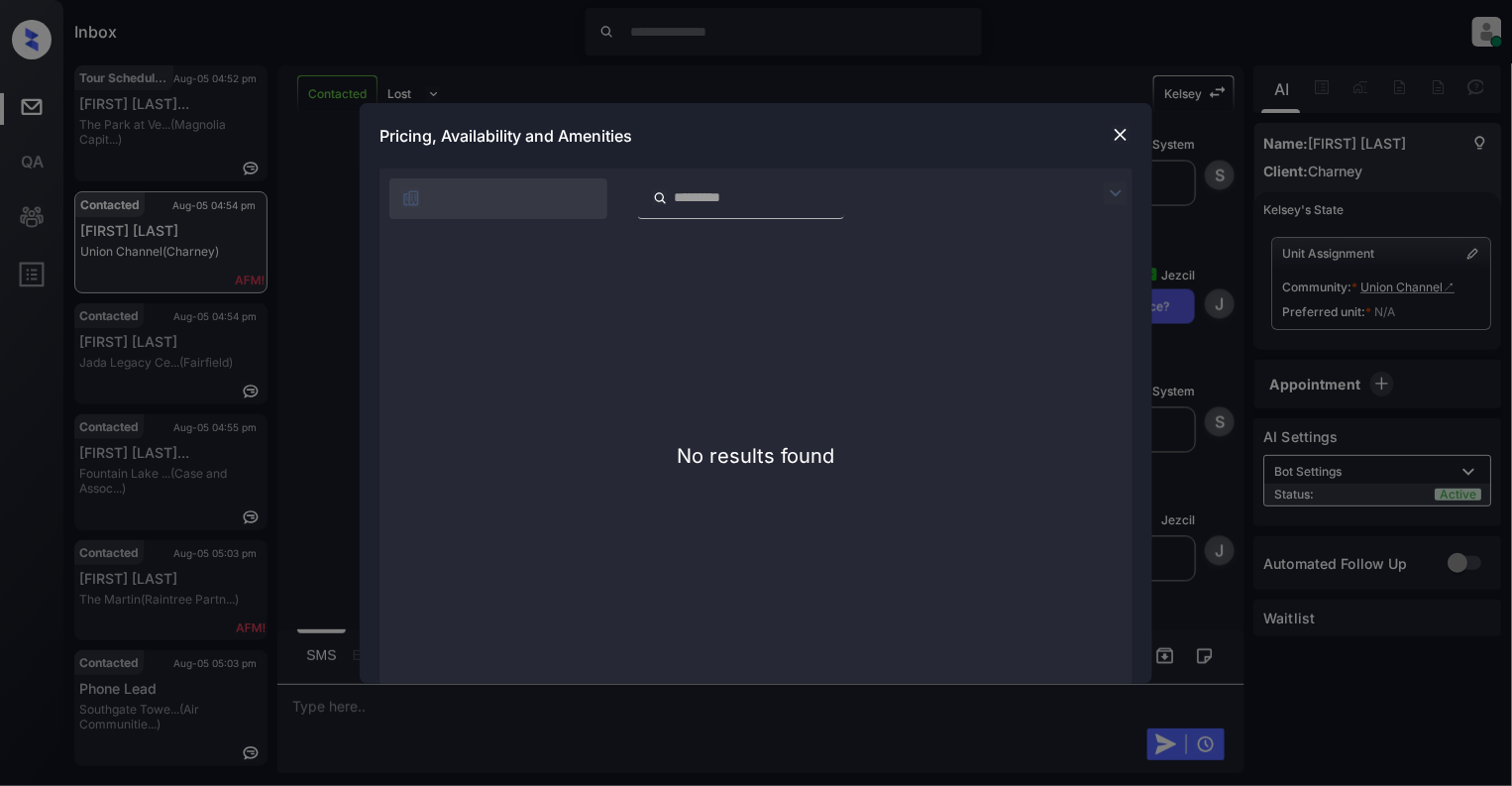 click at bounding box center [1121, 135] 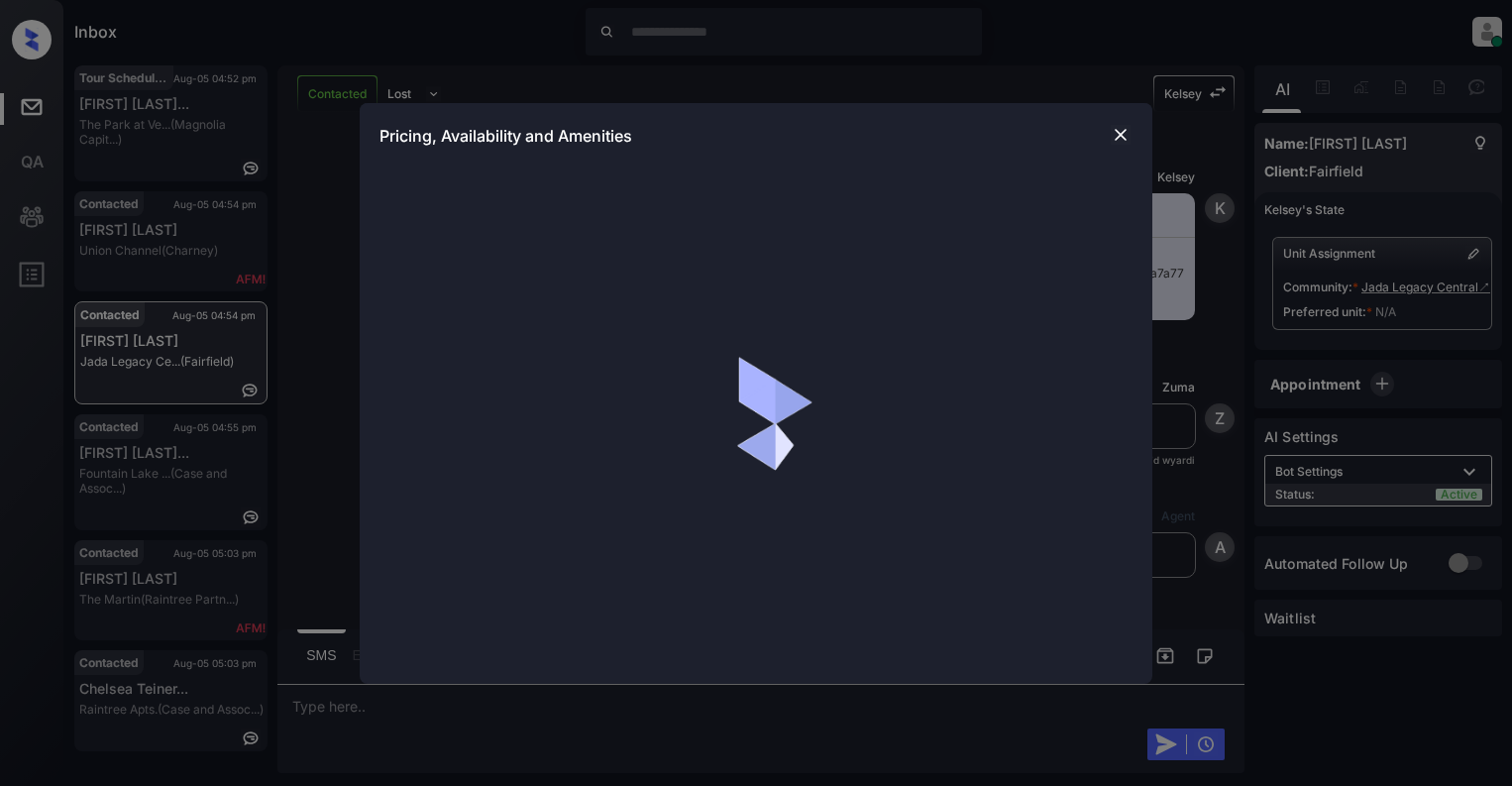 scroll, scrollTop: 0, scrollLeft: 0, axis: both 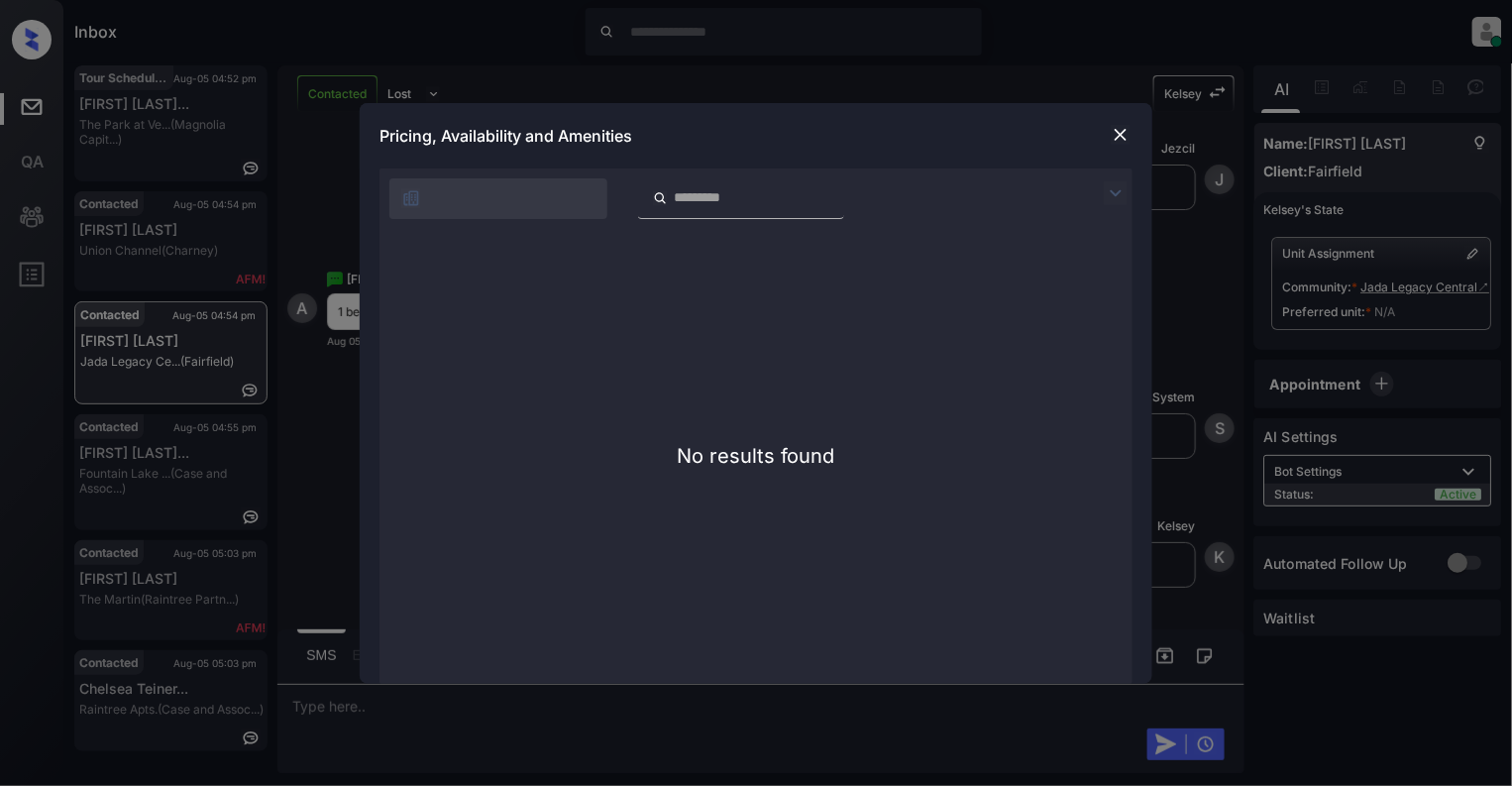 click at bounding box center [1121, 135] 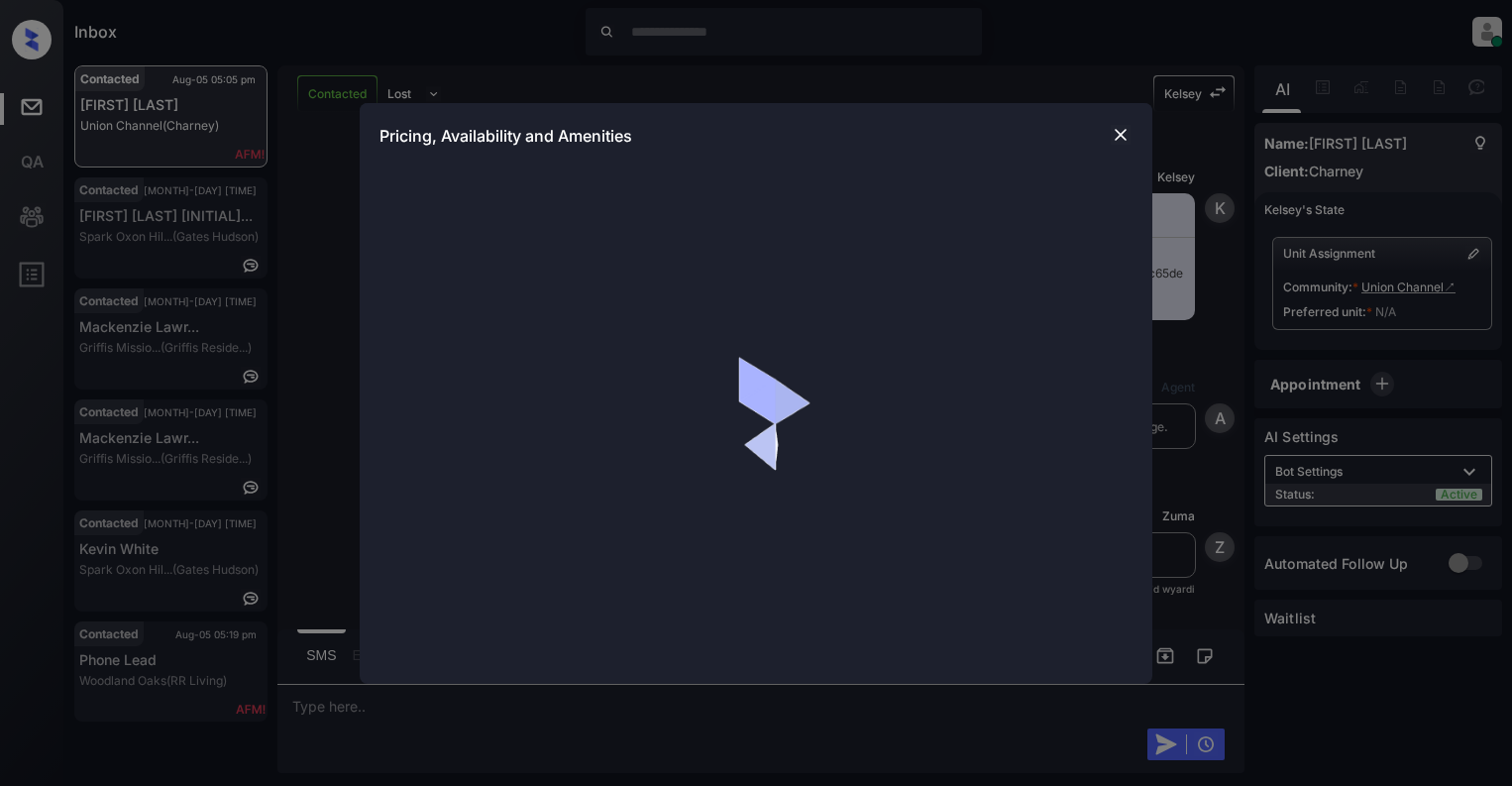 scroll, scrollTop: 0, scrollLeft: 0, axis: both 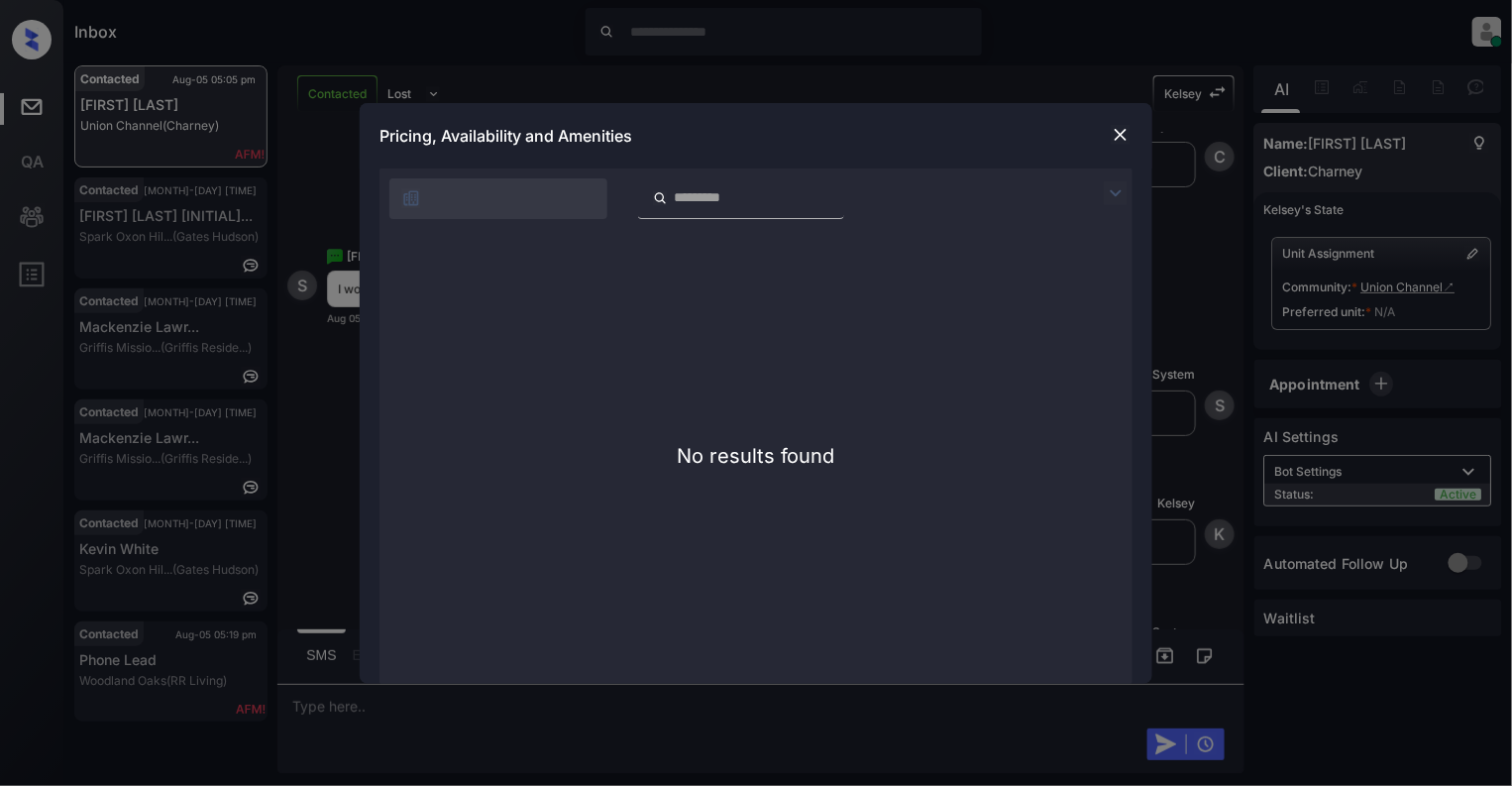 click at bounding box center (1121, 135) 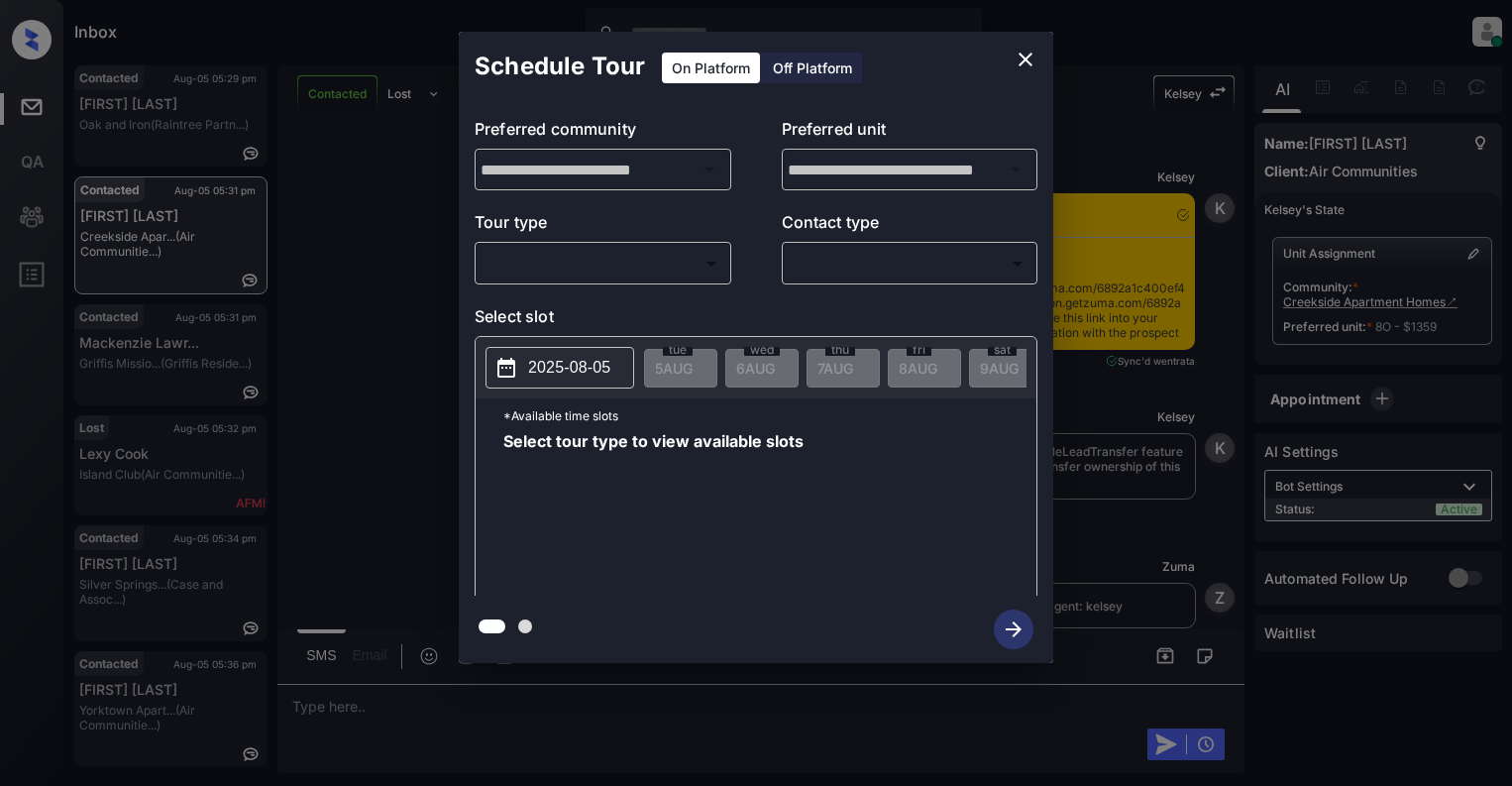 scroll, scrollTop: 0, scrollLeft: 0, axis: both 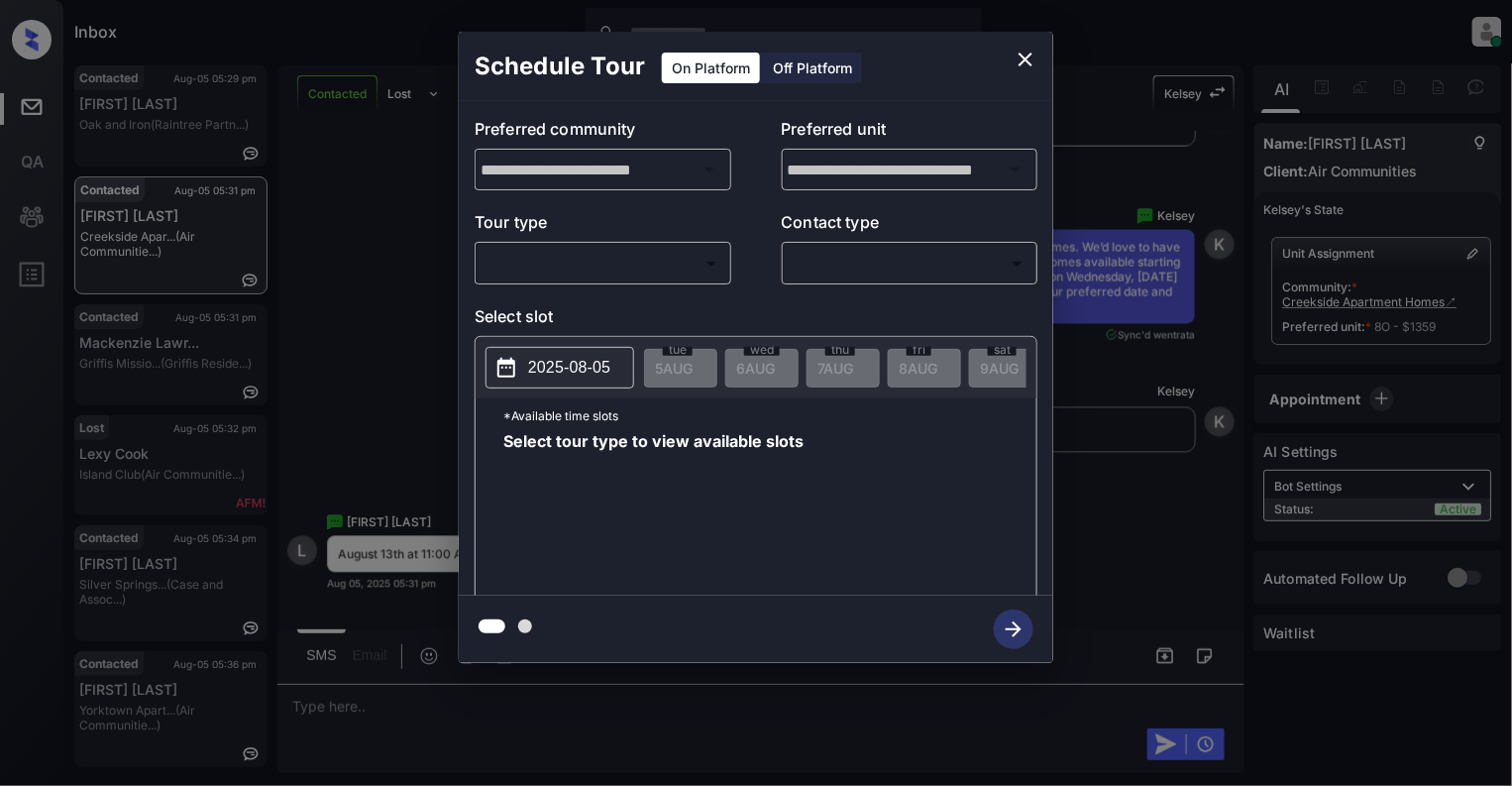 click on "Inbox Cynthia Montañez Online Set yourself   offline Set yourself   on break Profile Switch to  light  mode Sign out Contacted Aug-05 05:29 pm   Nancy Coffee Oak and Iron   (Raintree Partn...) Contacted Aug-05 05:31 pm   Lizninoshka Pe... Creekside Apar...  (Air Communitie...) Contacted Aug-05 05:31 pm   Mackenzie Lawr... Griffis Missio...  (Griffis Reside...) Lost Aug-05 05:32 pm   Lexy Cook Island Club  (Air Communitie...) Contacted Aug-05 05:34 pm   Mandy Berry Silver Springs...  (Case and Assoc...) Contacted Aug-05 05:36 pm   Lyba Z Yorktown Apart...  (Air Communitie...) Contacted Lost Lead Sentiment: Angry Upon sliding the acknowledgement:  Lead will move to lost stage. * ​ SMS and call option will be set to opt out. AFM will be turned off for the lead. Kelsey New Message Kelsey Notes Note: Aug 05, 2025 05:28 pm  Sync'd w  entrata K New Message Kelsey Due to the activation of disableLeadTransfer feature flag, Kelsey will no longer transfer ownership of this CRM guest card Aug 05, 2025 05:28 pm K Zuma" at bounding box center (756, 393) 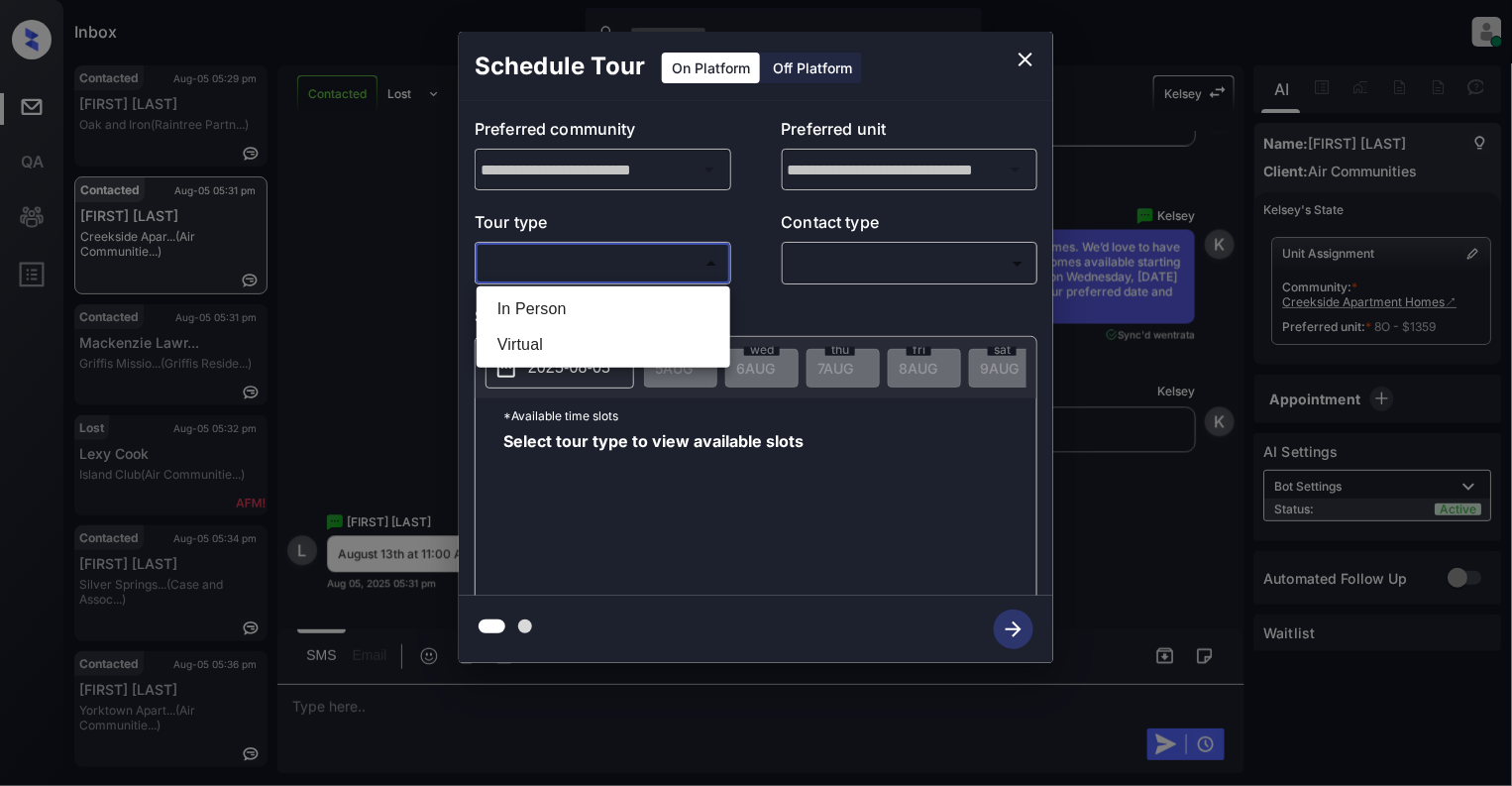 click on "In Person" at bounding box center [603, 309] 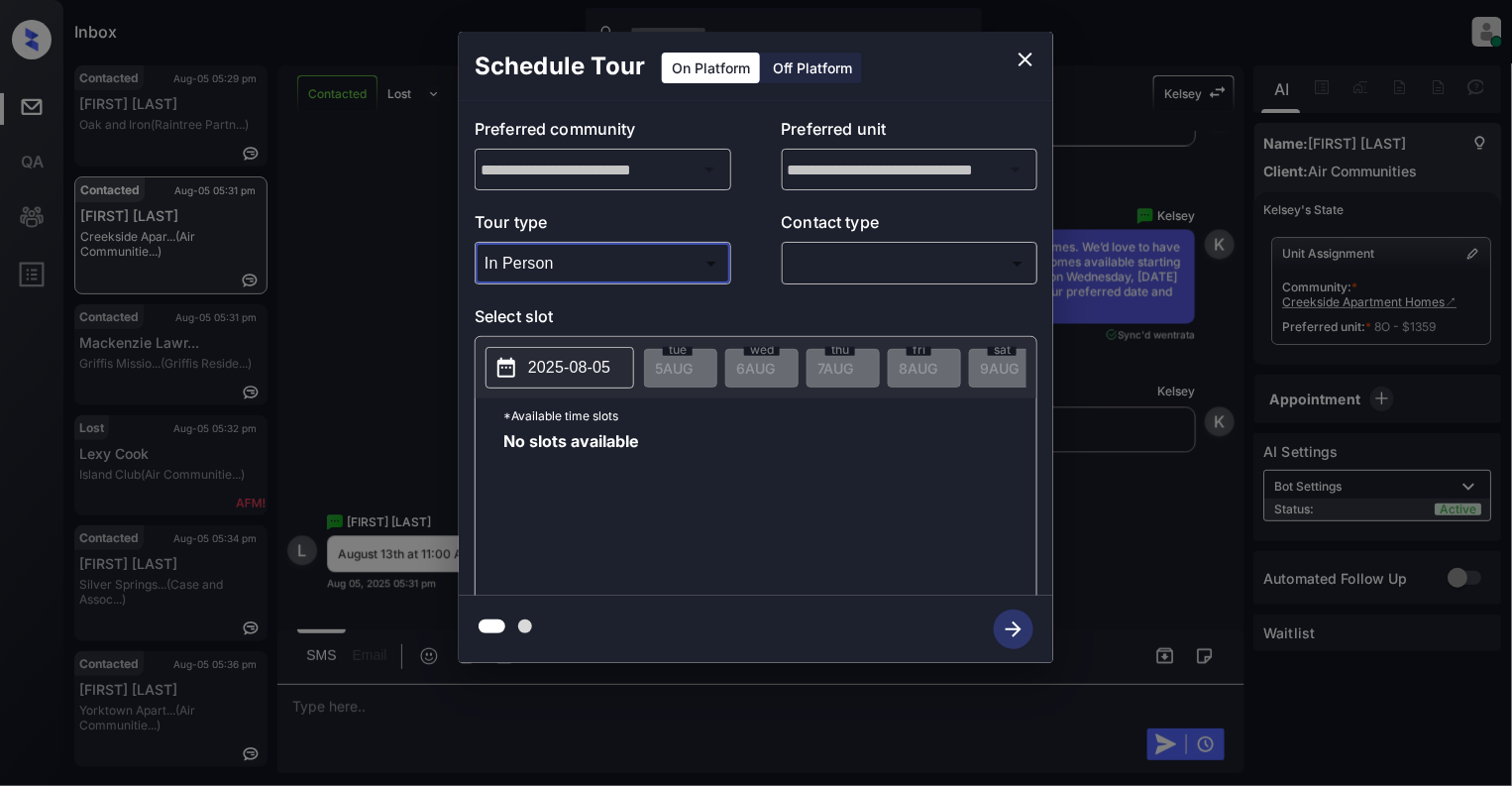 type on "********" 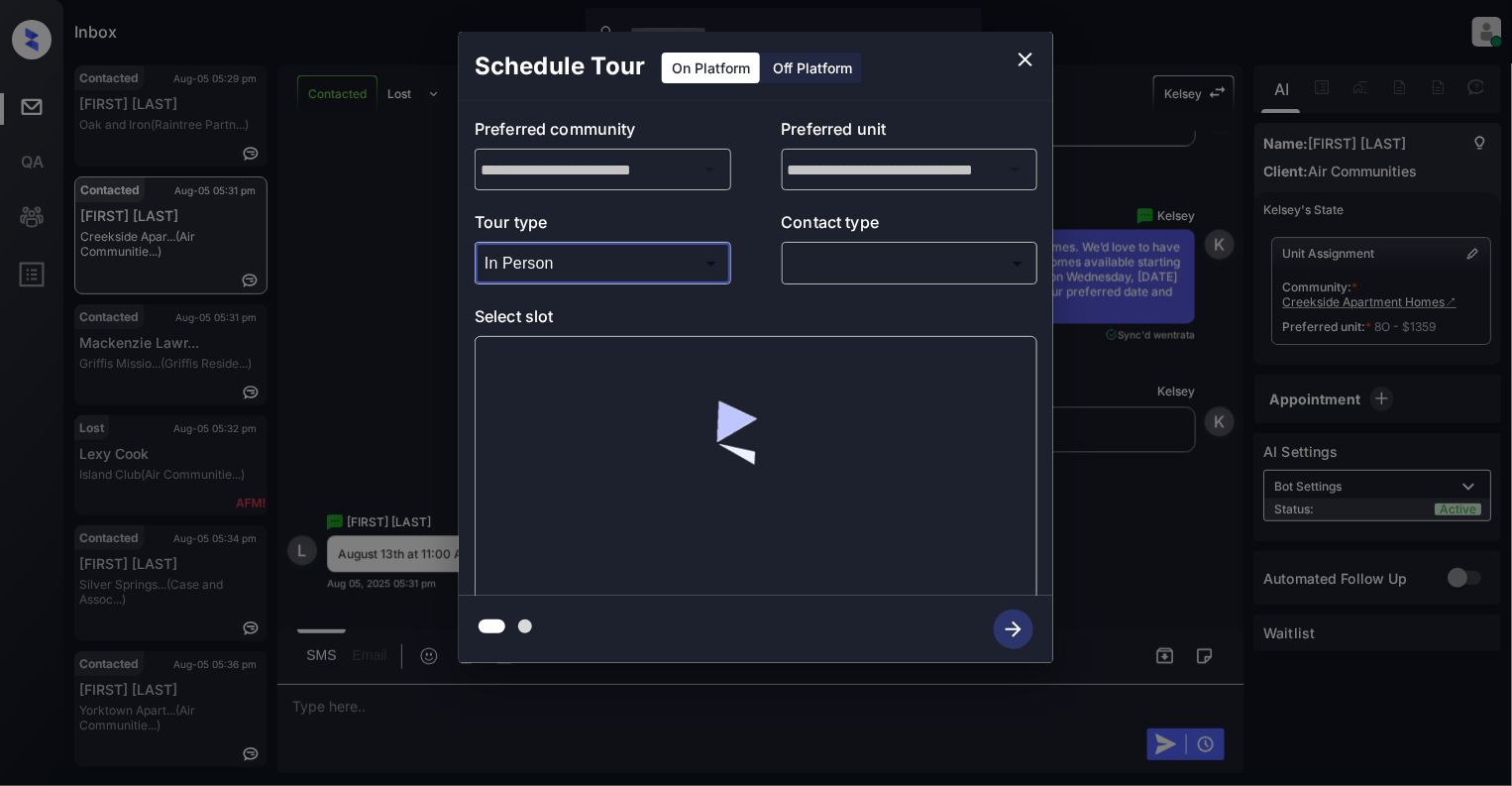 click on "Inbox Cynthia Montañez Online Set yourself   offline Set yourself   on break Profile Switch to  light  mode Sign out Contacted Aug-05 05:29 pm   Nancy Coffee Oak and Iron   (Raintree Partn...) Contacted Aug-05 05:31 pm   Lizninoshka Pe... Creekside Apar...  (Air Communitie...) Contacted Aug-05 05:31 pm   Mackenzie Lawr... Griffis Missio...  (Griffis Reside...) Lost Aug-05 05:32 pm   Lexy Cook Island Club  (Air Communitie...) Contacted Aug-05 05:34 pm   Mandy Berry Silver Springs...  (Case and Assoc...) Contacted Aug-05 05:36 pm   Lyba Z Yorktown Apart...  (Air Communitie...) Contacted Lost Lead Sentiment: Angry Upon sliding the acknowledgement:  Lead will move to lost stage. * ​ SMS and call option will be set to opt out. AFM will be turned off for the lead. Kelsey New Message Kelsey Notes Note: Aug 05, 2025 05:28 pm  Sync'd w  entrata K New Message Kelsey Due to the activation of disableLeadTransfer feature flag, Kelsey will no longer transfer ownership of this CRM guest card Aug 05, 2025 05:28 pm K Zuma" at bounding box center (756, 393) 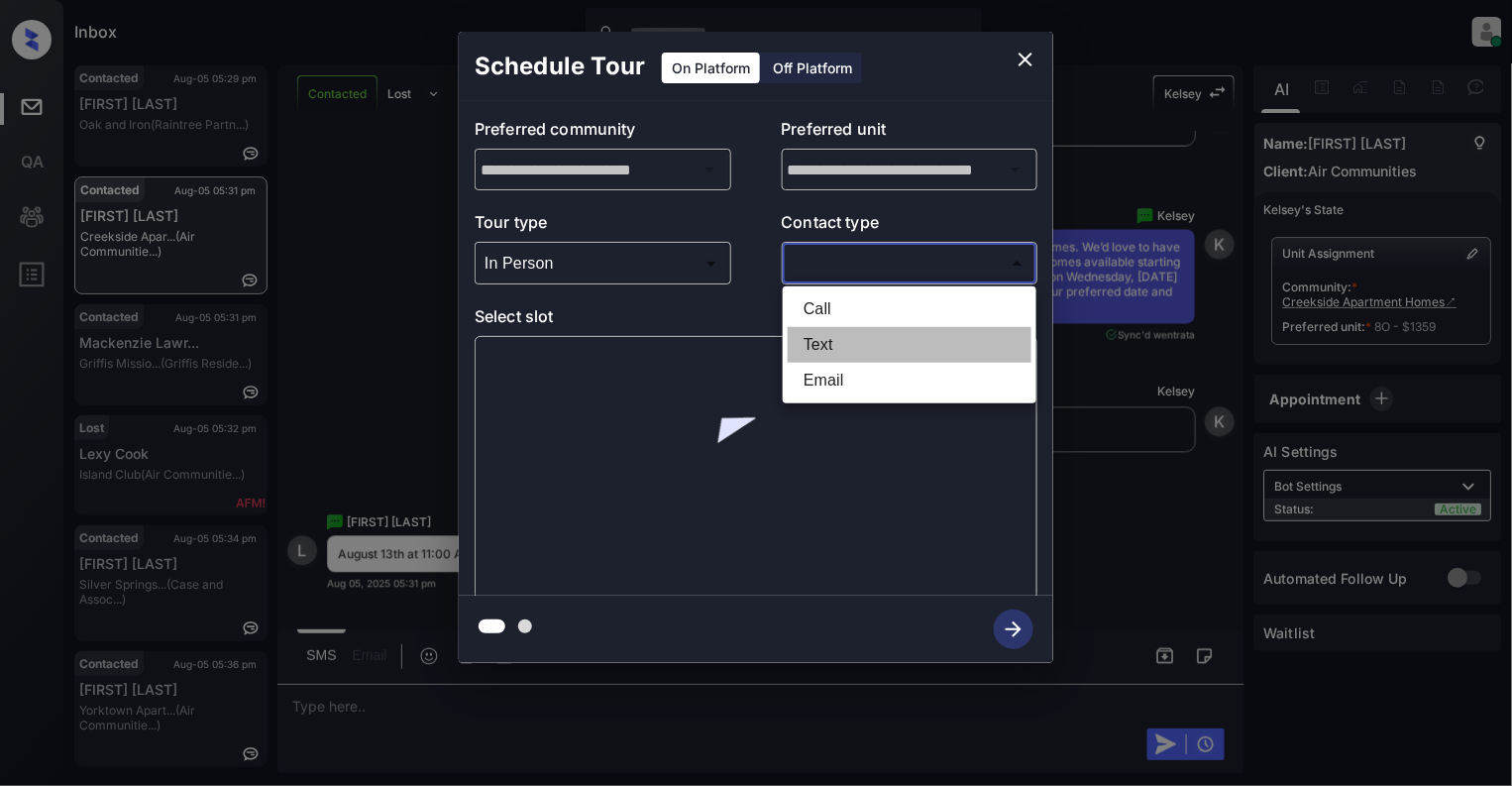 click on "Text" at bounding box center (910, 345) 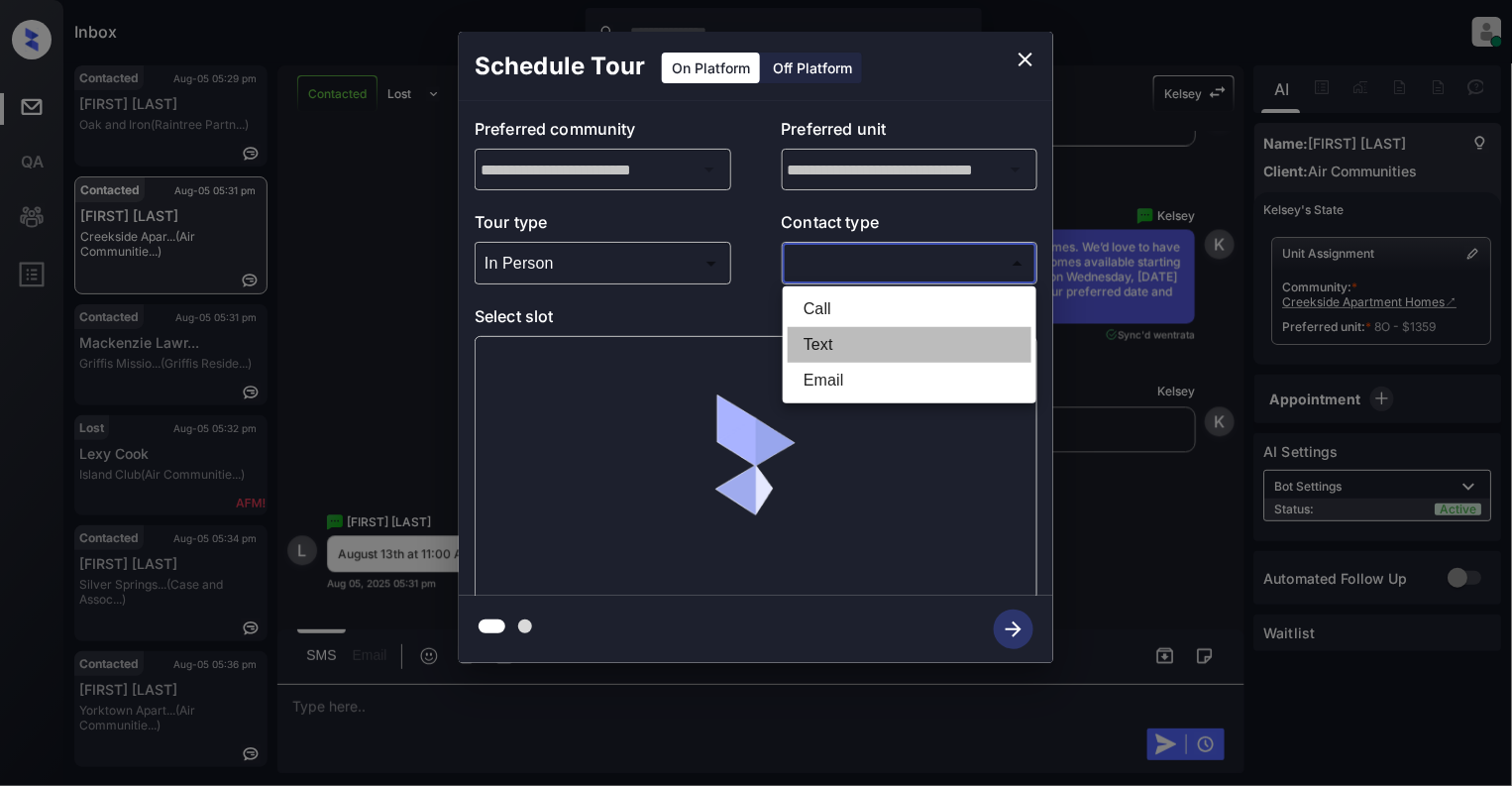 type on "****" 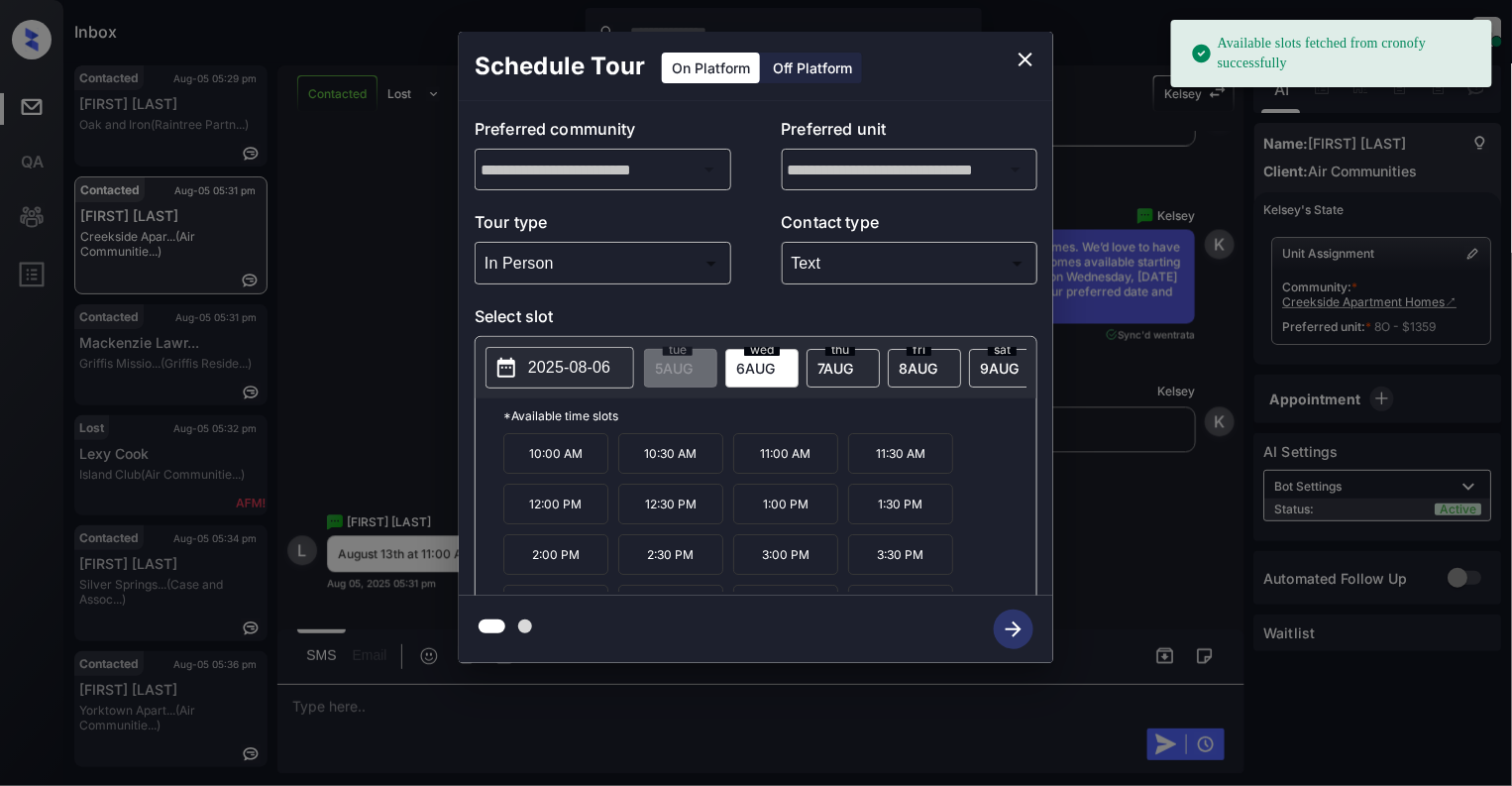 click 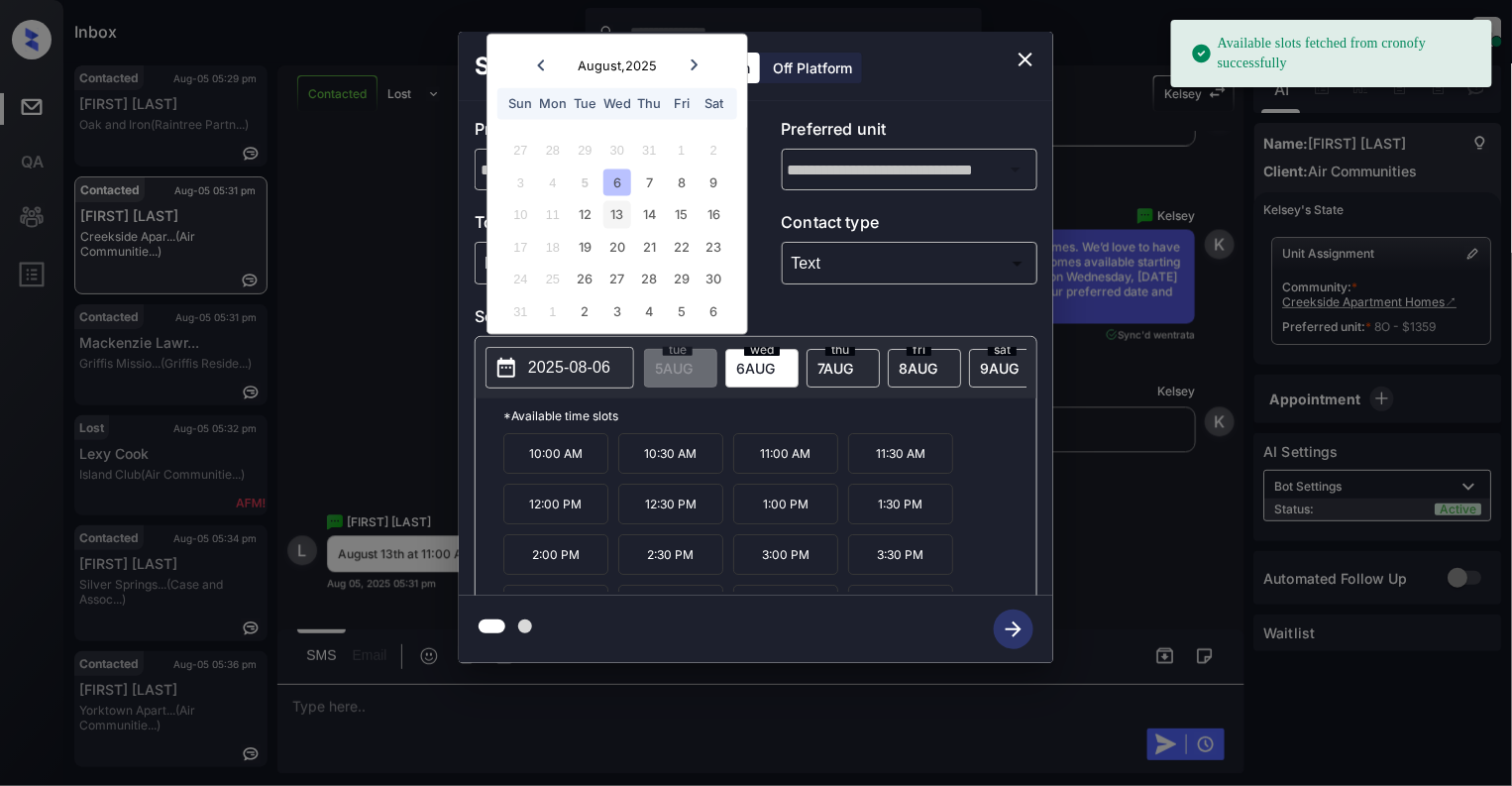 click on "13" at bounding box center (616, 214) 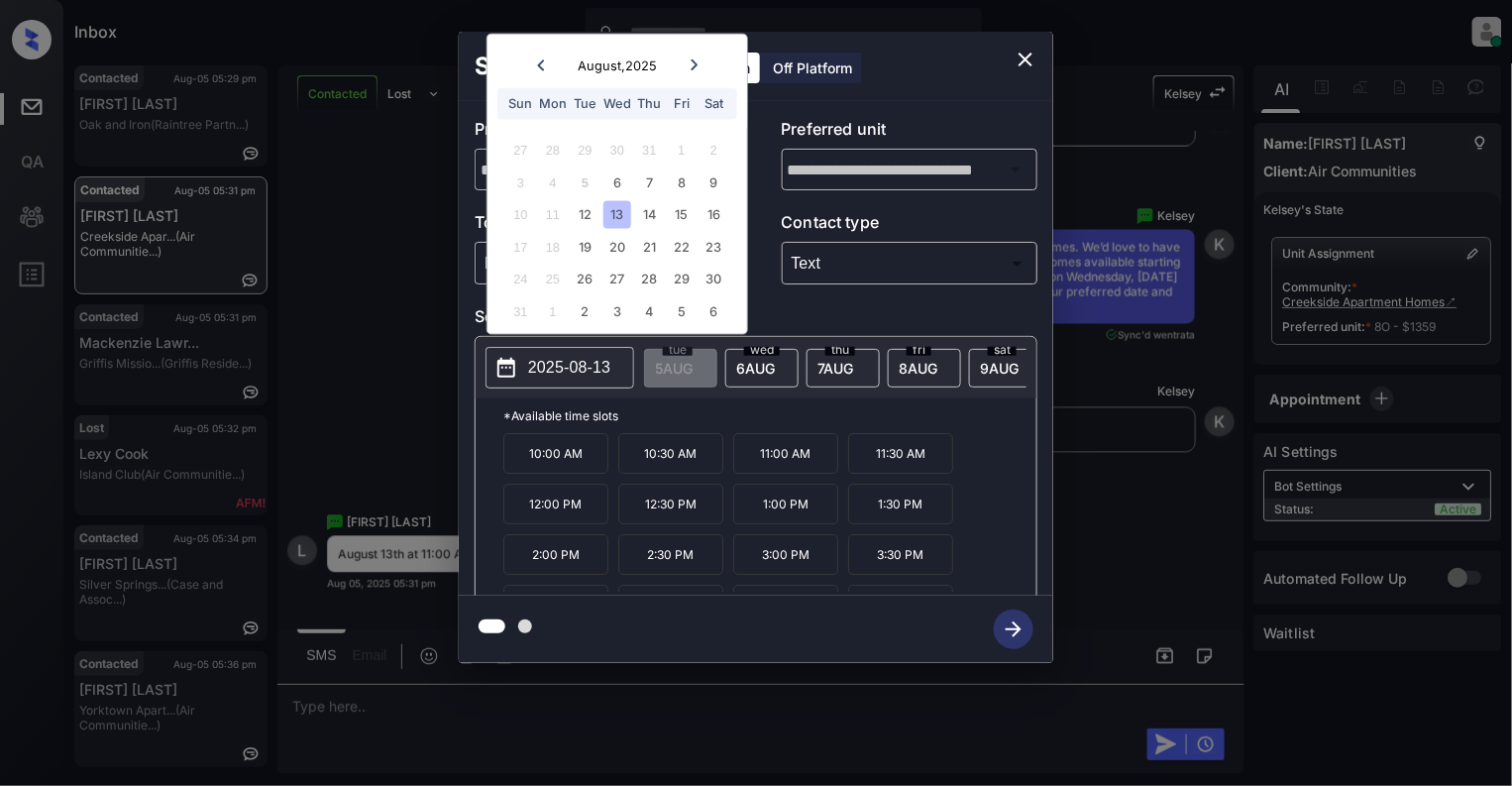 click on "11:00 AM" at bounding box center (786, 453) 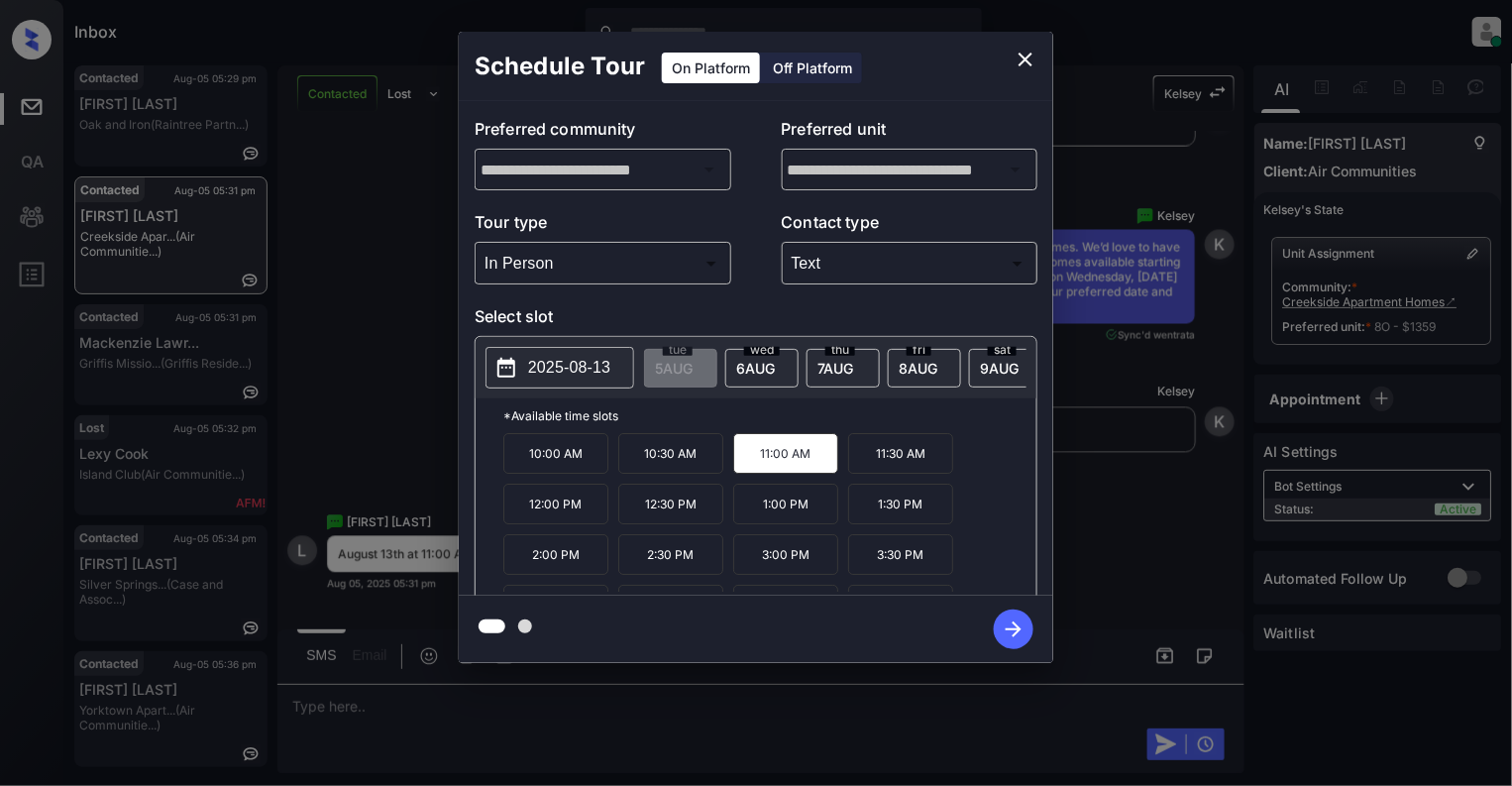 click 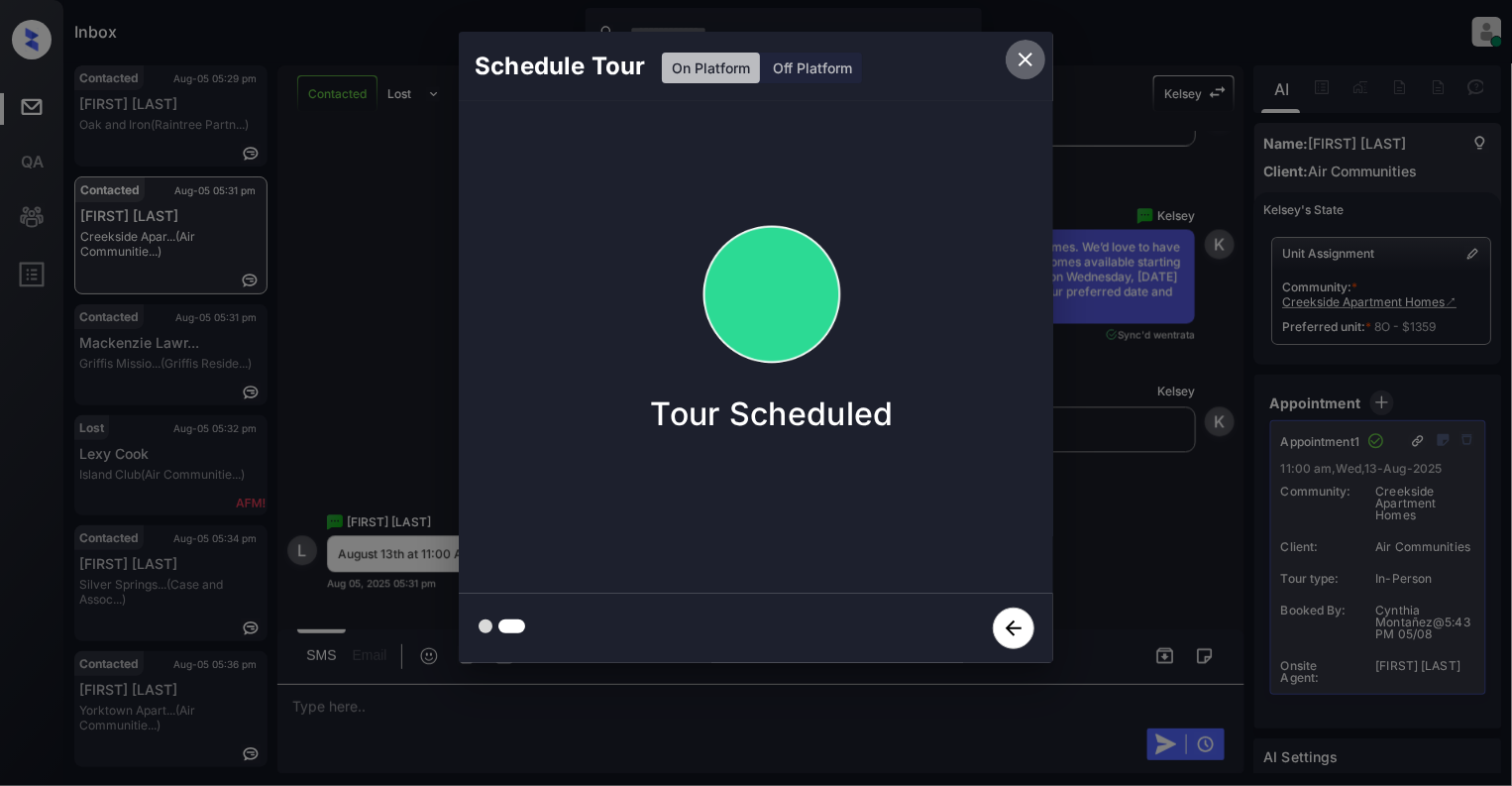 click 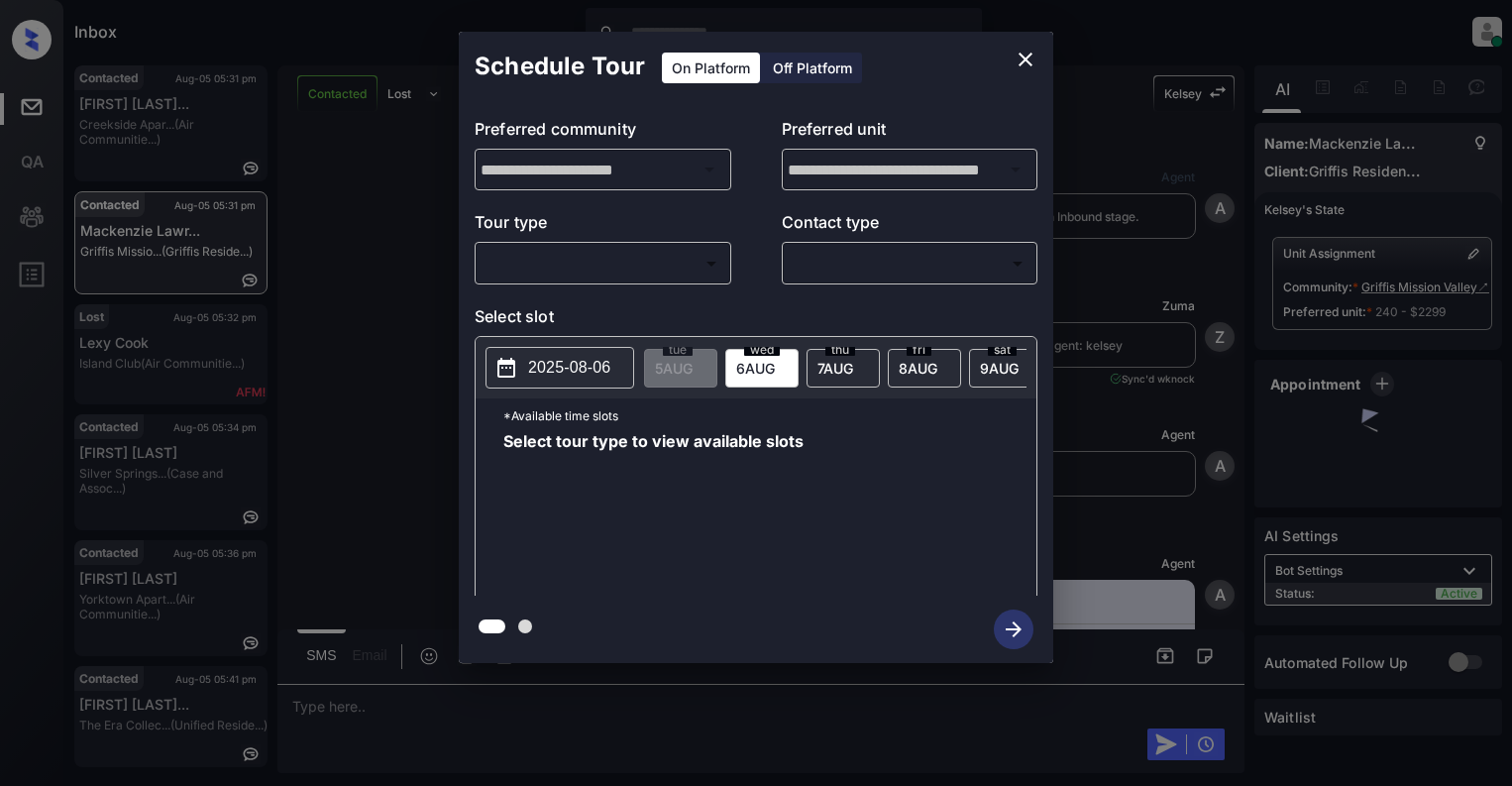 scroll, scrollTop: 0, scrollLeft: 0, axis: both 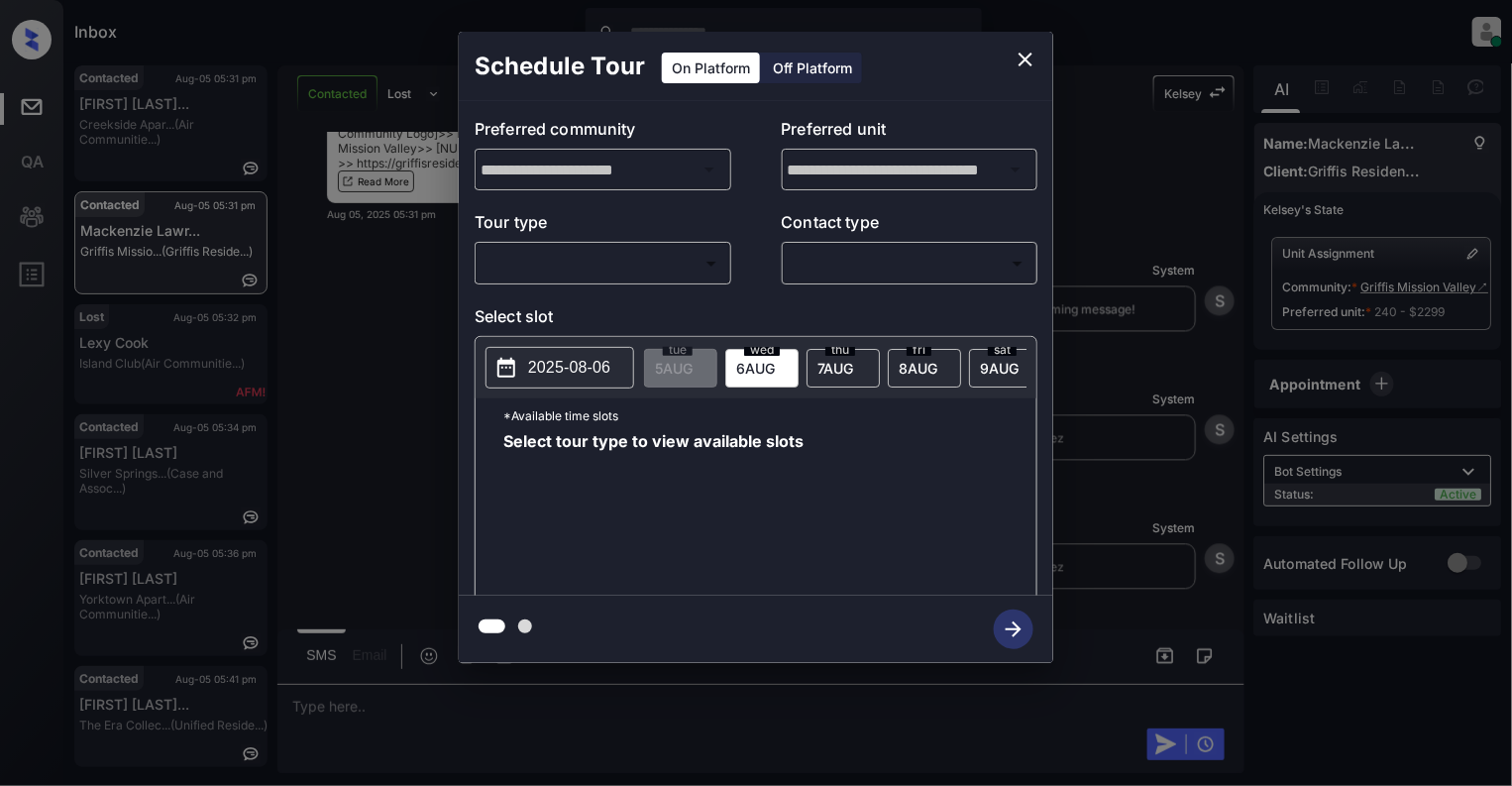 click on "Inbox [FIRST] [LAST] Online Set yourself   offline Set yourself   on break Profile Switch to  light  mode Sign out Contacted Aug-05 05:31 pm   [FIRST] [LAST] Creekside Apar...  (Air Communitie...) Contacted Aug-05 05:31 pm   [FIRST] [LAST] Griffis Missio...  (Griffis Reside...) Lost Aug-05 05:32 pm   [FIRST] [LAST] Island Club  (Air Communitie...) Contacted Aug-05 05:34 pm   [FIRST] [LAST] Silver Springs...  (Case and Assoc...) Contacted Aug-05 05:36 pm   [FIRST] [LAST] Yorktown Apart...  (Air Communitie...) Contacted Aug-05 05:41 pm   [FIRST] [LAST] The Era Collec...  (Unified Reside...) Contacted Lost Lead Sentiment: Angry Upon sliding the acknowledgement:  Lead will move to lost stage. * ​ SMS and call option will be set to opt out. AFM will be turned off for the lead. [FIRST] New Message Agent Lead created via webhook in Inbound stage. Aug 05, 2025 04:39 pm A New Message Zuma Lead transferred to leasing agent: [FIRST] Aug 05, 2025 04:39 pm  Sync'd w  knock Z New Message Agent AFM Request sent to [FIRST]. A A" at bounding box center [756, 393] 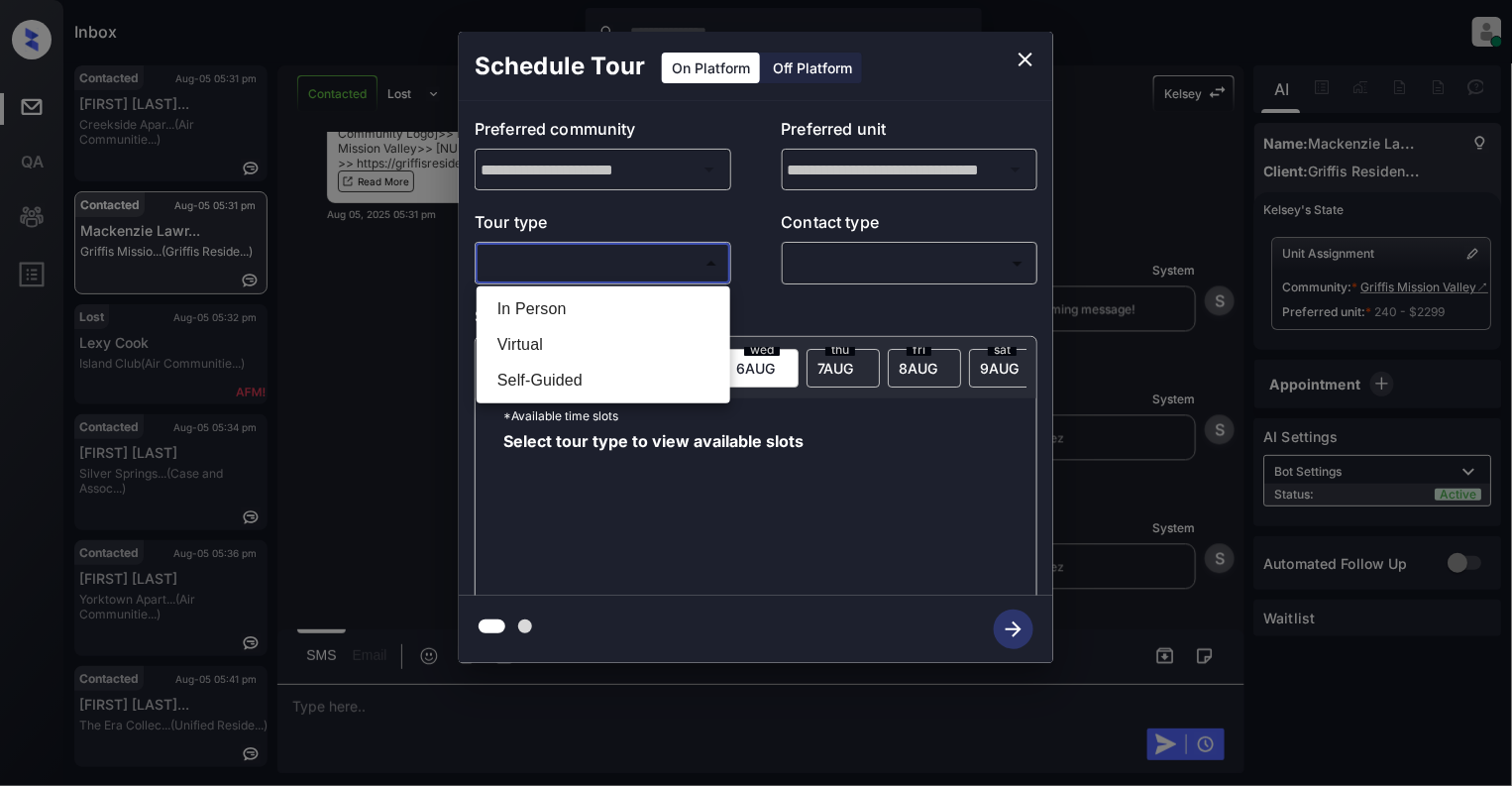 click on "In Person" at bounding box center (603, 309) 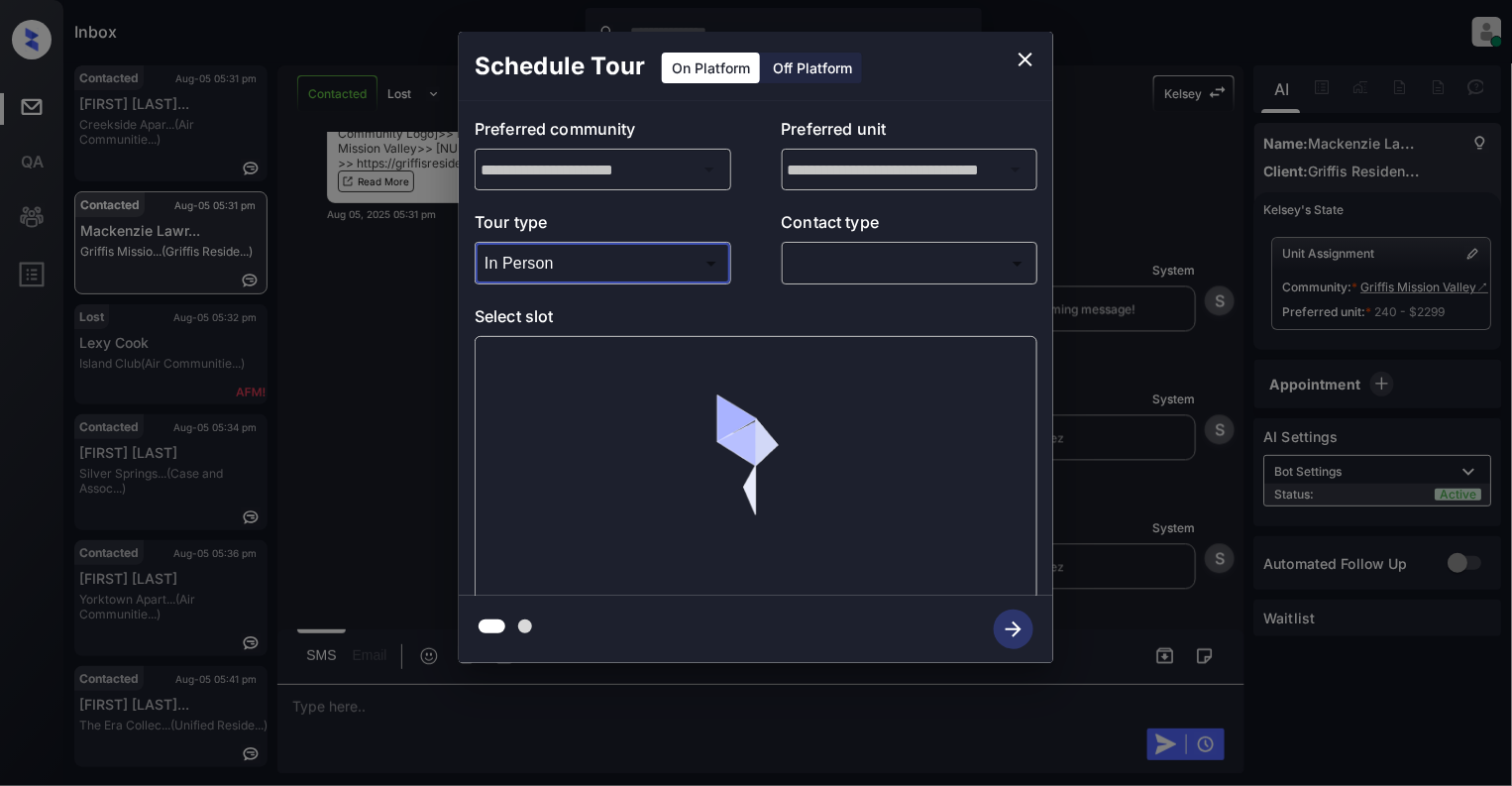 click on "Inbox [FIRST] [LAST] Online Set yourself   offline Set yourself   on break Profile Switch to  light  mode Sign out Contacted Aug-05 05:31 pm   [FIRST] [LAST] Creekside Apar...  (Air Communitie...) Contacted Aug-05 05:31 pm   [FIRST] [LAST] Griffis Missio...  (Griffis Reside...) Lost Aug-05 05:32 pm   [FIRST] [LAST] Island Club  (Air Communitie...) Contacted Aug-05 05:34 pm   [FIRST] [LAST] Silver Springs...  (Case and Assoc...) Contacted Aug-05 05:36 pm   [FIRST] [LAST] Yorktown Apart...  (Air Communitie...) Contacted Aug-05 05:41 pm   [FIRST] [LAST] The Era Collec...  (Unified Reside...) Contacted Lost Lead Sentiment: Angry Upon sliding the acknowledgement:  Lead will move to lost stage. * ​ SMS and call option will be set to opt out. AFM will be turned off for the lead. [FIRST] New Message Agent Lead created via webhook in Inbound stage. Aug 05, 2025 04:39 pm A New Message Zuma Lead transferred to leasing agent: [FIRST] Aug 05, 2025 04:39 pm  Sync'd w  knock Z New Message Agent AFM Request sent to [FIRST]. A A" at bounding box center [756, 393] 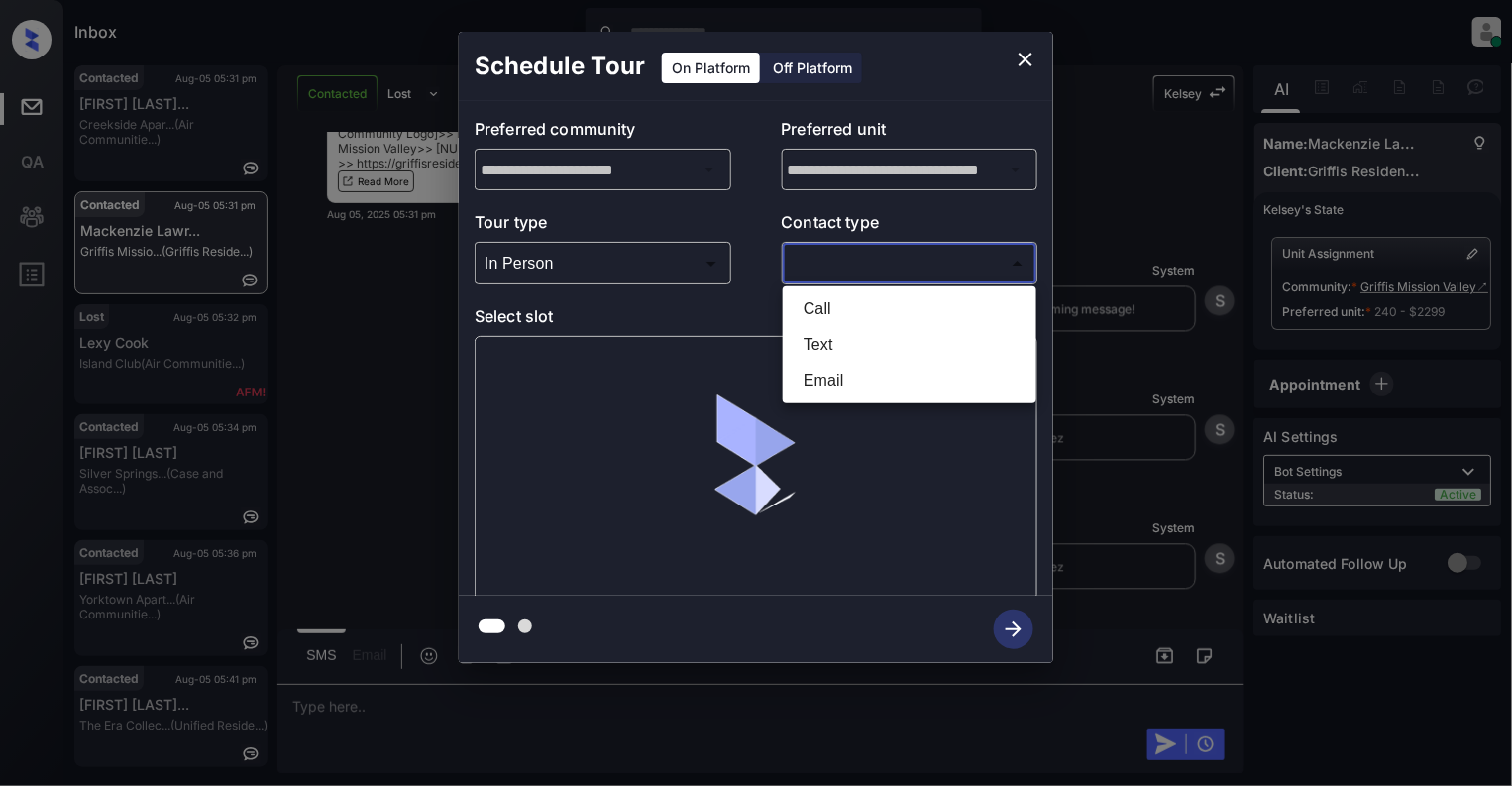 click at bounding box center [756, 393] 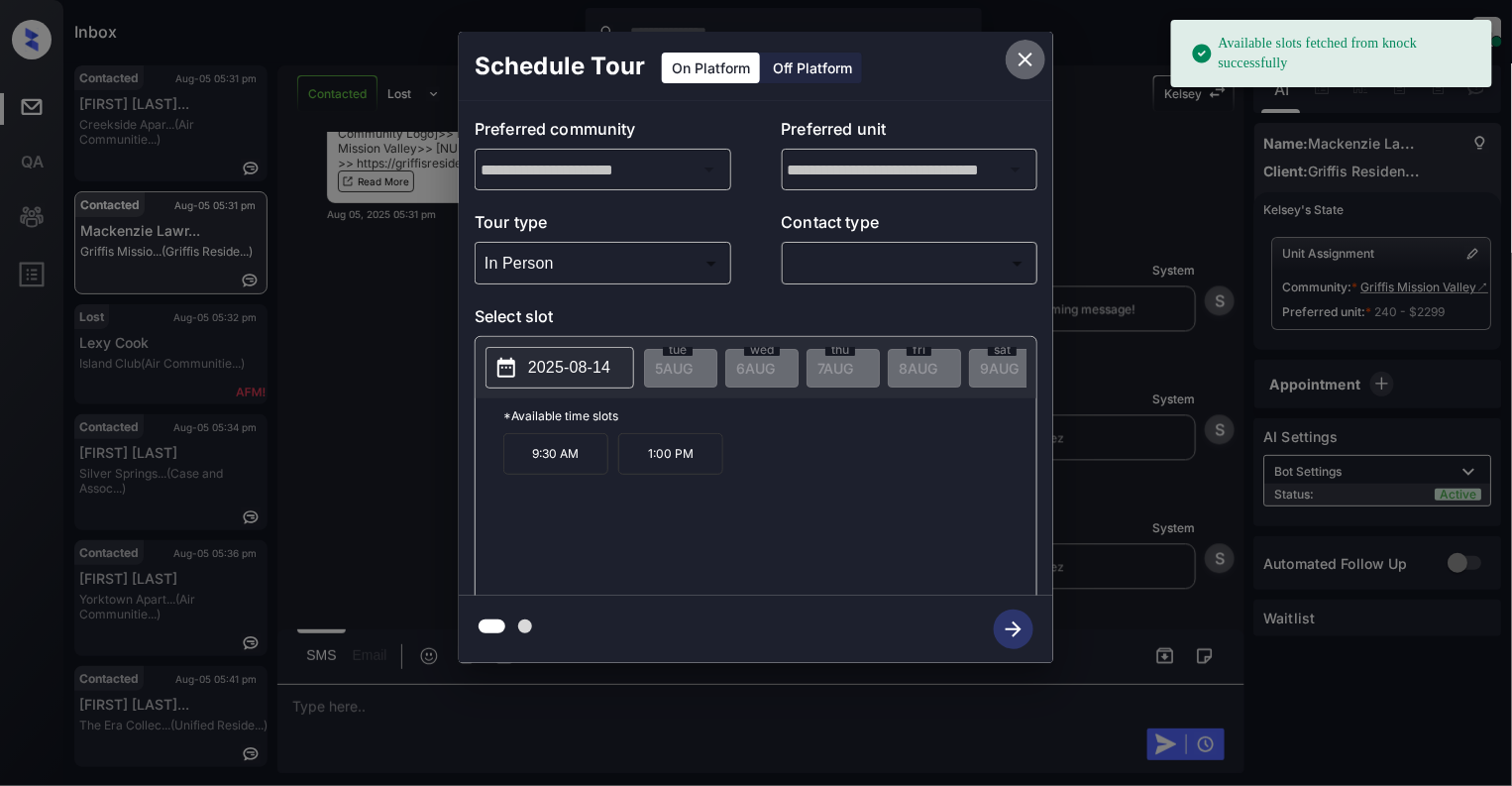 click 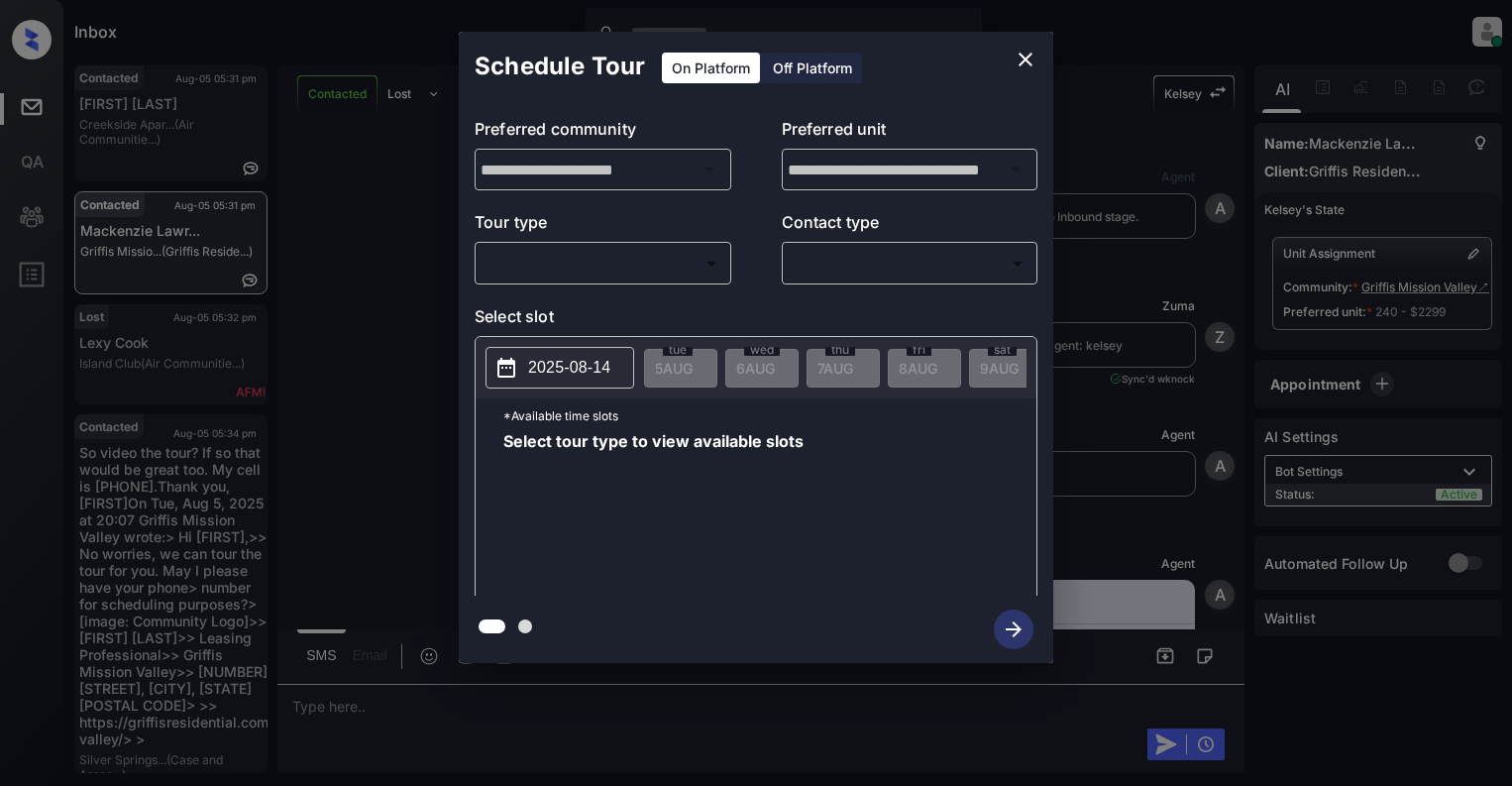 scroll, scrollTop: 0, scrollLeft: 0, axis: both 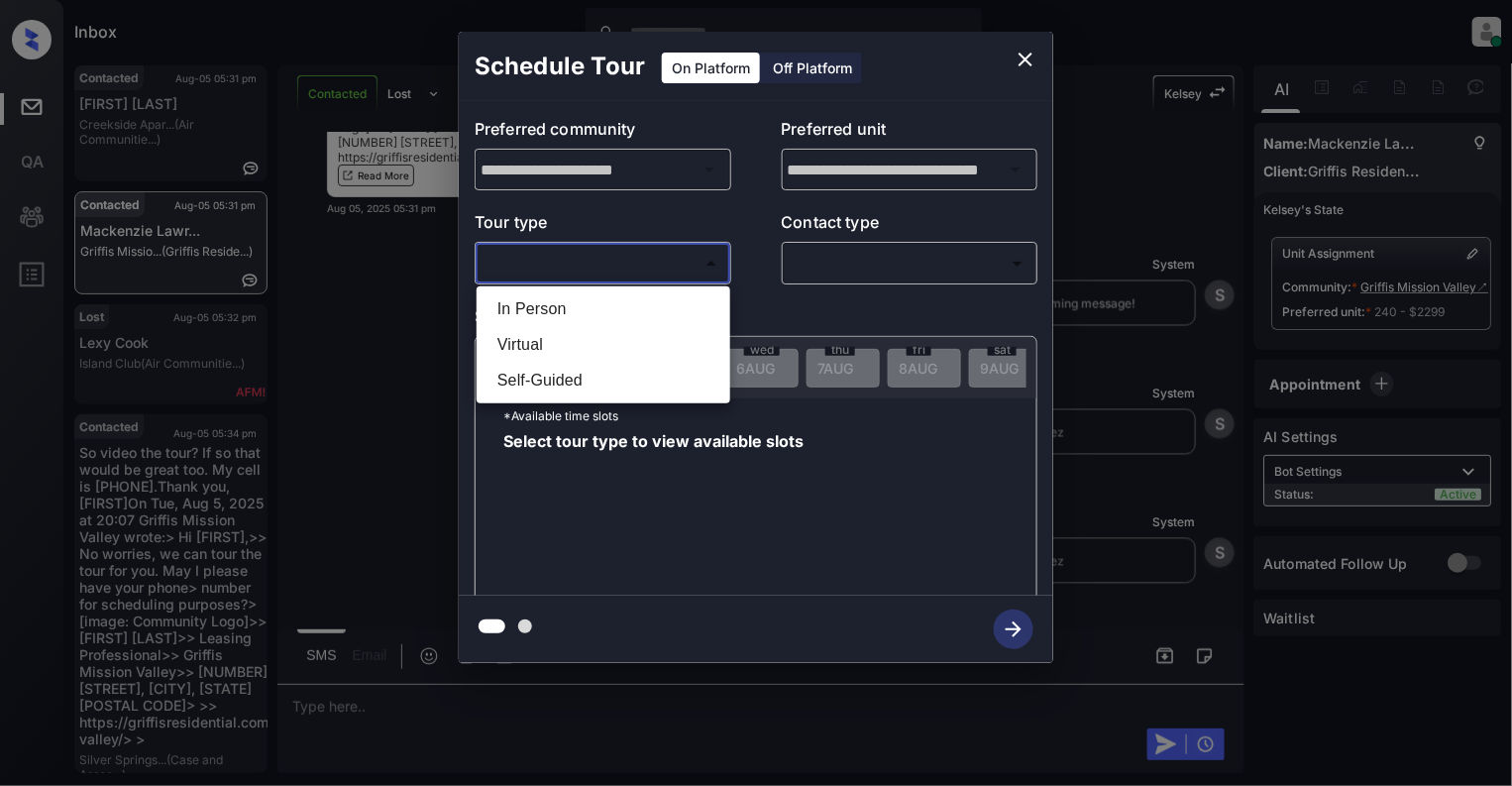 click on "Inbox [FIRST] [LAST] Online Set yourself   offline Set yourself   on break Profile Switch to  light  mode Sign out Contacted Aug-05 05:31 pm   [FIRST] [LAST] Creekside Apar...  (Air Communitie...) Contacted Aug-05 05:31 pm   [FIRST] [LAST] Griffis Missio...  (Griffis Reside...) Lost Aug-05 05:32 pm   [FIRST] [LAST] Island Club  (Air Communitie...) Contacted Aug-05 05:34 pm   [FIRST] [LAST] Silver Springs...  (Case and Assoc...) Contacted Aug-05 05:36 pm   [FIRST] [LAST] Yorktown Apart...  (Air Communitie...) Contacted Aug-05 05:41 pm   [FIRST] [LAST] The Era Collec...  (Unified Reside...) Contacted Lost Lead Sentiment: Angry Upon sliding the acknowledgement:  Lead will move to lost stage. * ​ SMS and call option will be set to opt out. AFM will be turned off for the lead. [FIRST] New Message Agent Lead created via webhook in Inbound stage. Aug 05, 2025 04:39 pm A New Message Zuma Lead transferred to leasing agent: [FIRST] Aug 05, 2025 04:39 pm  Sync'd w  knock Z New Message Agent AFM Request sent to [FIRST]. A A" at bounding box center (756, 393) 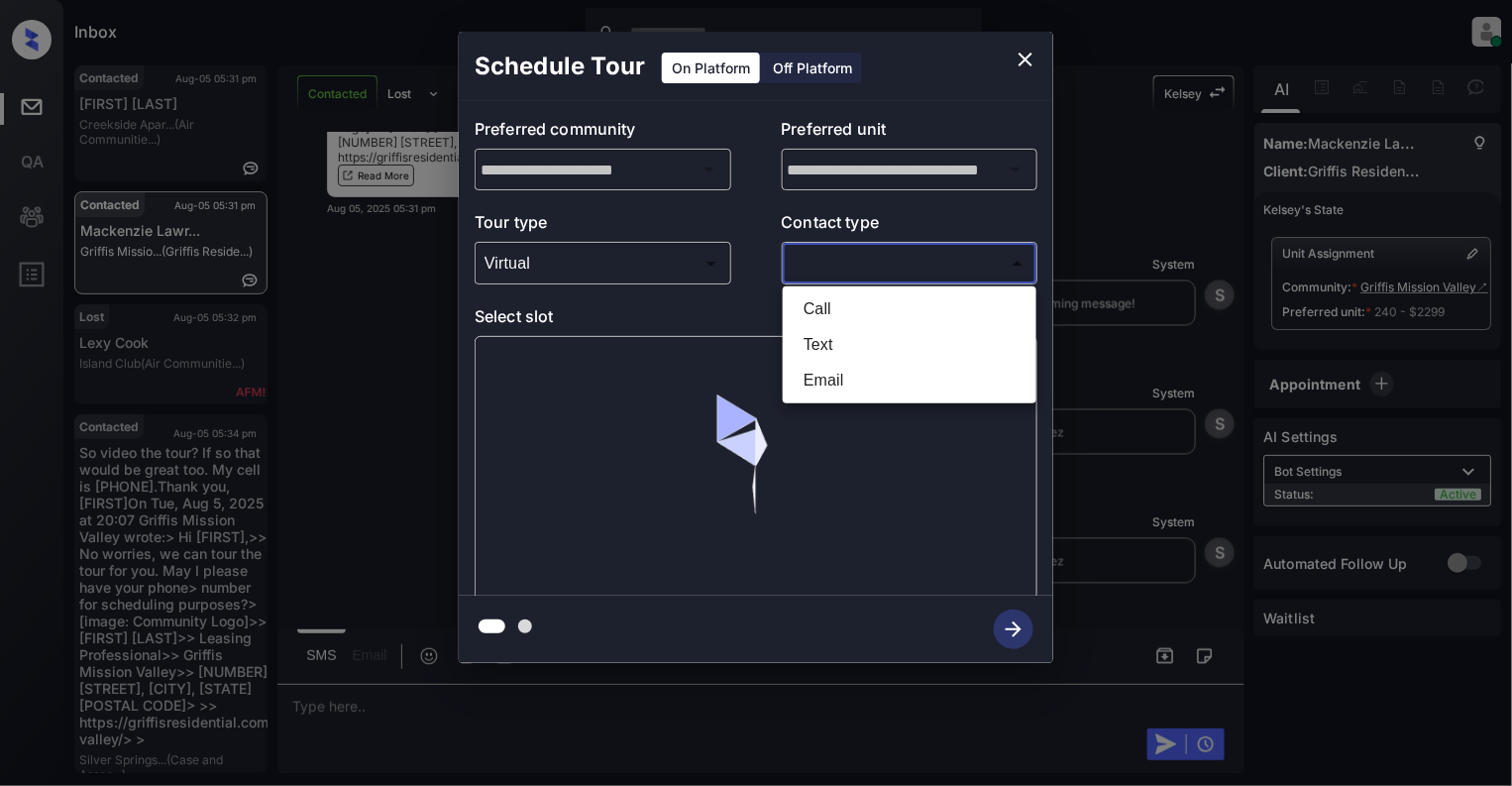 click on "Inbox [FIRST] [LAST] Online Set yourself   offline Set yourself   on break Profile Switch to  light  mode Sign out Contacted Aug-05 05:31 pm   [FIRST] [LAST] Creekside Apar...  (Air Communitie...) Contacted Aug-05 05:31 pm   [FIRST] [LAST] Griffis Missio...  (Griffis Reside...) Lost Aug-05 05:32 pm   [FIRST] [LAST] Island Club  (Air Communitie...) Contacted Aug-05 05:34 pm   [FIRST] [LAST] Silver Springs...  (Case and Assoc...) Contacted Aug-05 05:36 pm   [FIRST] [LAST] Yorktown Apart...  (Air Communitie...) Contacted Aug-05 05:41 pm   [FIRST] [LAST] The Era Collec...  (Unified Reside...) Contacted Lost Lead Sentiment: Angry Upon sliding the acknowledgement:  Lead will move to lost stage. * ​ SMS and call option will be set to opt out. AFM will be turned off for the lead. [FIRST] New Message Agent Lead created via webhook in Inbound stage. Aug 05, 2025 04:39 pm A New Message Zuma Lead transferred to leasing agent: [FIRST] Aug 05, 2025 04:39 pm  Sync'd w  knock Z New Message Agent AFM Request sent to [FIRST]. A A" at bounding box center (756, 393) 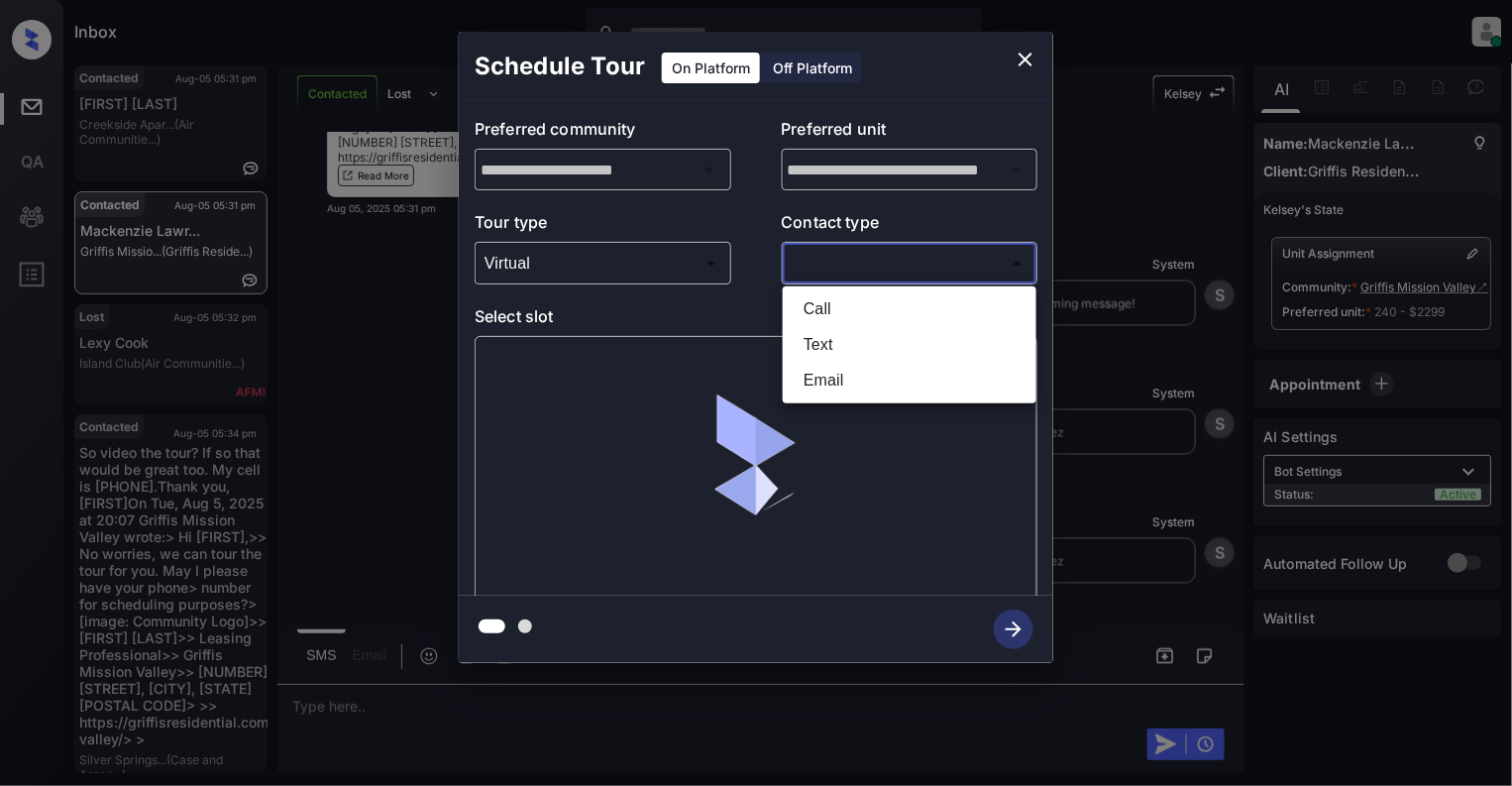 click on "Text" at bounding box center [910, 345] 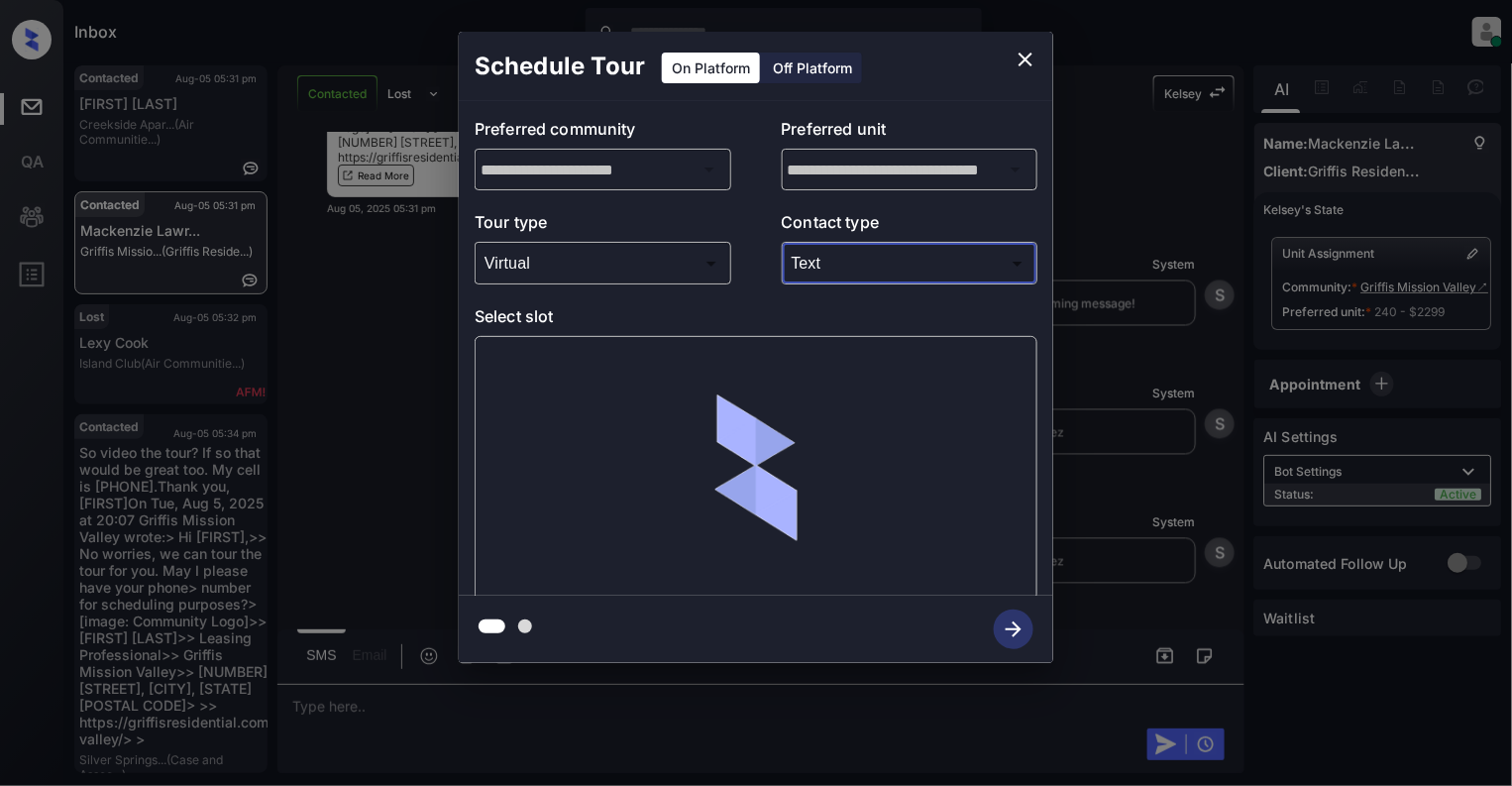 click on "Inbox [FIRST] [LAST] Online Set yourself   offline Set yourself   on break Profile Switch to  light  mode Sign out Contacted Aug-05 05:31 pm   [FIRST] [LAST] Creekside Apar...  (Air Communitie...) Contacted Aug-05 05:31 pm   [FIRST] [LAST] Griffis Missio...  (Griffis Reside...) Lost Aug-05 05:32 pm   [FIRST] [LAST] Island Club  (Air Communitie...) Contacted Aug-05 05:34 pm   [FIRST] [LAST] Silver Springs...  (Case and Assoc...) Contacted Aug-05 05:36 pm   [FIRST] [LAST] Yorktown Apart...  (Air Communitie...) Contacted Aug-05 05:41 pm   [FIRST] [LAST] The Era Collec...  (Unified Reside...) Contacted Lost Lead Sentiment: Angry Upon sliding the acknowledgement:  Lead will move to lost stage. * ​ SMS and call option will be set to opt out. AFM will be turned off for the lead. [FIRST] New Message Agent Lead created via webhook in Inbound stage. Aug 05, 2025 04:39 pm A New Message Zuma Lead transferred to leasing agent: [FIRST] Aug 05, 2025 04:39 pm  Sync'd w  knock Z New Message Agent AFM Request sent to [FIRST]. A A" at bounding box center (756, 393) 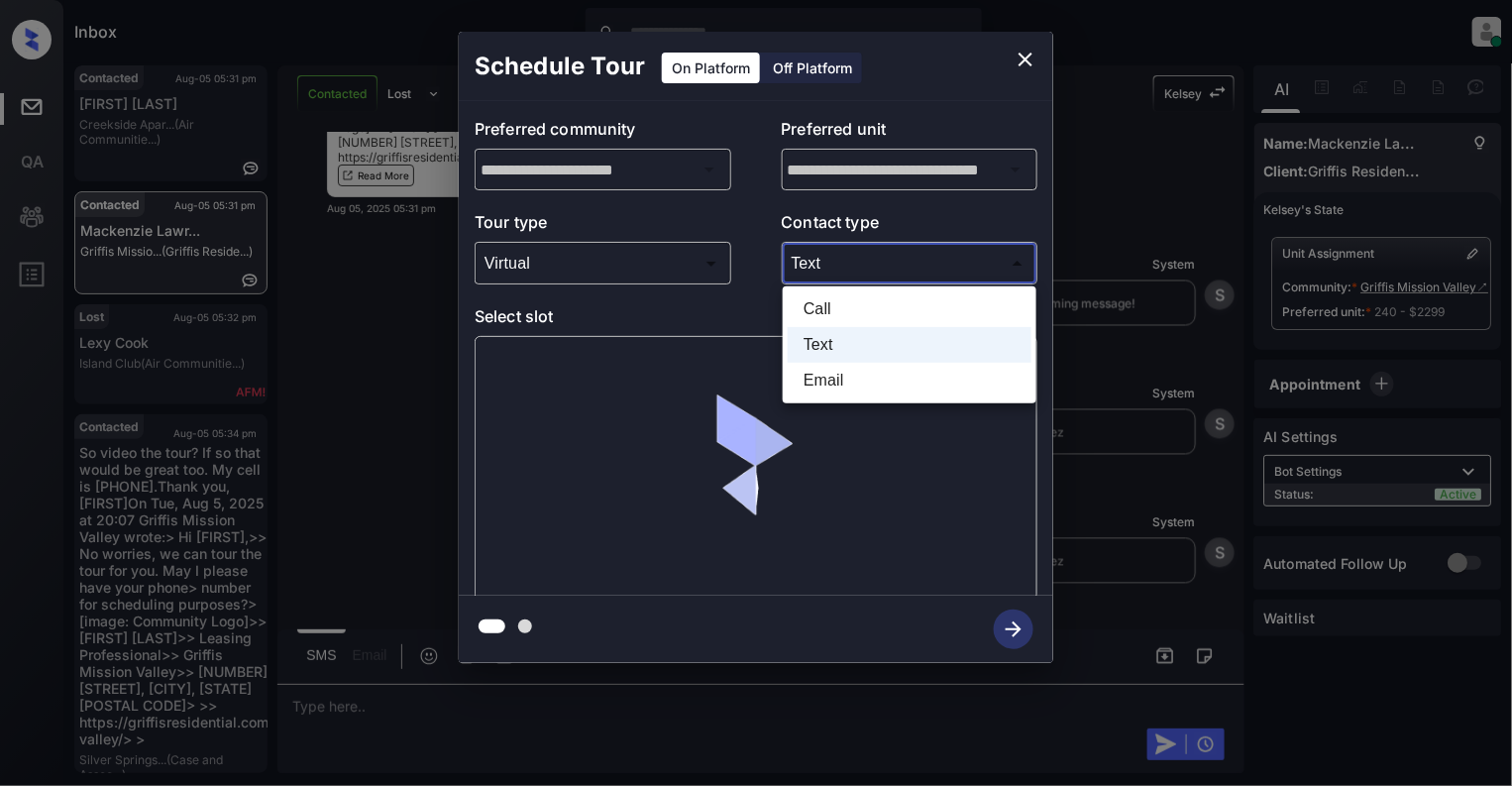 click on "Email" at bounding box center (910, 381) 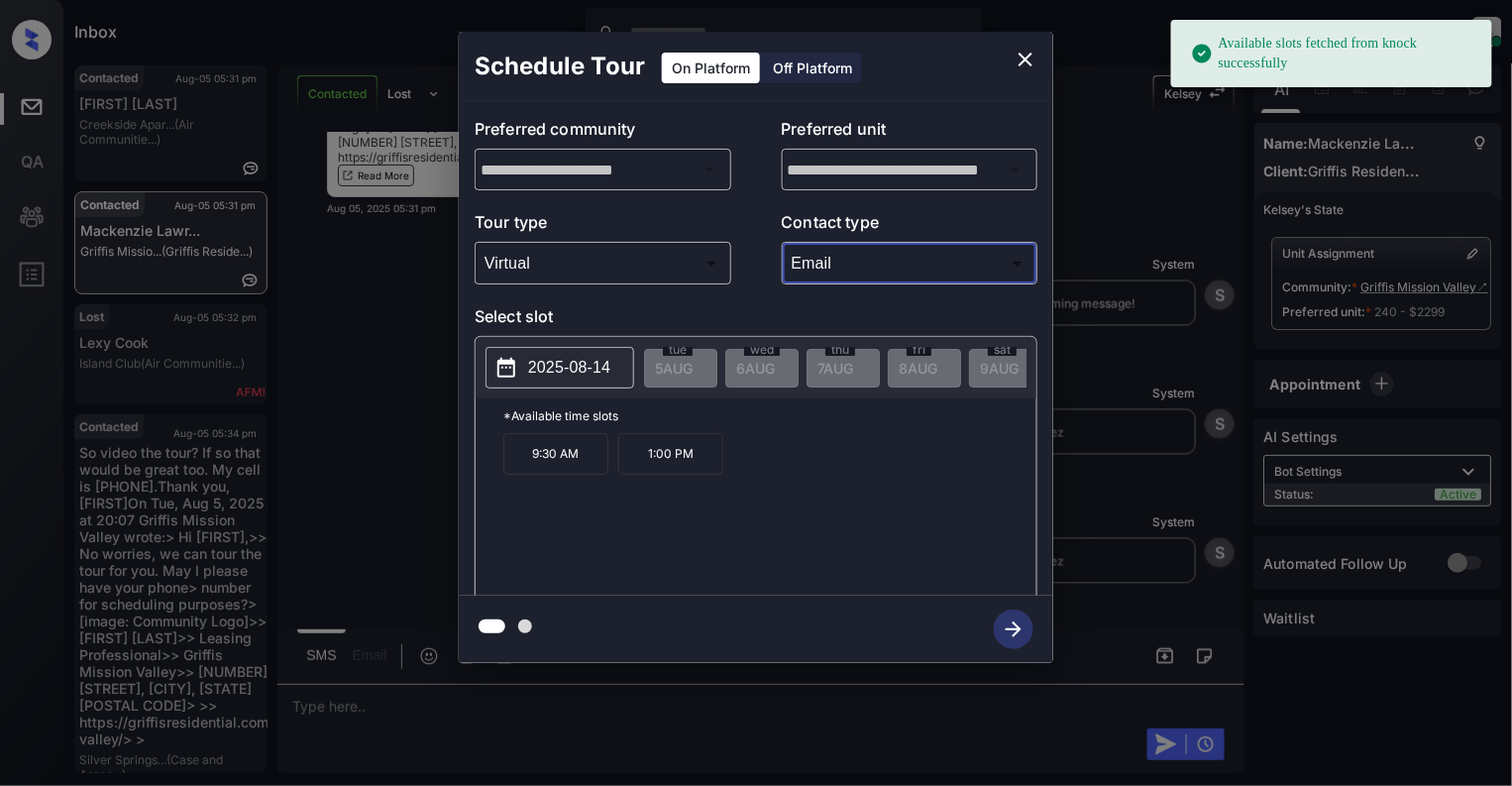type on "*****" 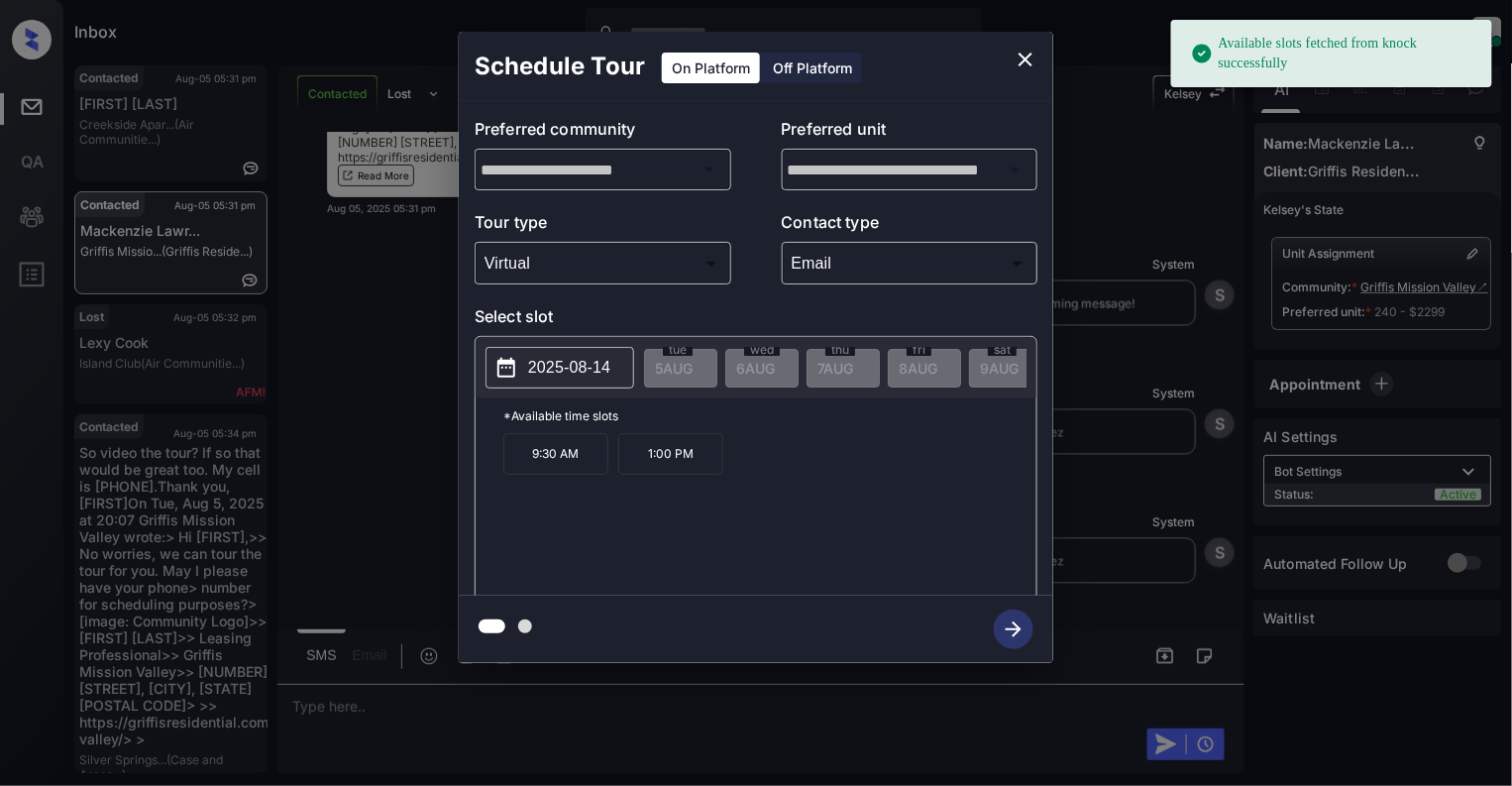 click on "2025-08-14" at bounding box center [569, 368] 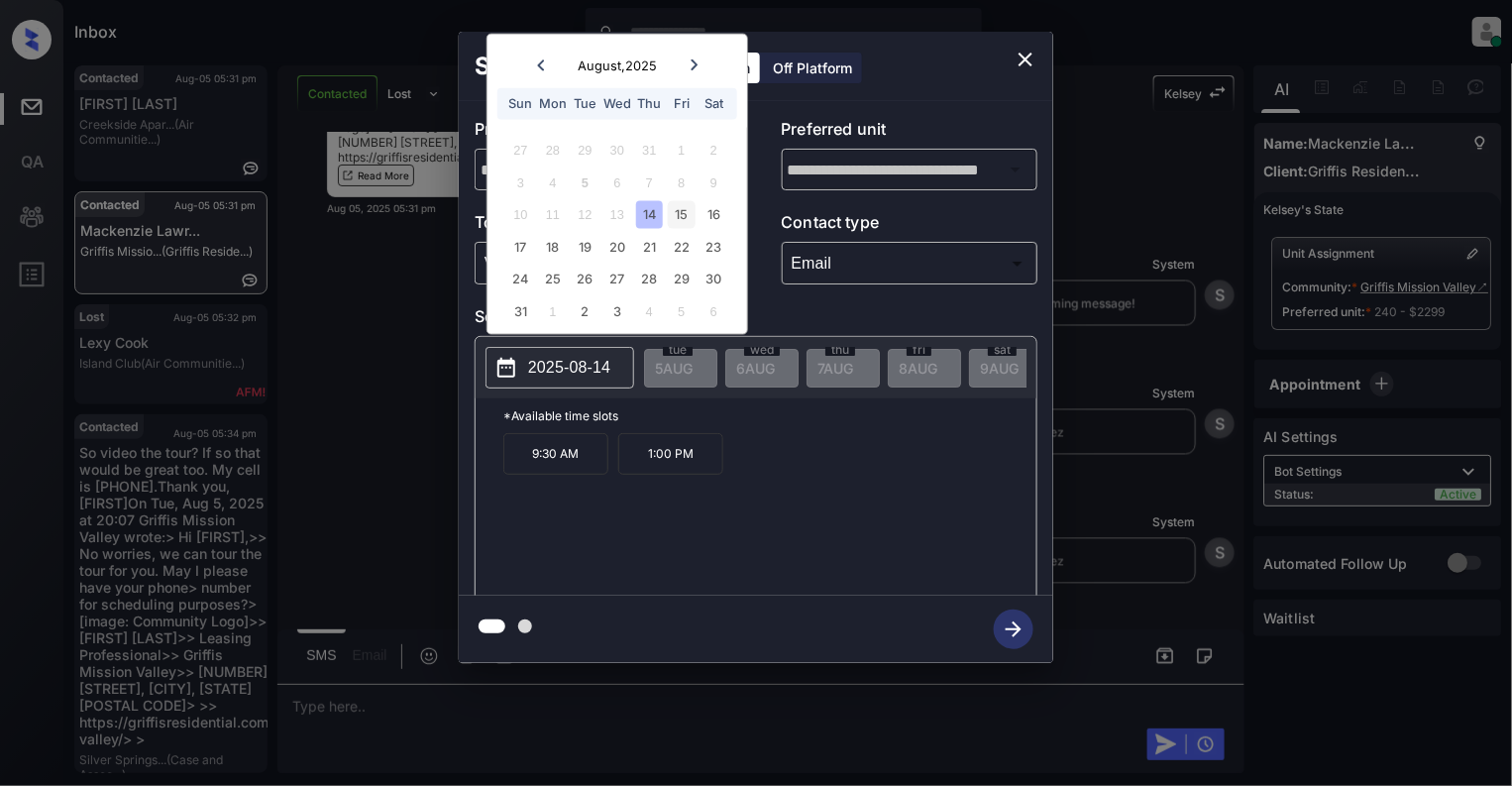 click on "15" at bounding box center (681, 214) 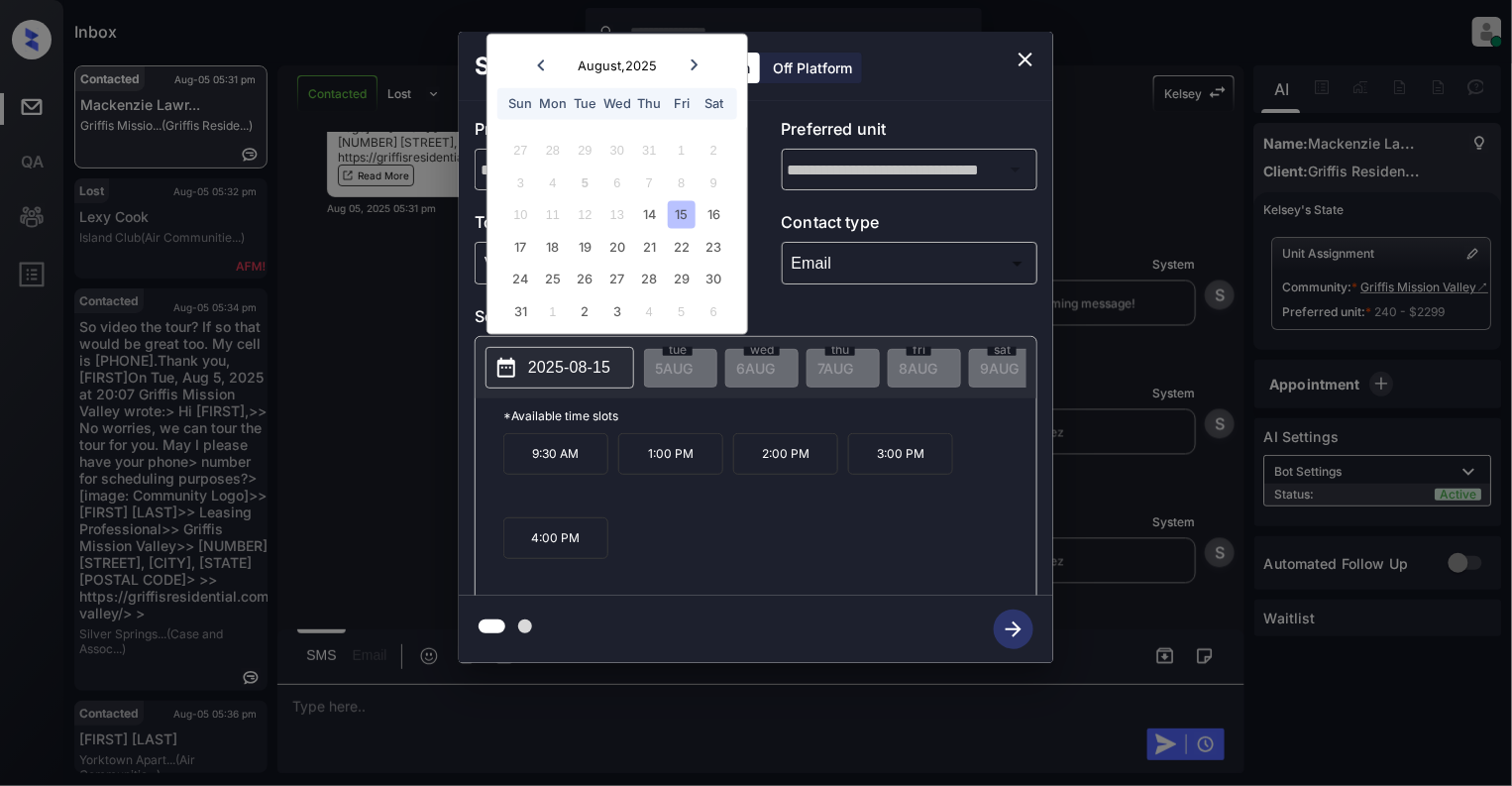 click 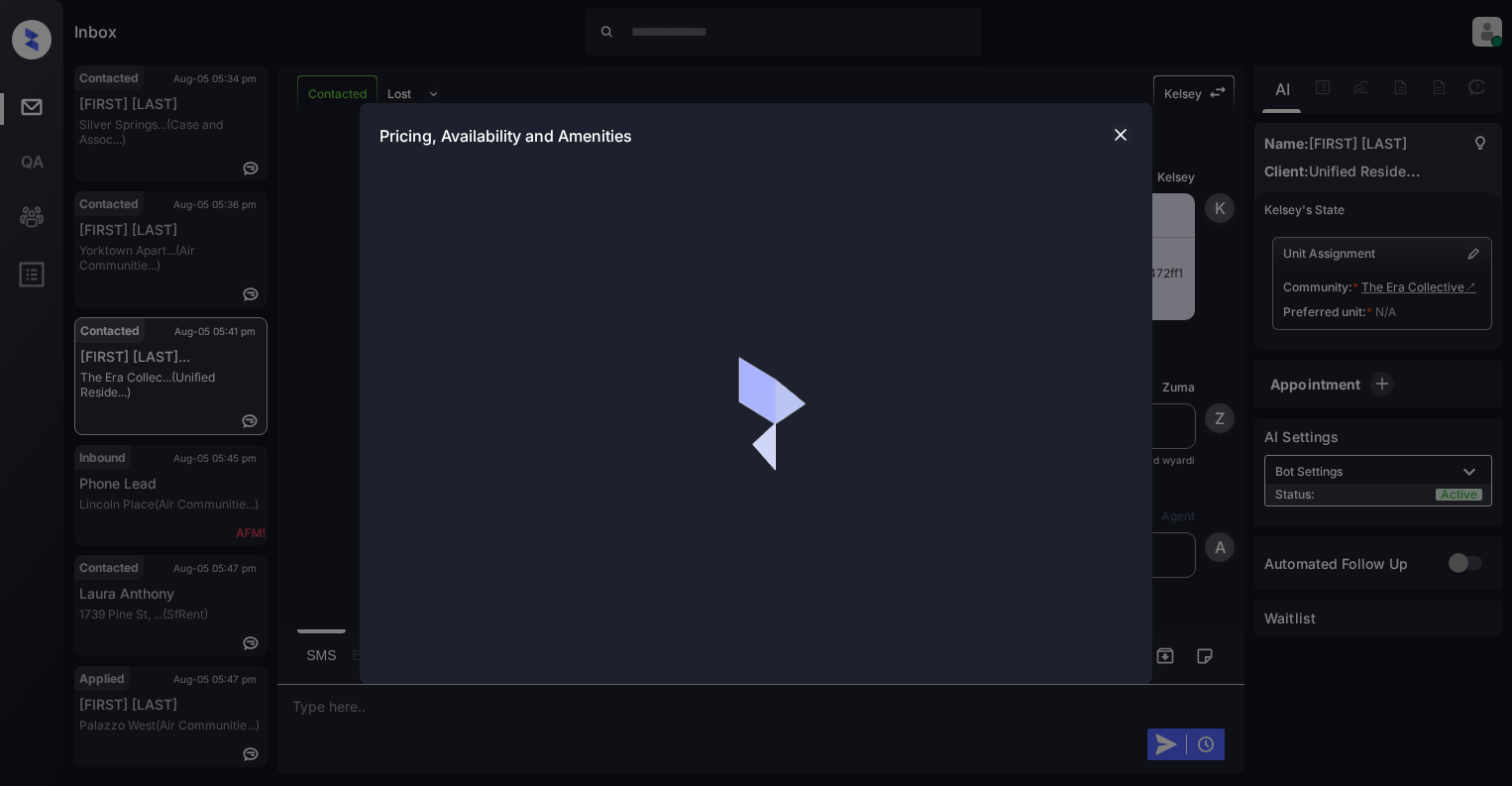 scroll, scrollTop: 0, scrollLeft: 0, axis: both 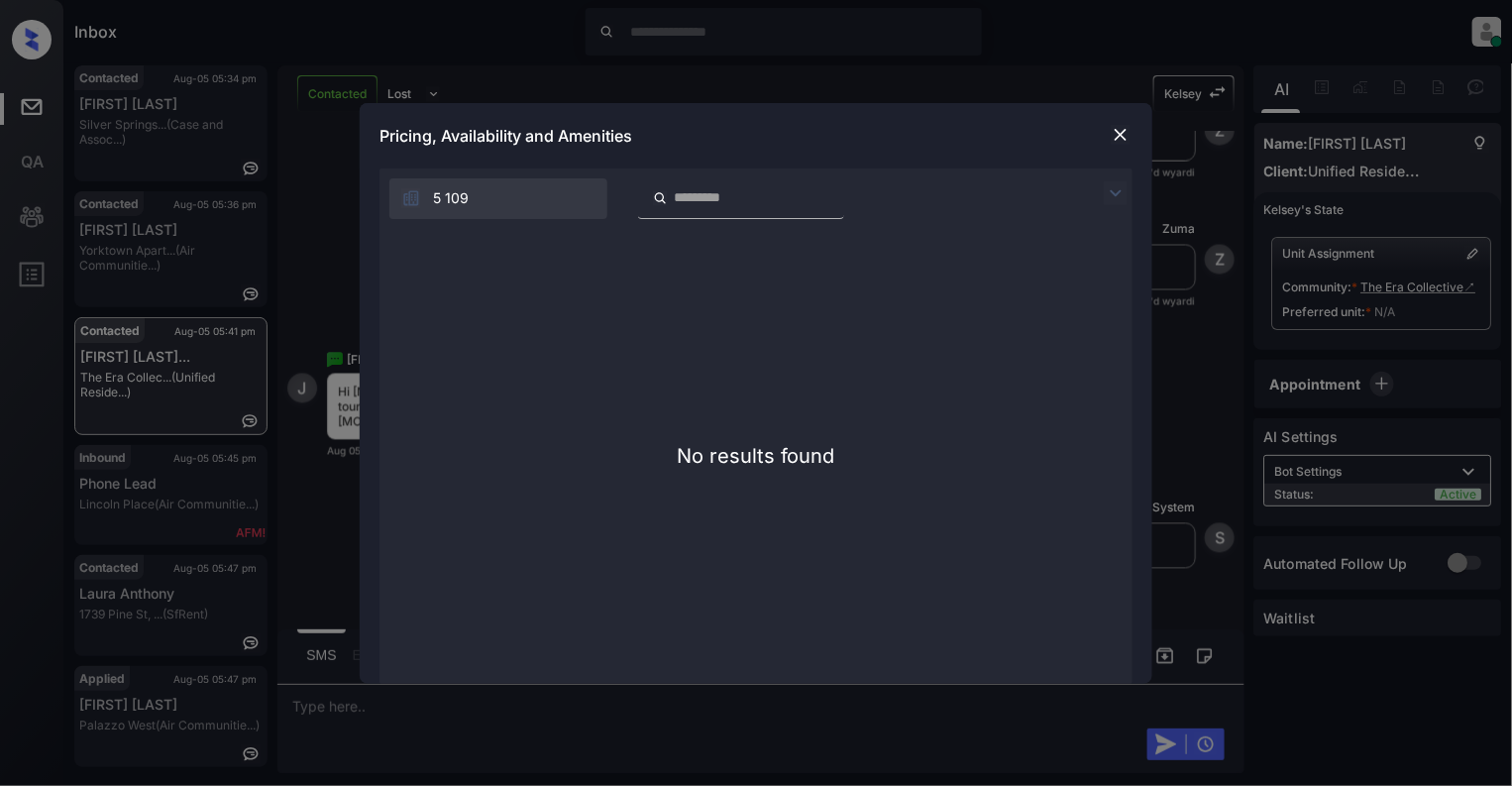 click at bounding box center (1121, 135) 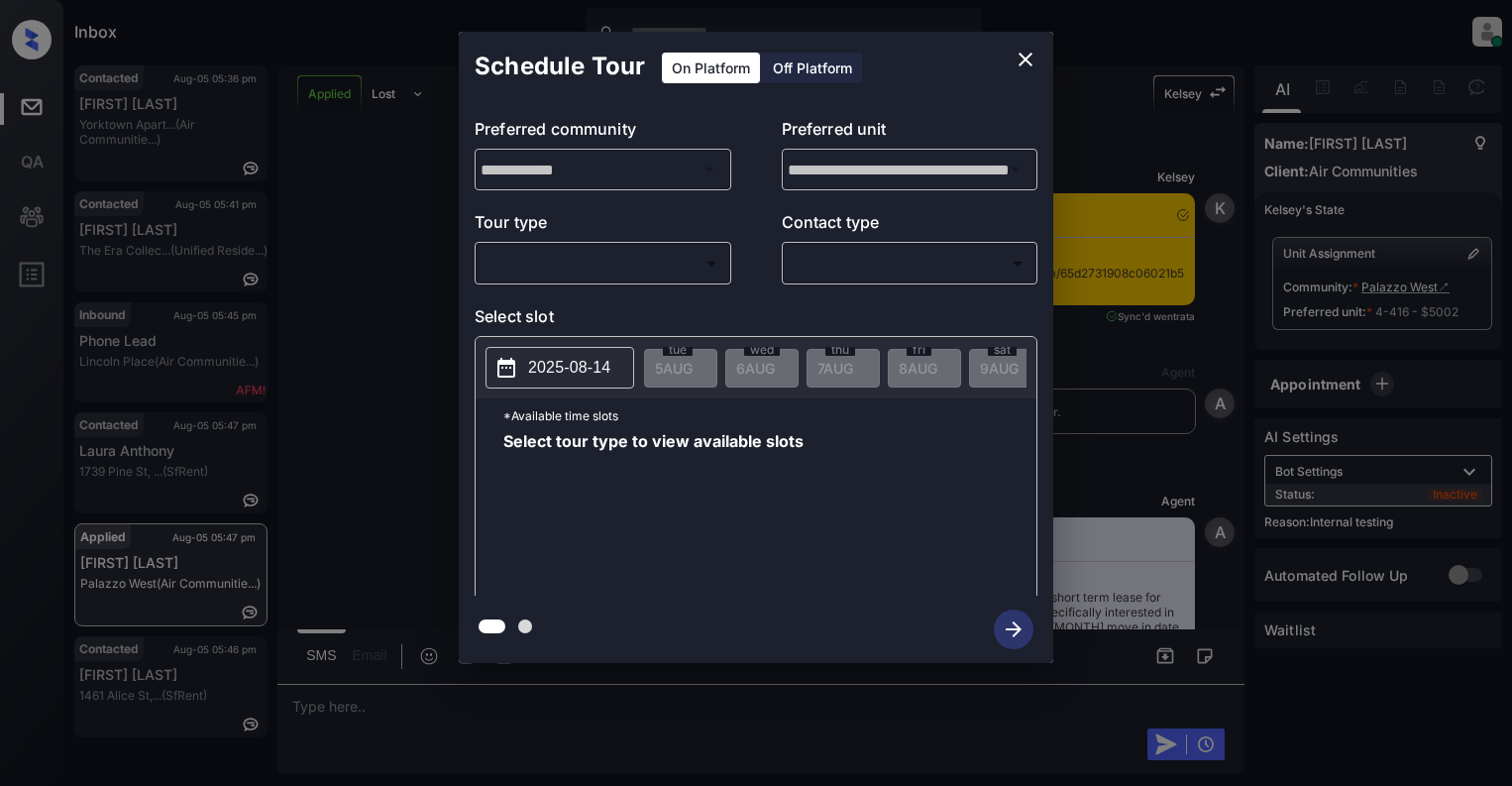 scroll, scrollTop: 0, scrollLeft: 0, axis: both 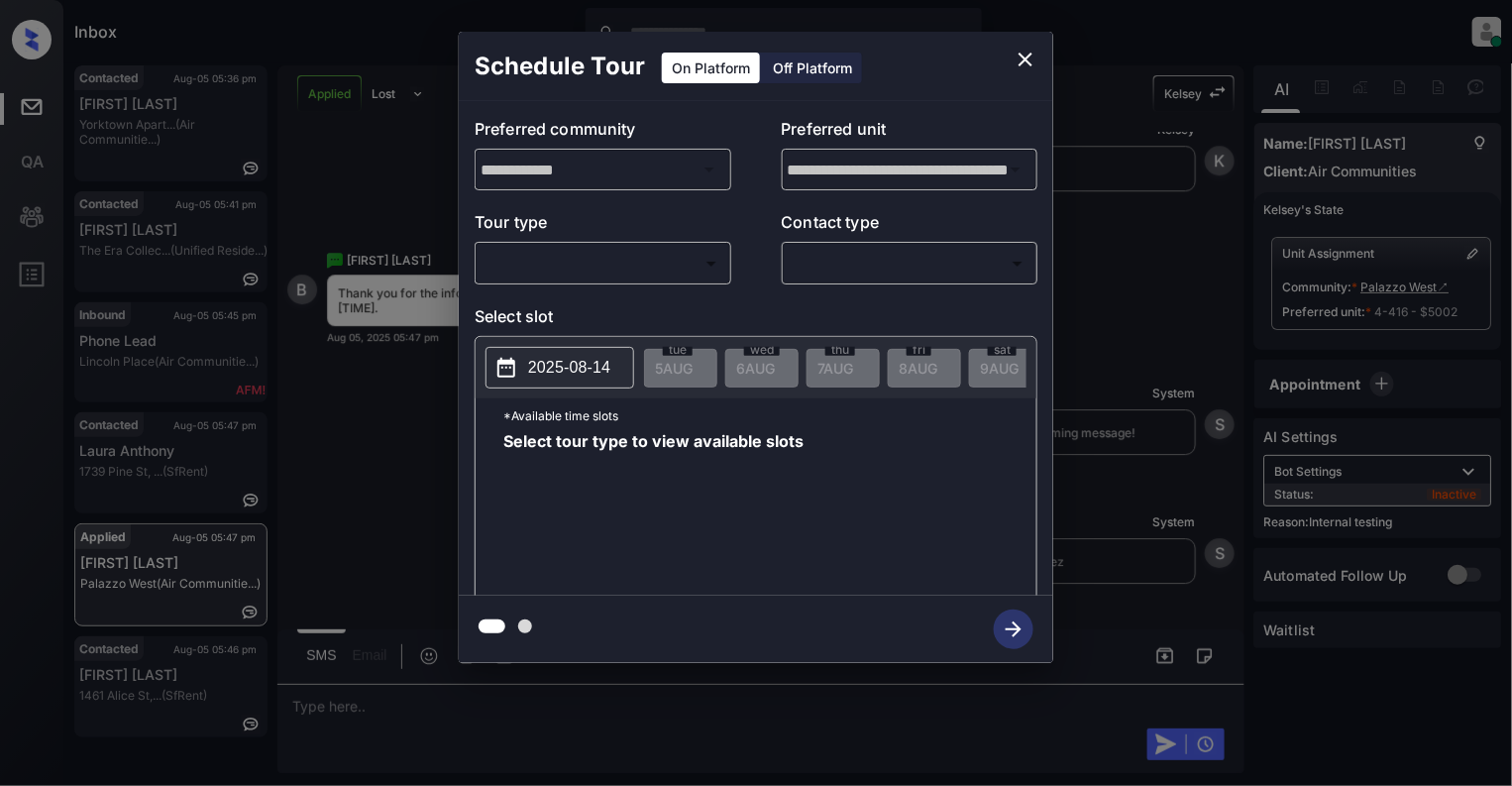 click on "Inbox Cynthia Montañez Online Set yourself   offline Set yourself   on break Profile Switch to  light  mode Sign out Contacted Aug-05 05:36 pm   Lyba Z Yorktown Apart...  (Air Communitie...) Contacted Aug-05 05:41 pm   Jashaun Johnso... The Era Collec...  (Unified Reside...) Inbound Aug-05 05:45 pm   Phone Lead Lincoln Place  (Air Communitie...) Contacted Aug-05 05:47 pm   Laura Anthony 1739 Pine St, ...  (SfRent) Applied Aug-05 05:47 pm   Brianna Howard Palazzo West  (Air Communitie...) Contacted Aug-05 05:46 pm   Lynesta Hunter 1461 Alice St,...  (SfRent) Applied Lost Lead Sentiment: Angry Upon sliding the acknowledgement:  Lead will move to lost stage. * ​ SMS and call option will be set to opt out. AFM will be turned off for the lead. Kelsey New Message Kelsey Notes Note: https://conversation.getzuma.com/65d2731908c06021b530526e Feb 18, 2024 01:14 pm  Sync'd w  entrata K New Message Agent Lead created via emailParser. Feb 18, 2024 01:14 pm A New Message Agent Notes Note: Feb 18, 2024 01:14 pm A Kelsey" at bounding box center [756, 393] 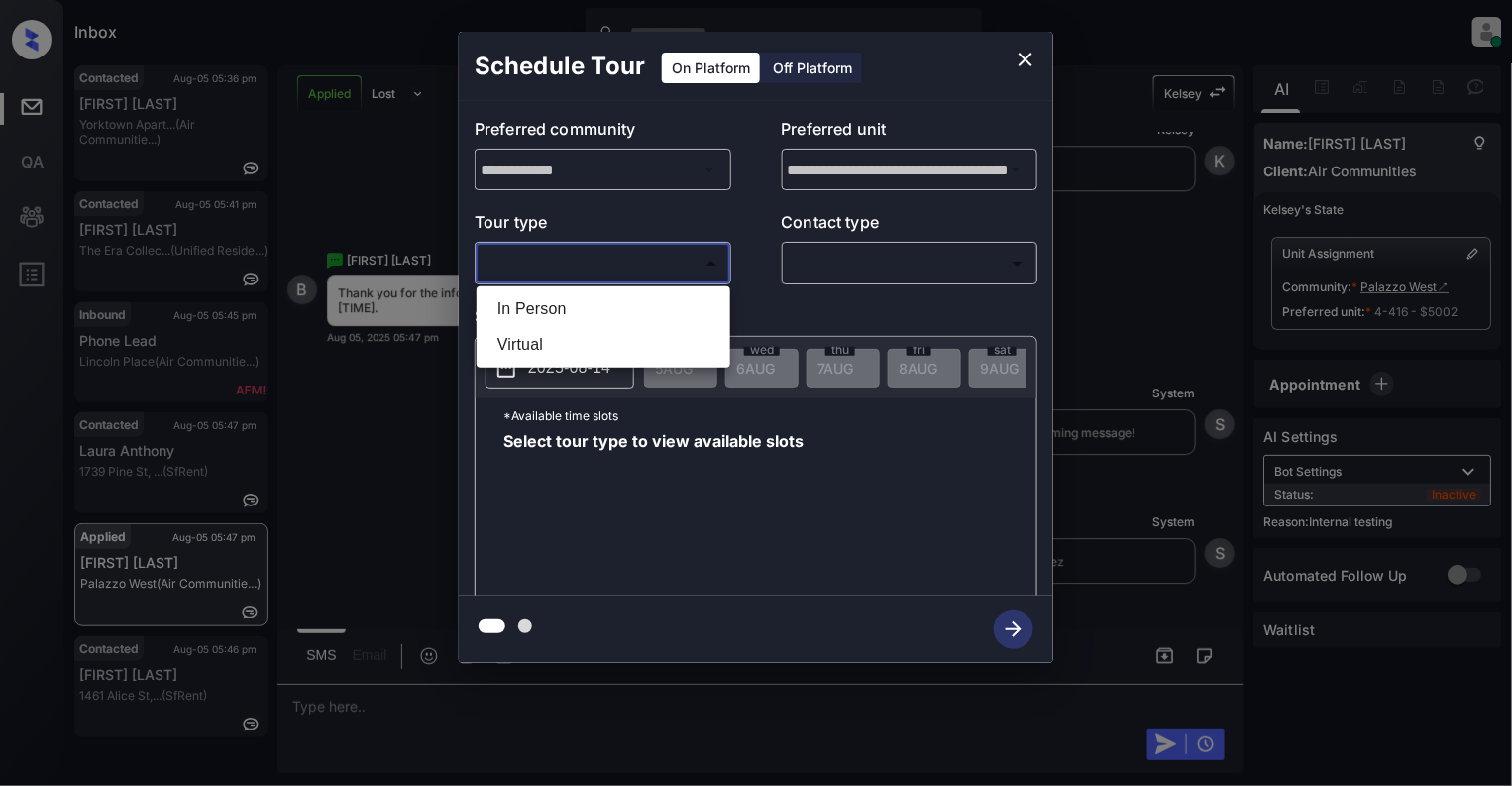 click on "In Person" at bounding box center [603, 309] 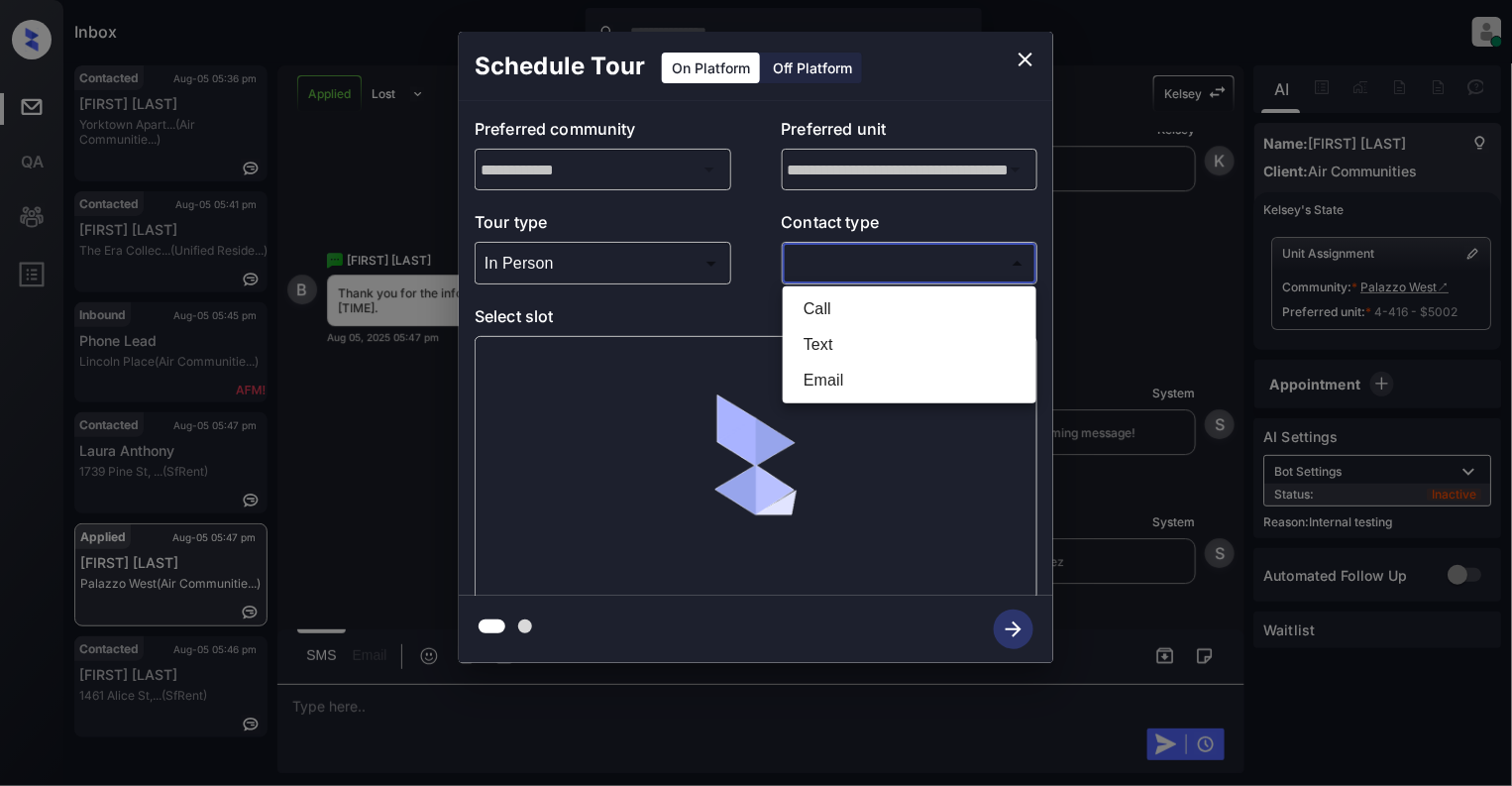 click on "Inbox Cynthia Montañez Online Set yourself   offline Set yourself   on break Profile Switch to  light  mode Sign out Contacted Aug-05 05:36 pm   Lyba Z Yorktown Apart...  (Air Communitie...) Contacted Aug-05 05:41 pm   Jashaun Johnso... The Era Collec...  (Unified Reside...) Inbound Aug-05 05:45 pm   Phone Lead Lincoln Place  (Air Communitie...) Contacted Aug-05 05:47 pm   Laura Anthony 1739 Pine St, ...  (SfRent) Applied Aug-05 05:47 pm   Brianna Howard Palazzo West  (Air Communitie...) Contacted Aug-05 05:46 pm   Lynesta Hunter 1461 Alice St,...  (SfRent) Applied Lost Lead Sentiment: Angry Upon sliding the acknowledgement:  Lead will move to lost stage. * ​ SMS and call option will be set to opt out. AFM will be turned off for the lead. Kelsey New Message Kelsey Notes Note: https://conversation.getzuma.com/65d2731908c06021b530526e Feb 18, 2024 01:14 pm  Sync'd w  entrata K New Message Agent Lead created via emailParser. Feb 18, 2024 01:14 pm A New Message Agent Notes Note: Feb 18, 2024 01:14 pm A Kelsey" at bounding box center (756, 393) 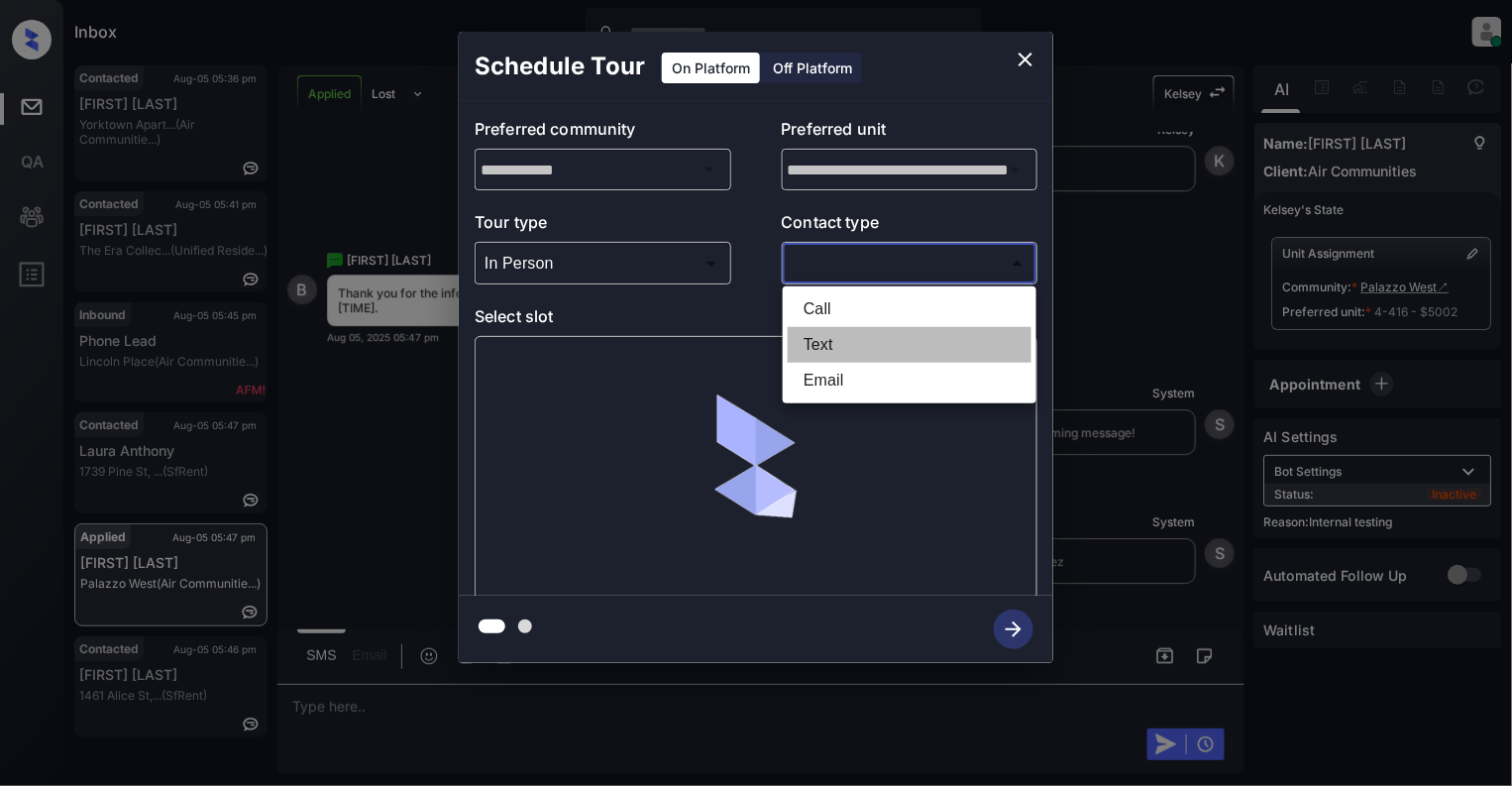 click on "Text" at bounding box center (910, 345) 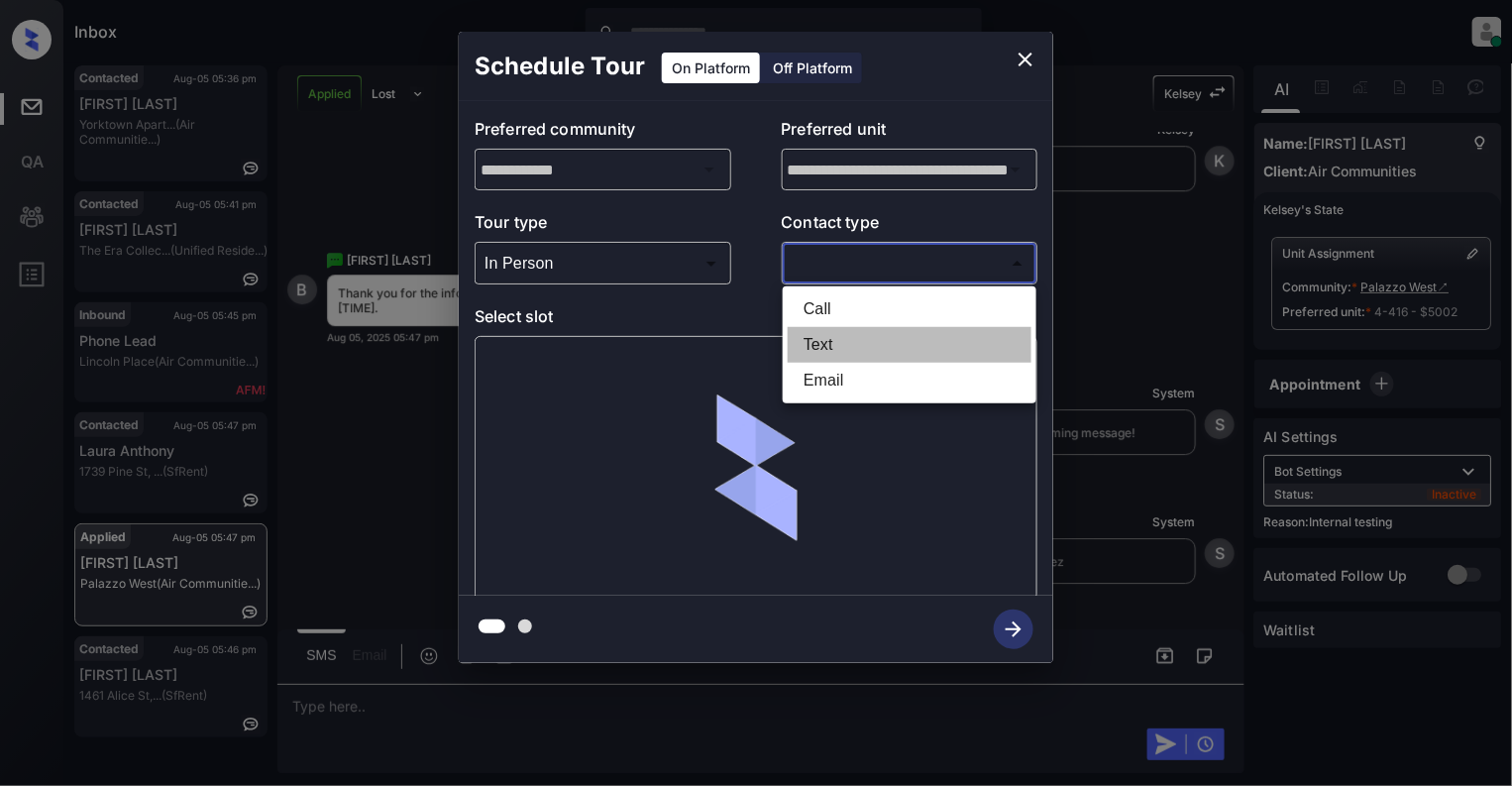 type on "****" 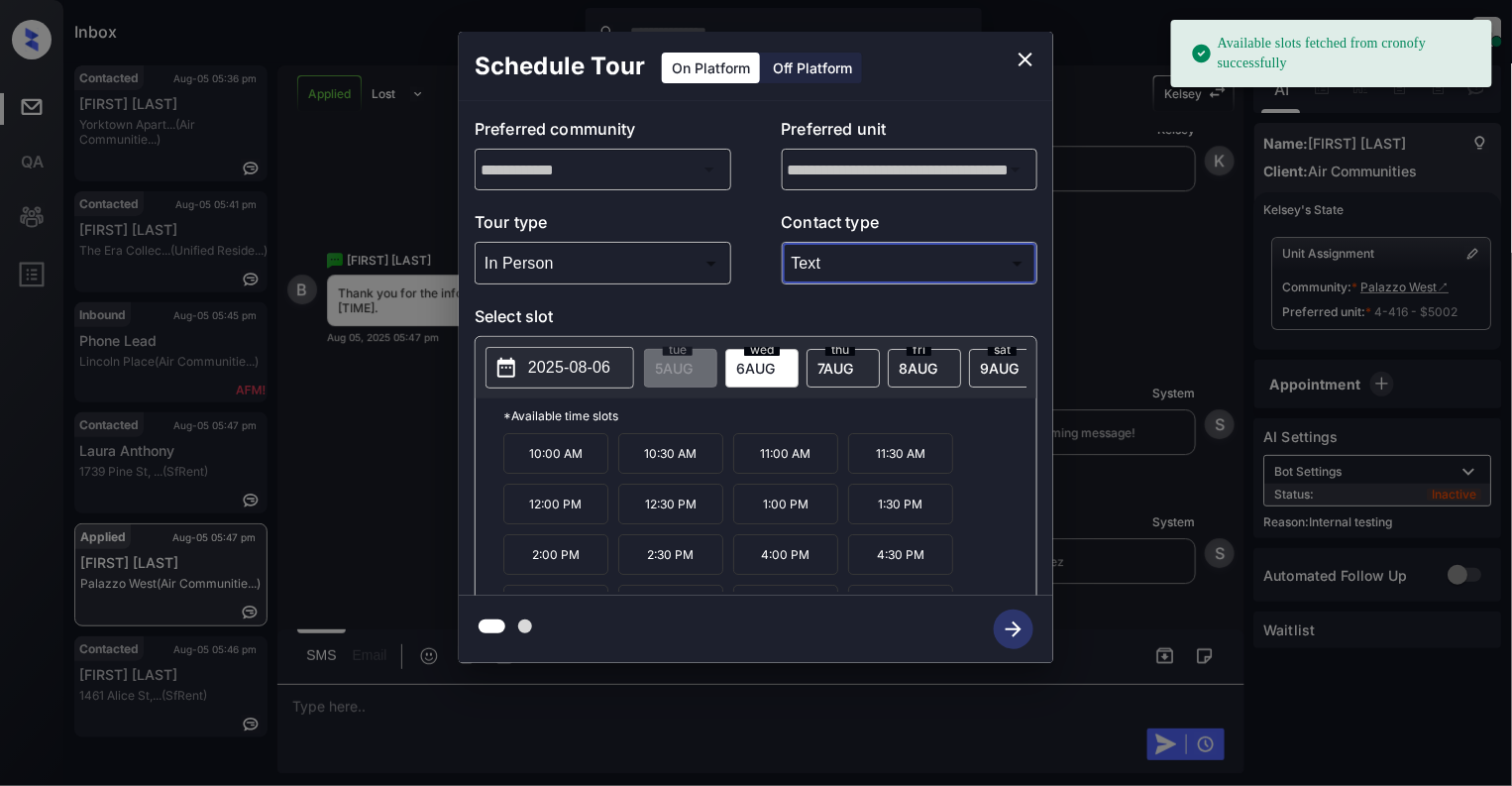 click on "10:00 AM" at bounding box center (556, 453) 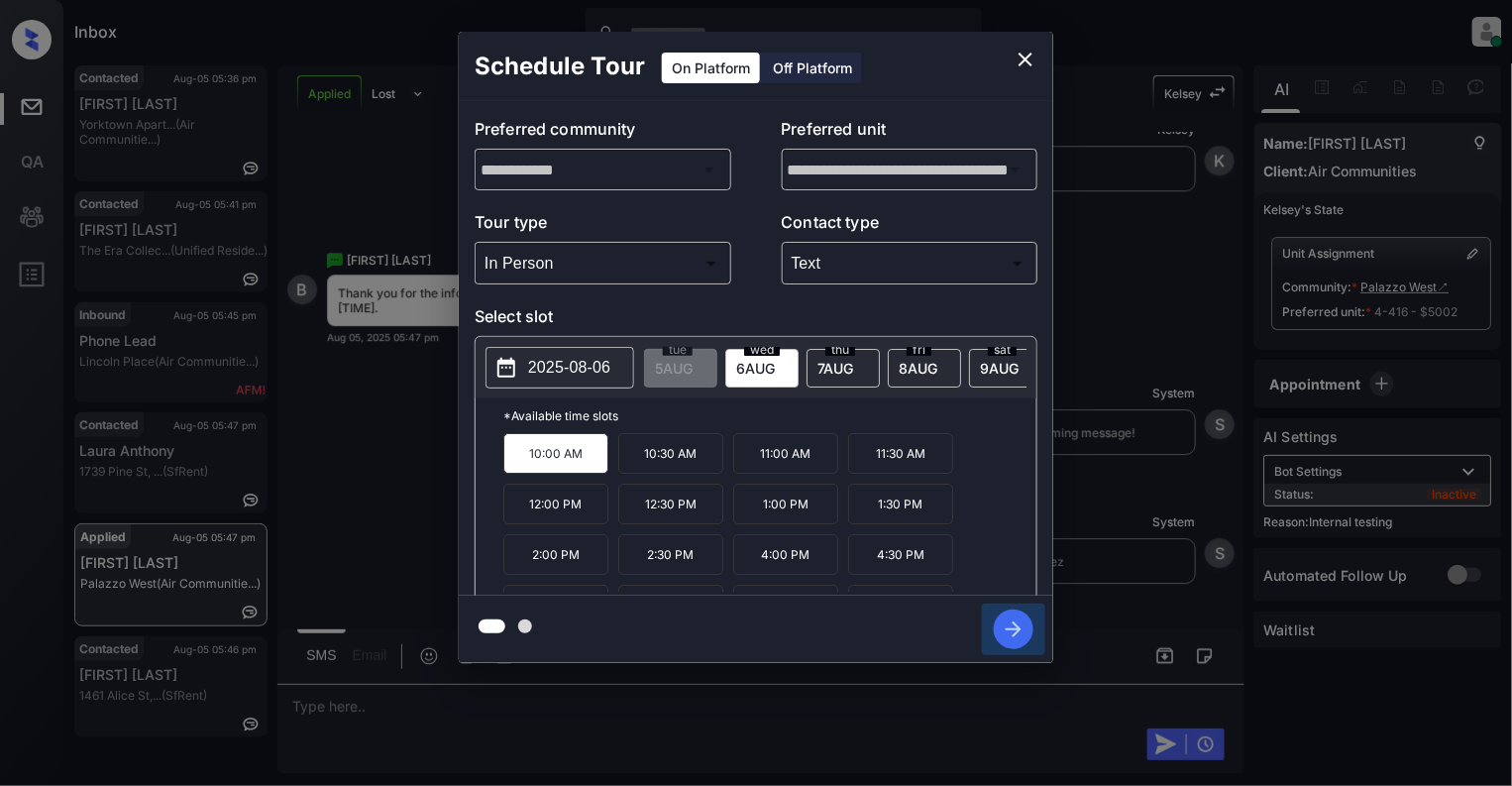 click 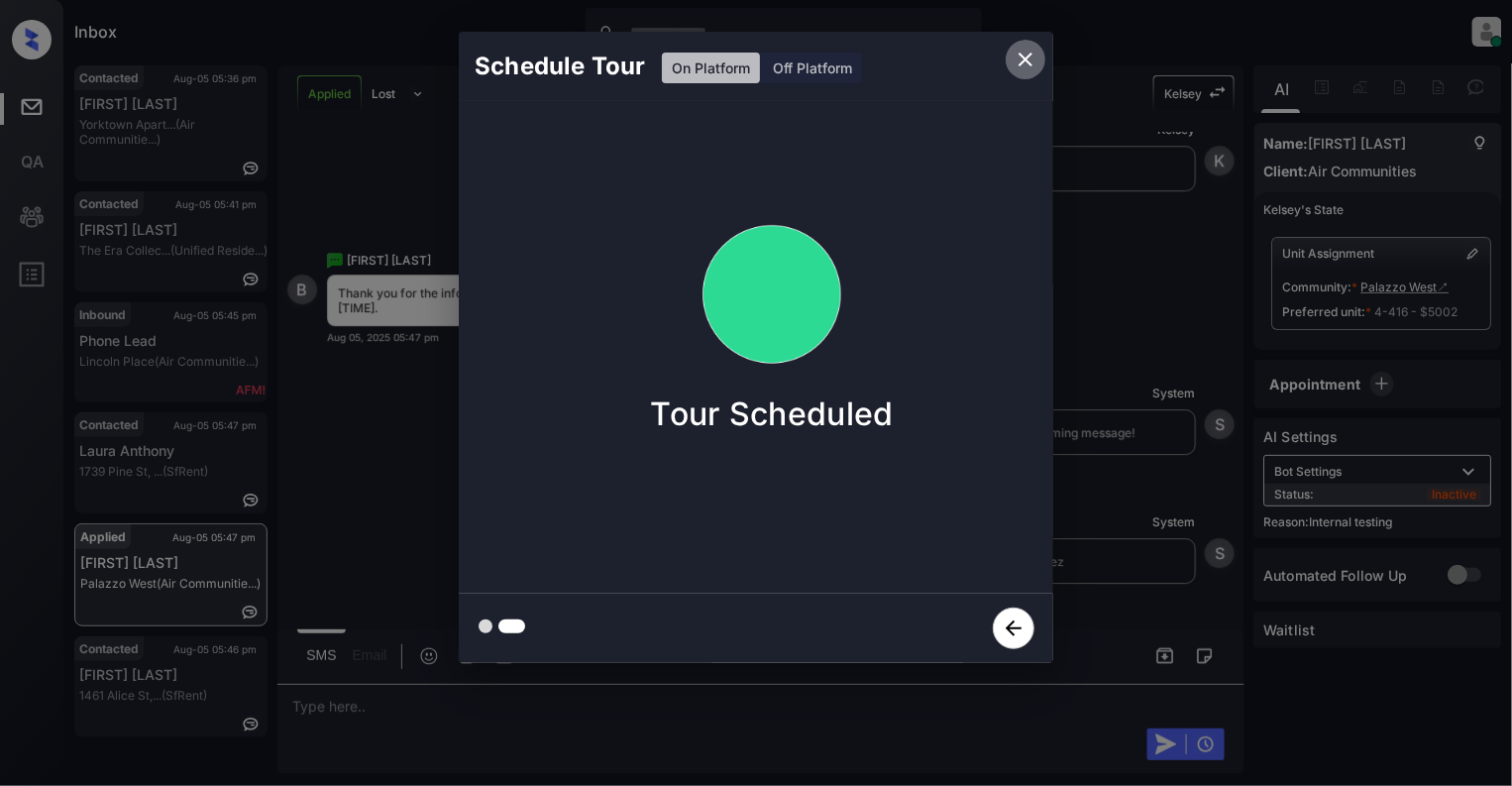 click 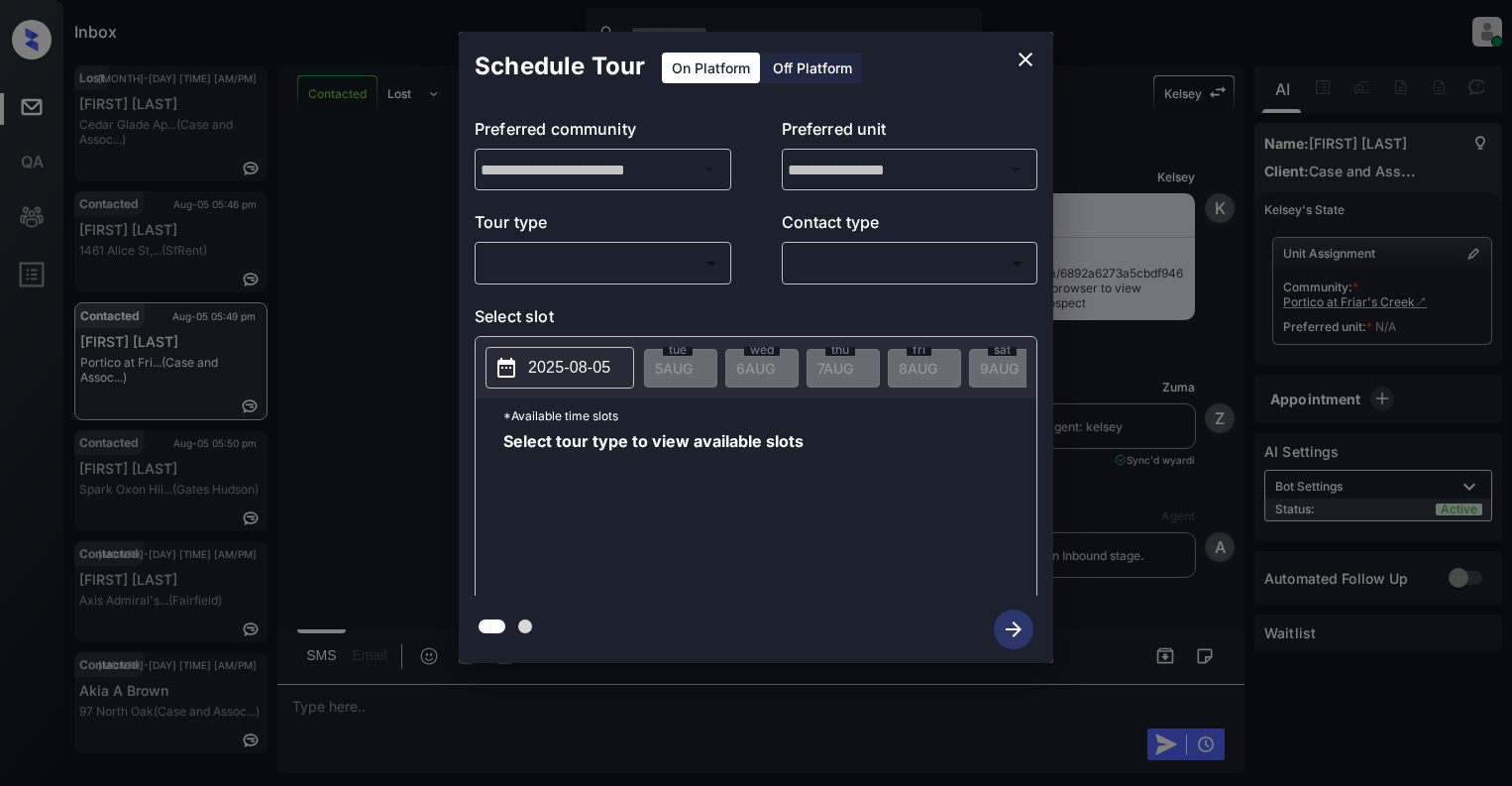 scroll, scrollTop: 0, scrollLeft: 0, axis: both 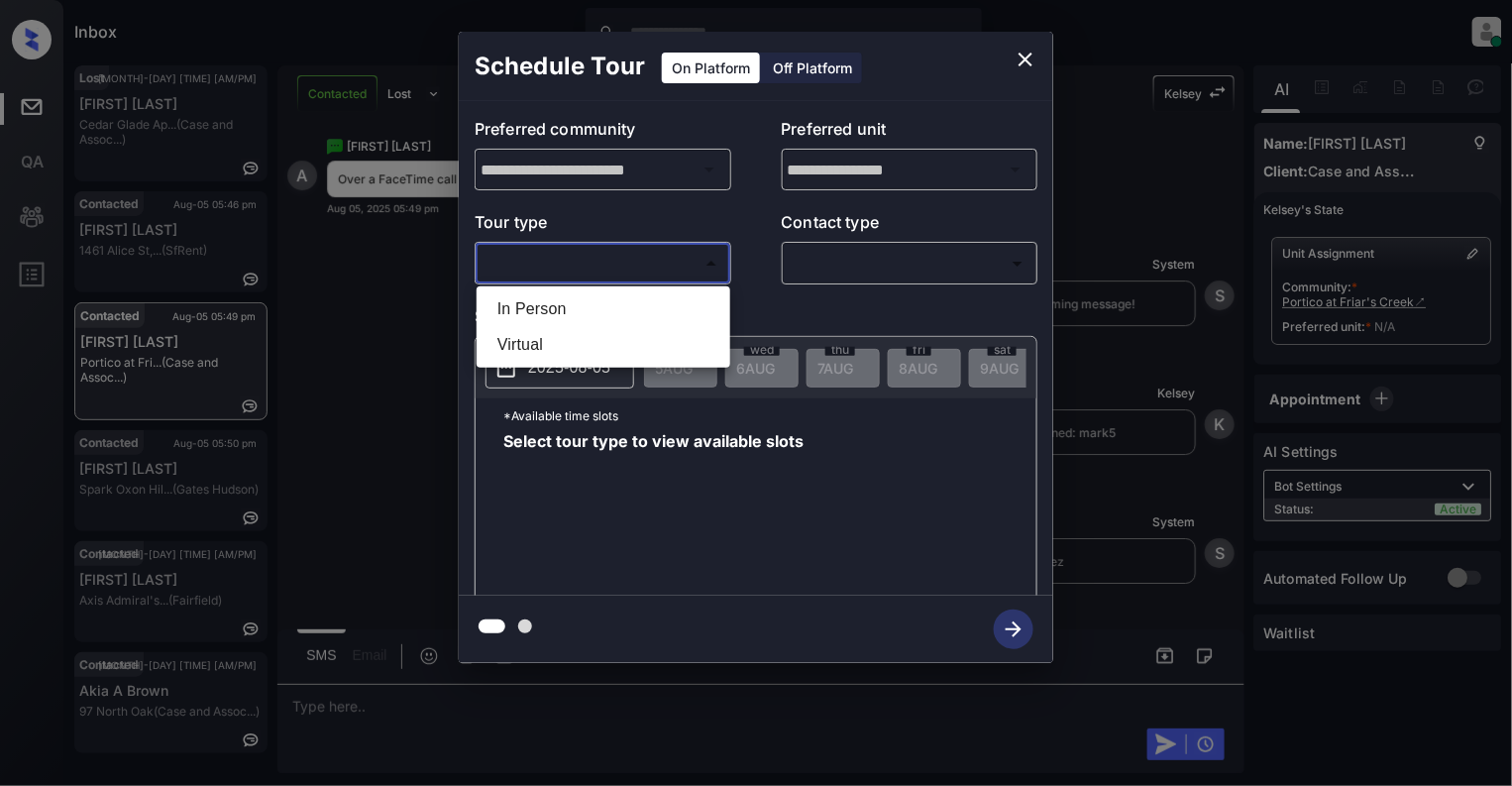 click on "Inbox Cynthia Montañez Online Set yourself   offline Set yourself   on break Profile Switch to  light  mode Sign out Lost Aug-01 06:28 pm   Maryia Figures Cedar Glade Ap...  (Case and Assoc...) Contacted Aug-05 05:46 pm   Lynesta Hunter 1461 Alice St,...  (SfRent) Contacted Aug-05 05:49 pm   Annmarie De Portico at Fri...  (Case and Assoc...) Contacted Aug-05 05:50 pm   Umani Sakina A... Spark Oxon Hil...  (Gates Hudson) Contacted Aug-05 05:58 pm   Sabrina Willia... Axis Admiral's...  (Fairfield) Contacted Aug-05 05:58 pm   Akia A Brown 97 North Oak  (Case and Assoc...) Contacted Lost Lead Sentiment: Angry Upon sliding the acknowledgement:  Lead will move to lost stage. * ​ SMS and call option will be set to opt out. AFM will be turned off for the lead. Kelsey New Message Kelsey Notes Note: https://conversation.getzuma.com/6892a6273a5cbdf946065c95 - Paste this link into your browser to view Kelsey’s conversation with the prospect Aug 05, 2025 05:47 pm K New Message Zuma Aug 05, 2025 05:47 pm  Sync'd w  Z" at bounding box center [756, 393] 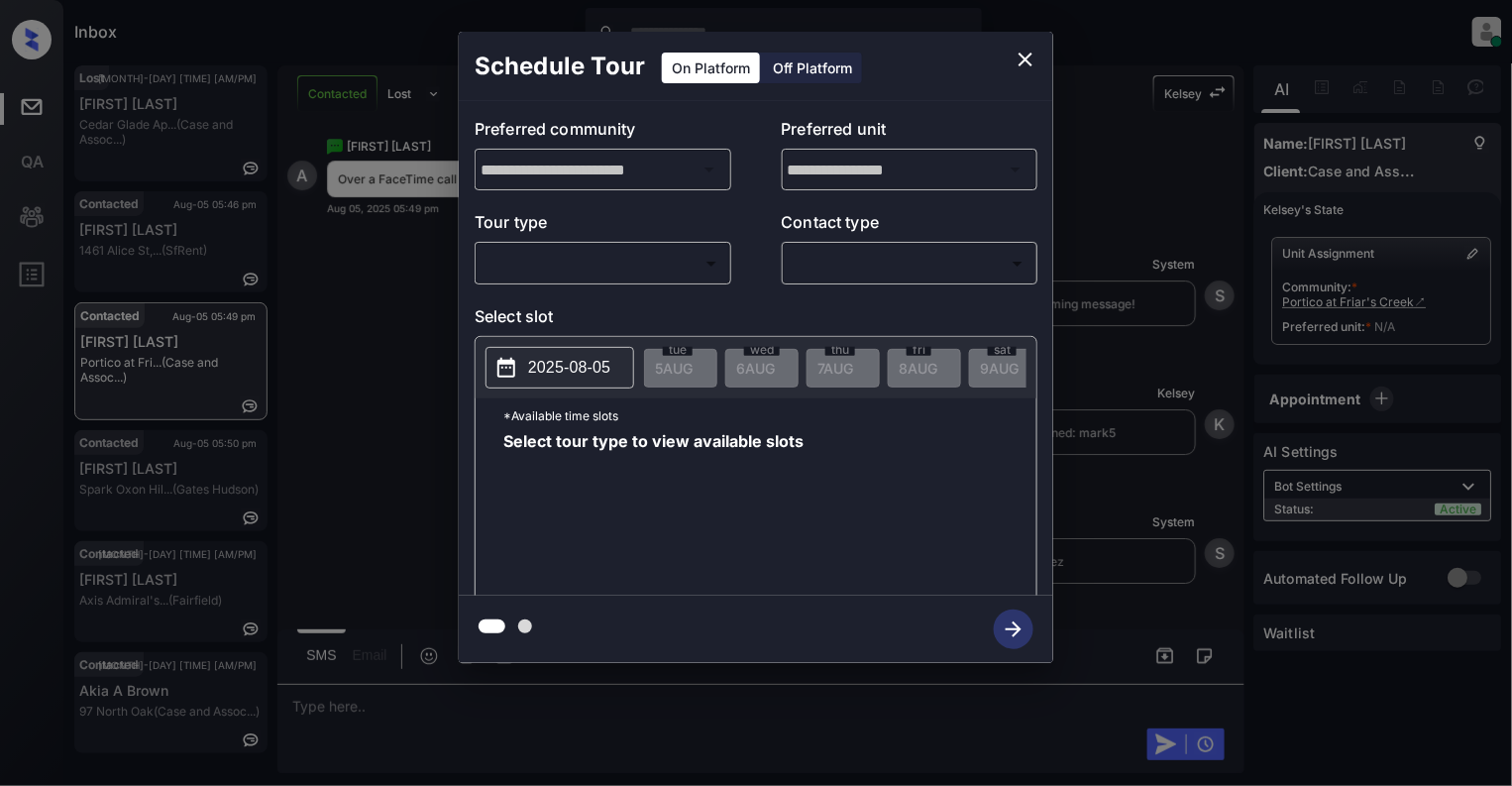 click on "**********" at bounding box center [756, 347] 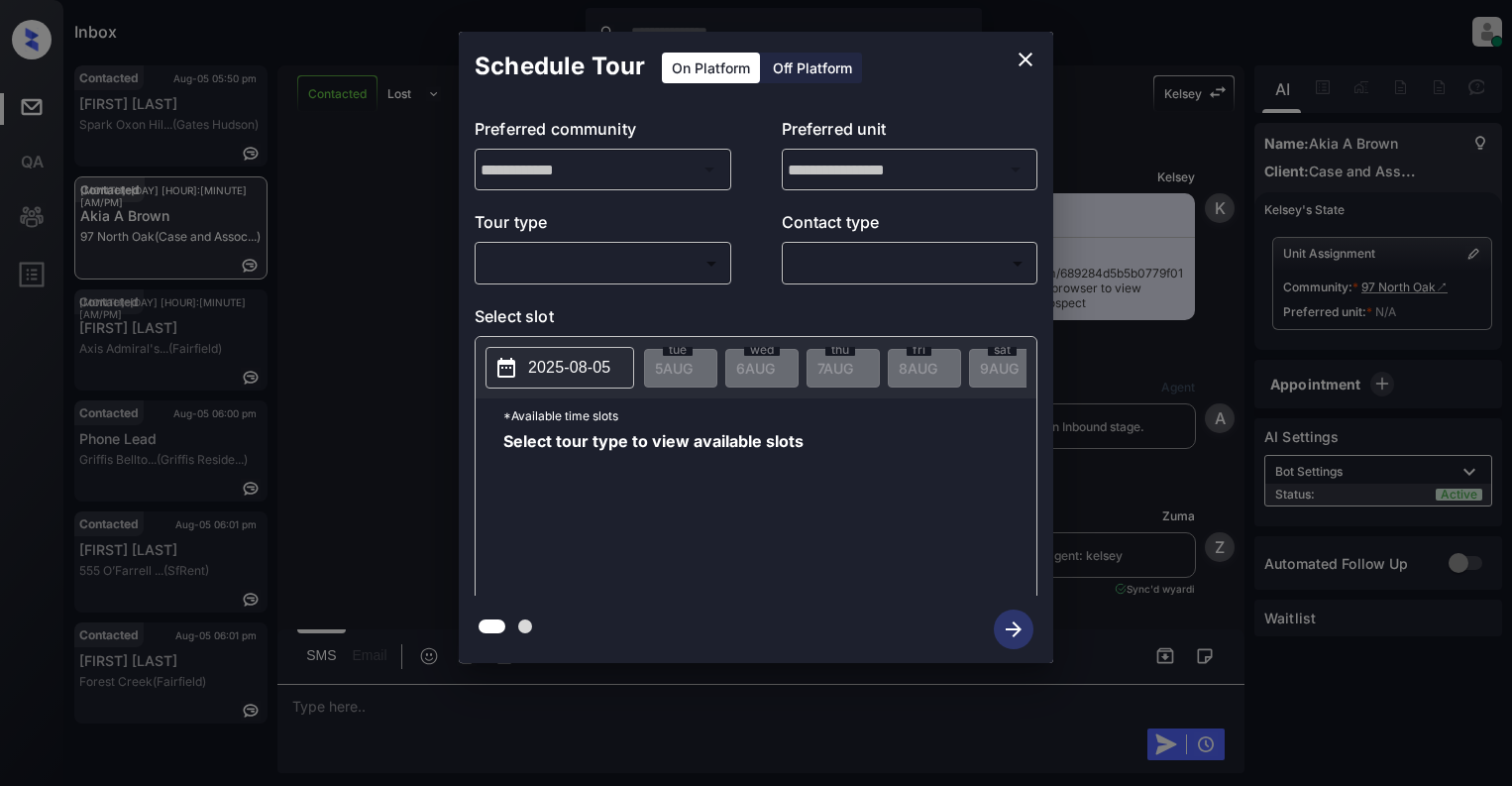scroll, scrollTop: 0, scrollLeft: 0, axis: both 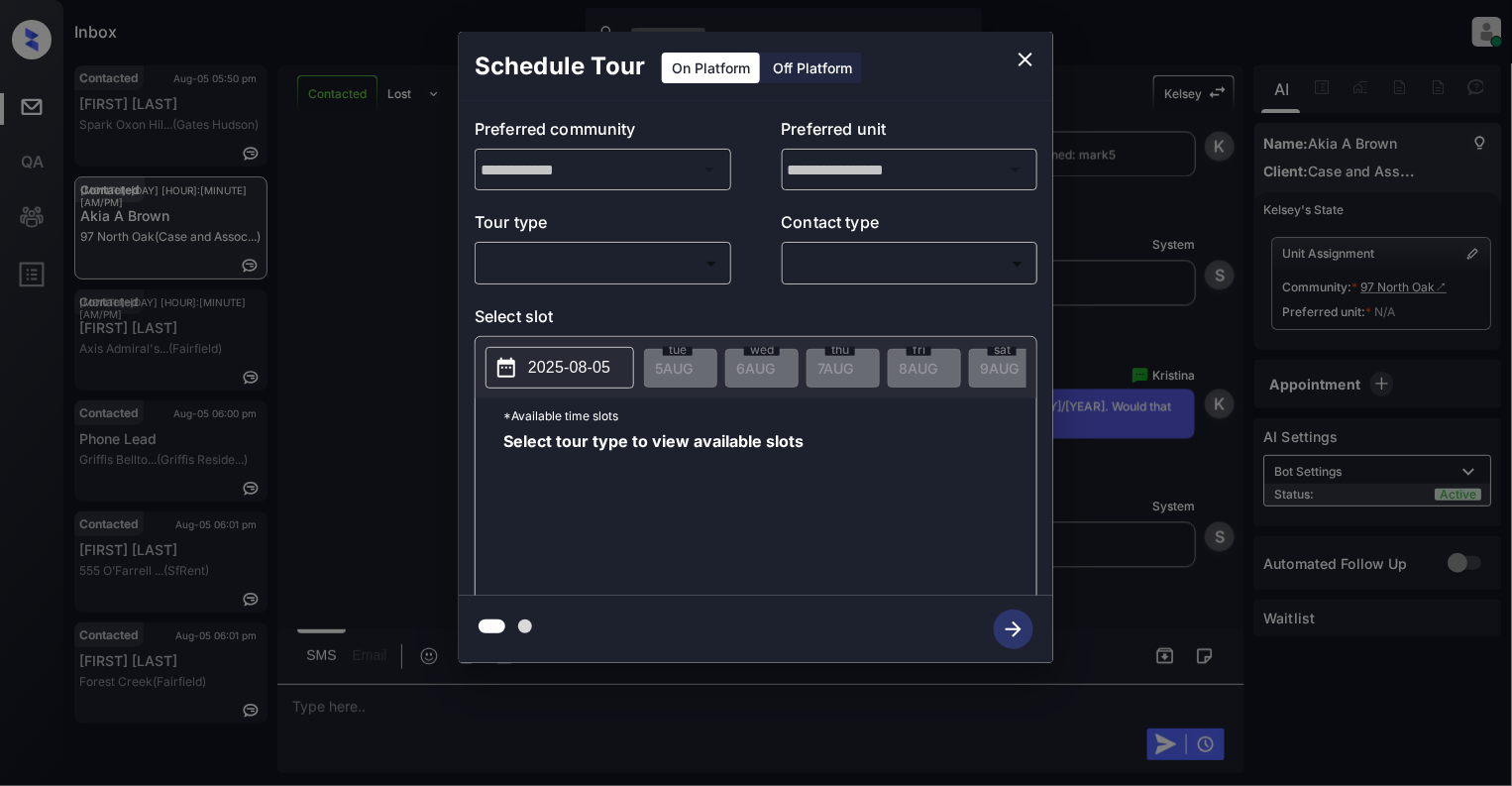 click on "Inbox Cynthia Montañez Online Set yourself   offline Set yourself   on break Profile Switch to  light  mode Sign out Contacted Aug-05 05:50 pm   Umani Sakina A... Spark Oxon Hil...  (Gates Hudson) Contacted Aug-05 05:58 pm   Akia A Brown 97 North Oak  (Case and Assoc...) Contacted Aug-05 05:58 pm   Sabrina Willia... Axis Admiral's...  (Fairfield) Contacted Aug-05 06:00 pm   Phone Lead Griffis Bellto...  (Griffis Reside...) Contacted Aug-05 06:01 pm   Kuerban Nuri 555 O’Farrell ...  (SfRent) Contacted Aug-05 06:01 pm   Janae Bryner Forest Creek  (Fairfield) Contacted Lost Lead Sentiment: Angry Upon sliding the acknowledgement:  Lead will move to lost stage. * ​ SMS and call option will be set to opt out. AFM will be turned off for the lead. Kelsey New Message Kelsey Notes Note: https://conversation.getzuma.com/689284d5b5b0779f01be086e - Paste this link into your browser to view Kelsey’s conversation with the prospect Aug 05, 2025 03:25 pm K New Message Agent Lead created via leadPoller in Inbound stage." at bounding box center (756, 393) 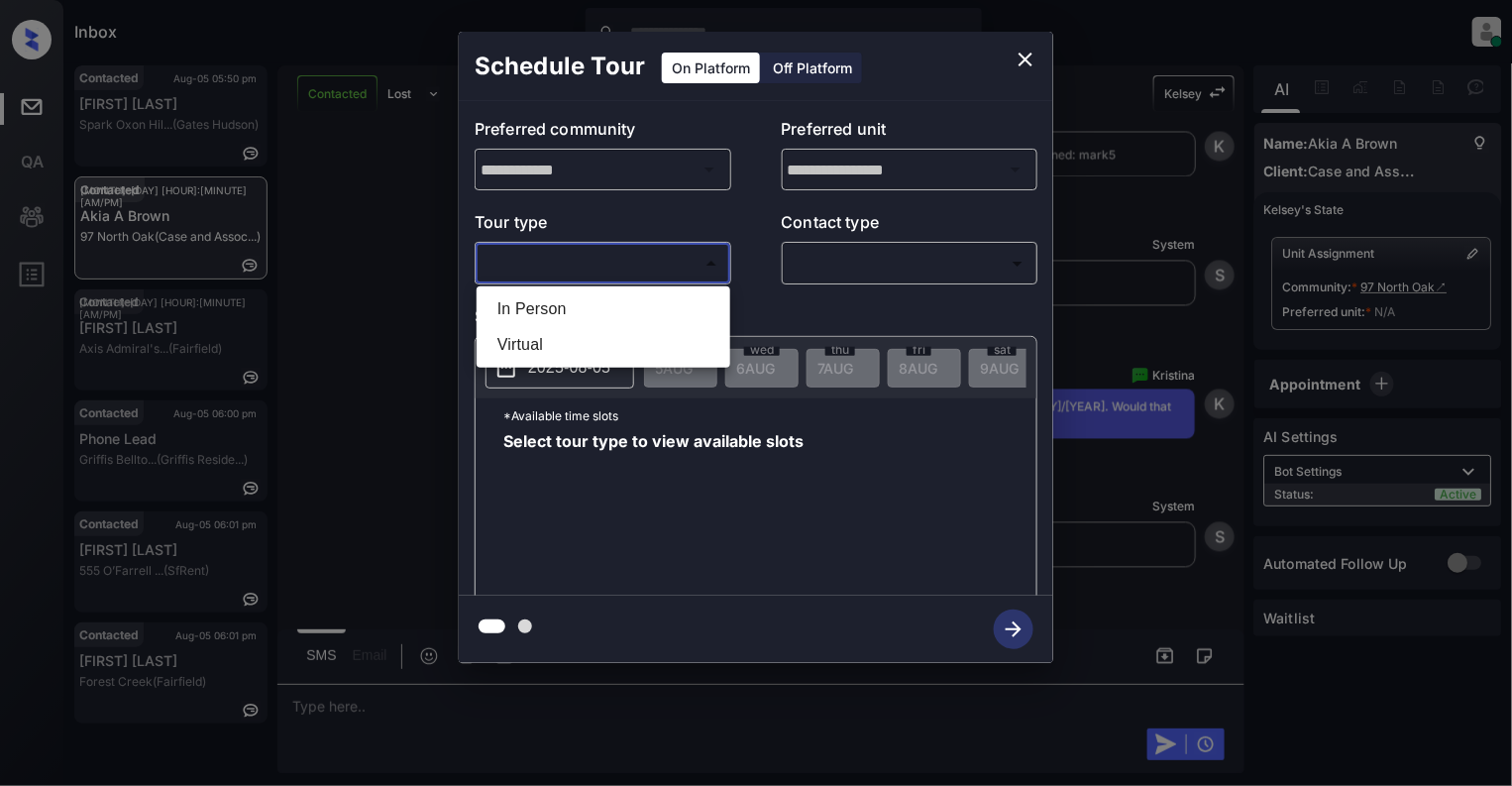 click on "In Person" at bounding box center [603, 309] 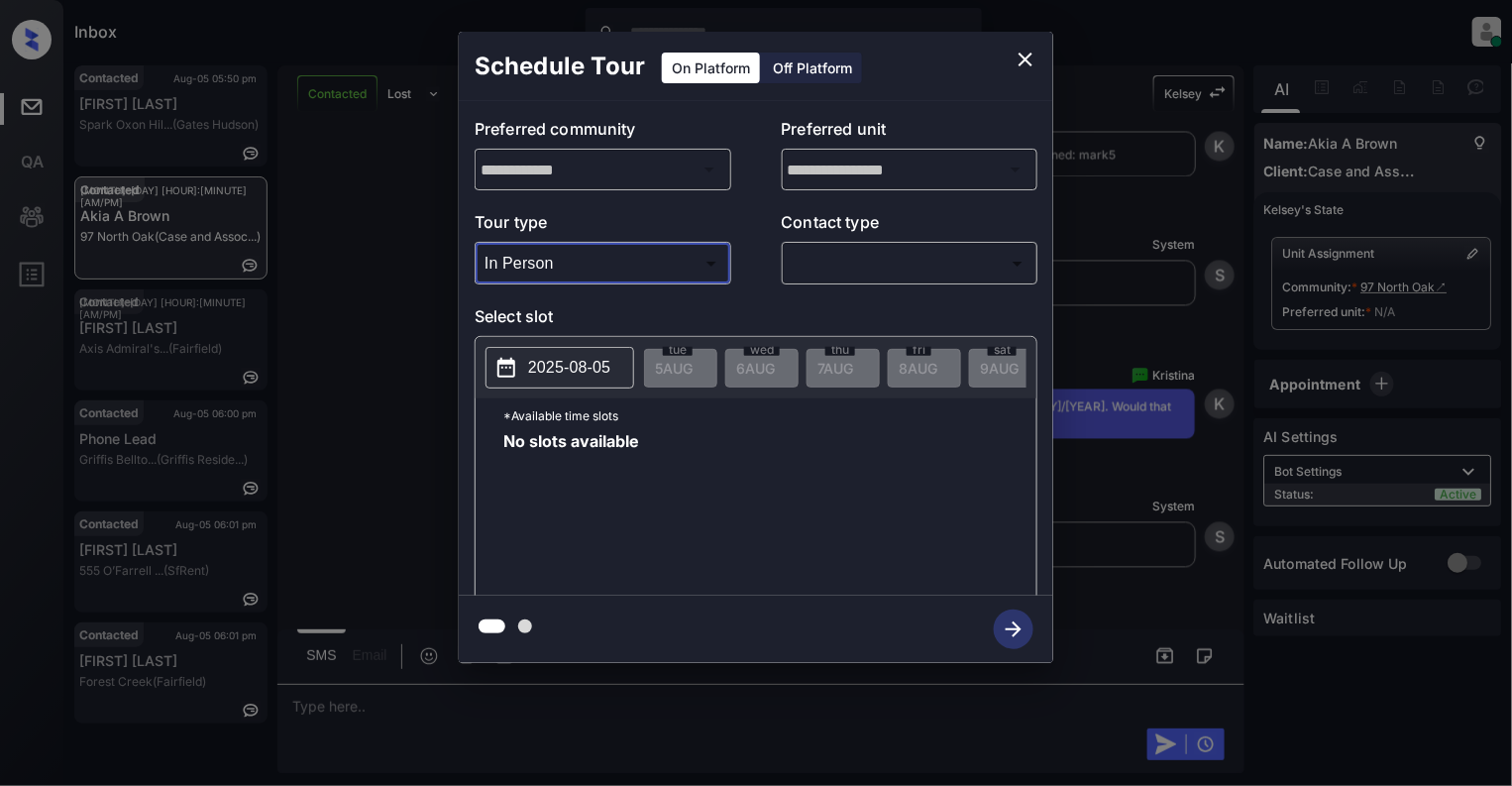 type on "********" 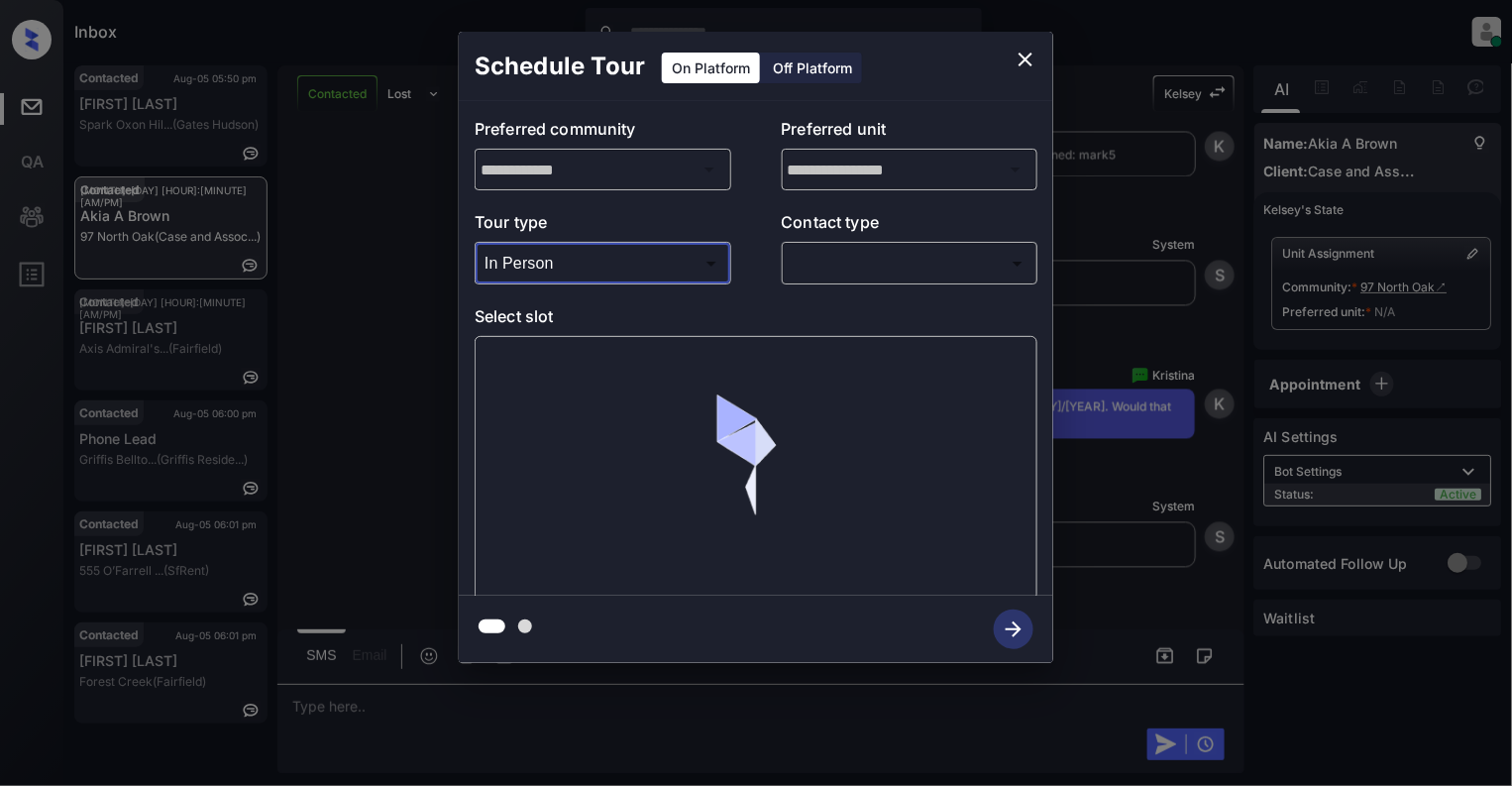 click on "Inbox Cynthia Montañez Online Set yourself   offline Set yourself   on break Profile Switch to  light  mode Sign out Contacted Aug-05 05:50 pm   Umani Sakina A... Spark Oxon Hil...  (Gates Hudson) Contacted Aug-05 05:58 pm   Akia A Brown 97 North Oak  (Case and Assoc...) Contacted Aug-05 05:58 pm   Sabrina Willia... Axis Admiral's...  (Fairfield) Contacted Aug-05 06:00 pm   Phone Lead Griffis Bellto...  (Griffis Reside...) Contacted Aug-05 06:01 pm   Kuerban Nuri 555 O’Farrell ...  (SfRent) Contacted Aug-05 06:01 pm   Janae Bryner Forest Creek  (Fairfield) Contacted Lost Lead Sentiment: Angry Upon sliding the acknowledgement:  Lead will move to lost stage. * ​ SMS and call option will be set to opt out. AFM will be turned off for the lead. Kelsey New Message Kelsey Notes Note: https://conversation.getzuma.com/689284d5b5b0779f01be086e - Paste this link into your browser to view Kelsey’s conversation with the prospect Aug 05, 2025 03:25 pm K New Message Agent Lead created via leadPoller in Inbound stage." at bounding box center (756, 393) 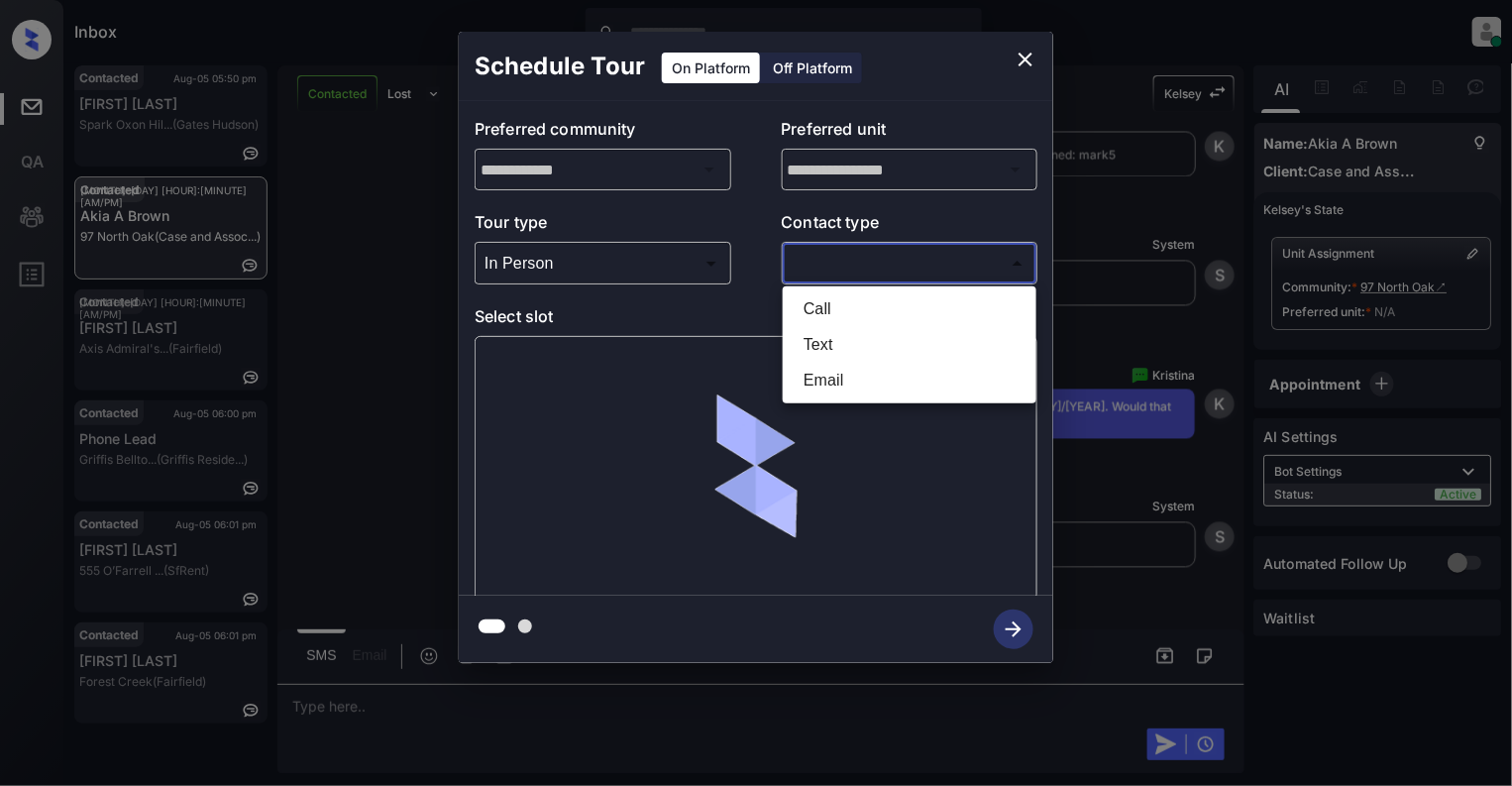 click on "Text" at bounding box center [910, 345] 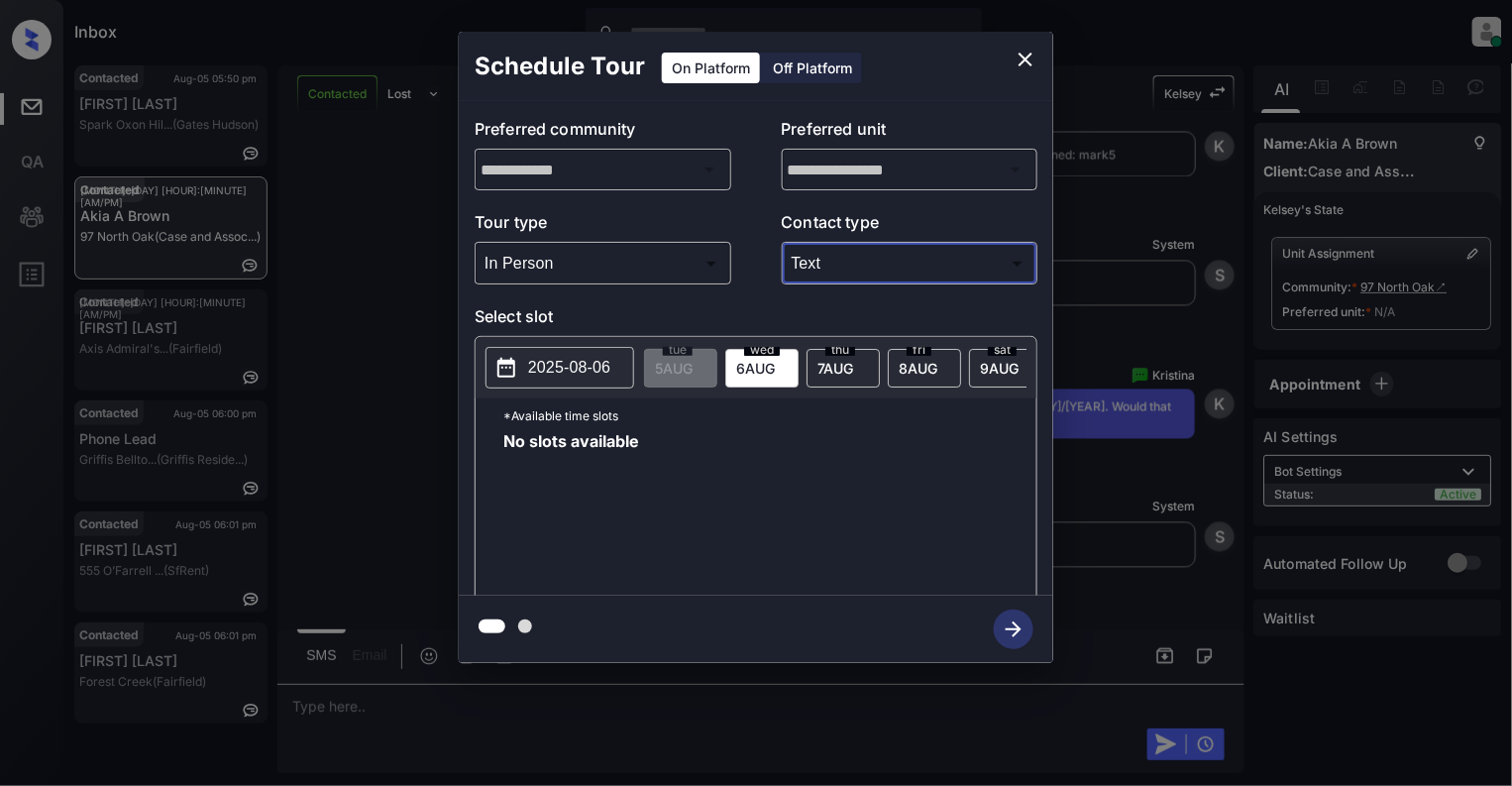 type on "****" 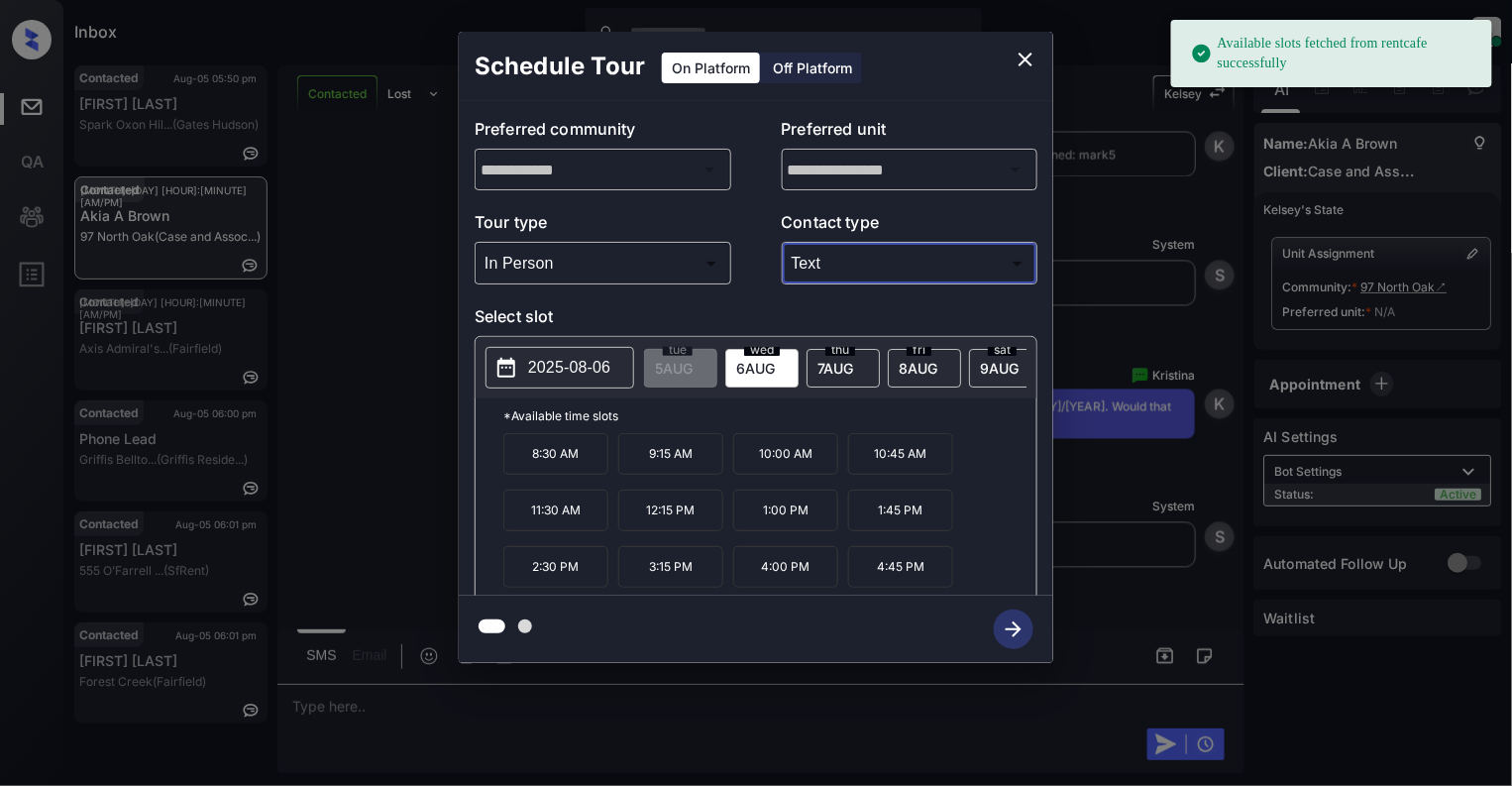 click on "2025-08-06" at bounding box center (569, 368) 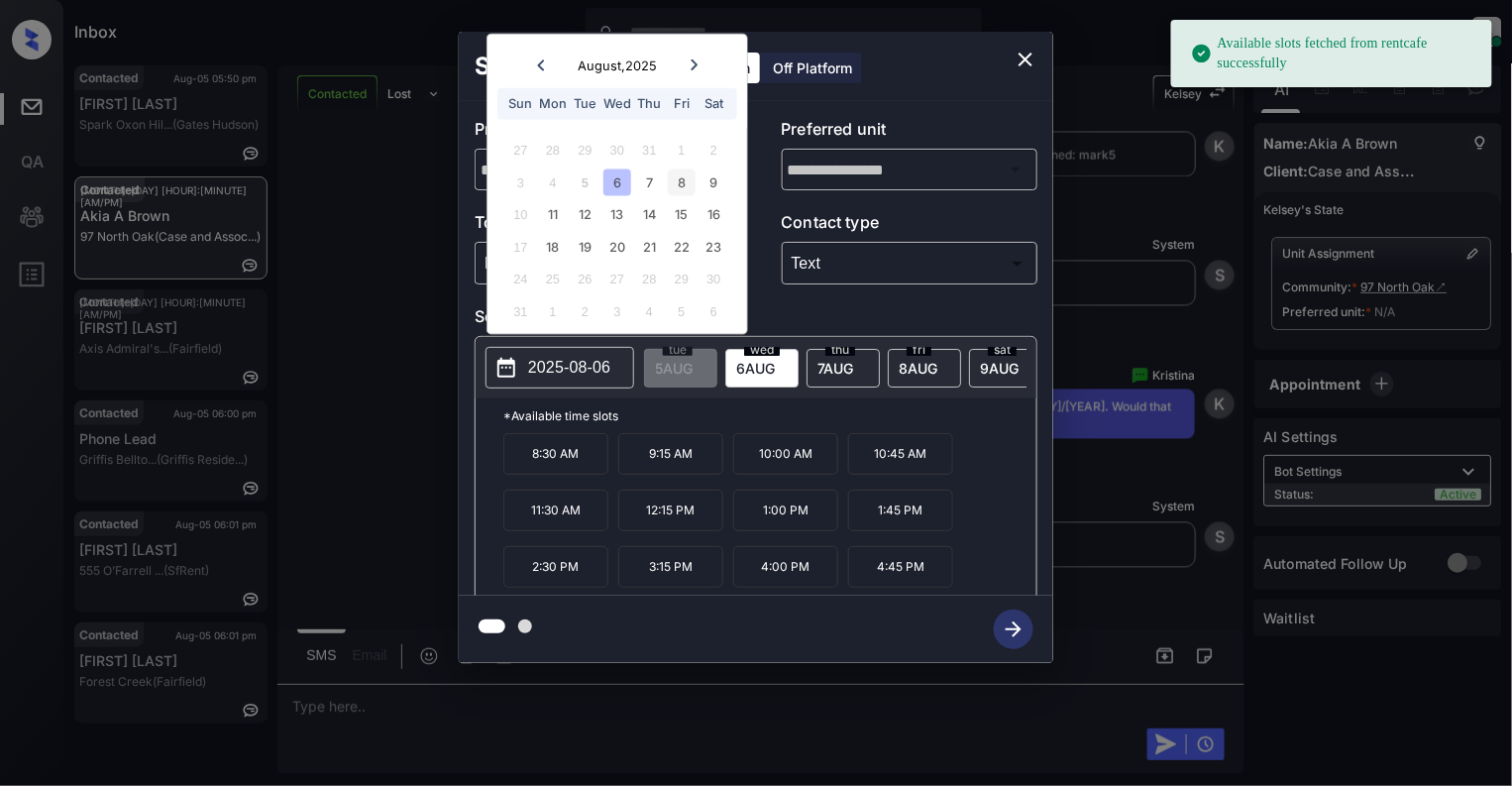click on "8" at bounding box center (681, 181) 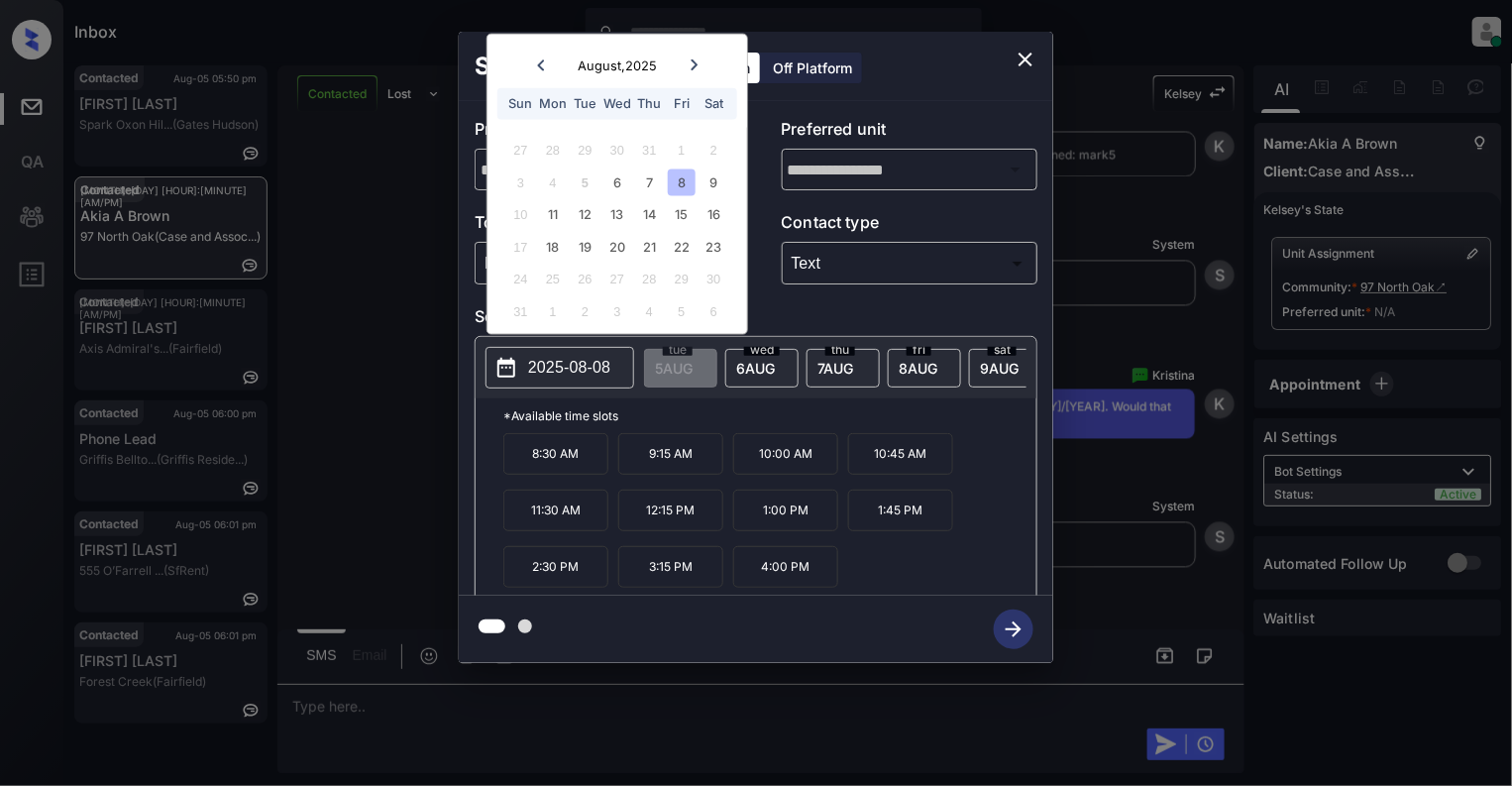 click 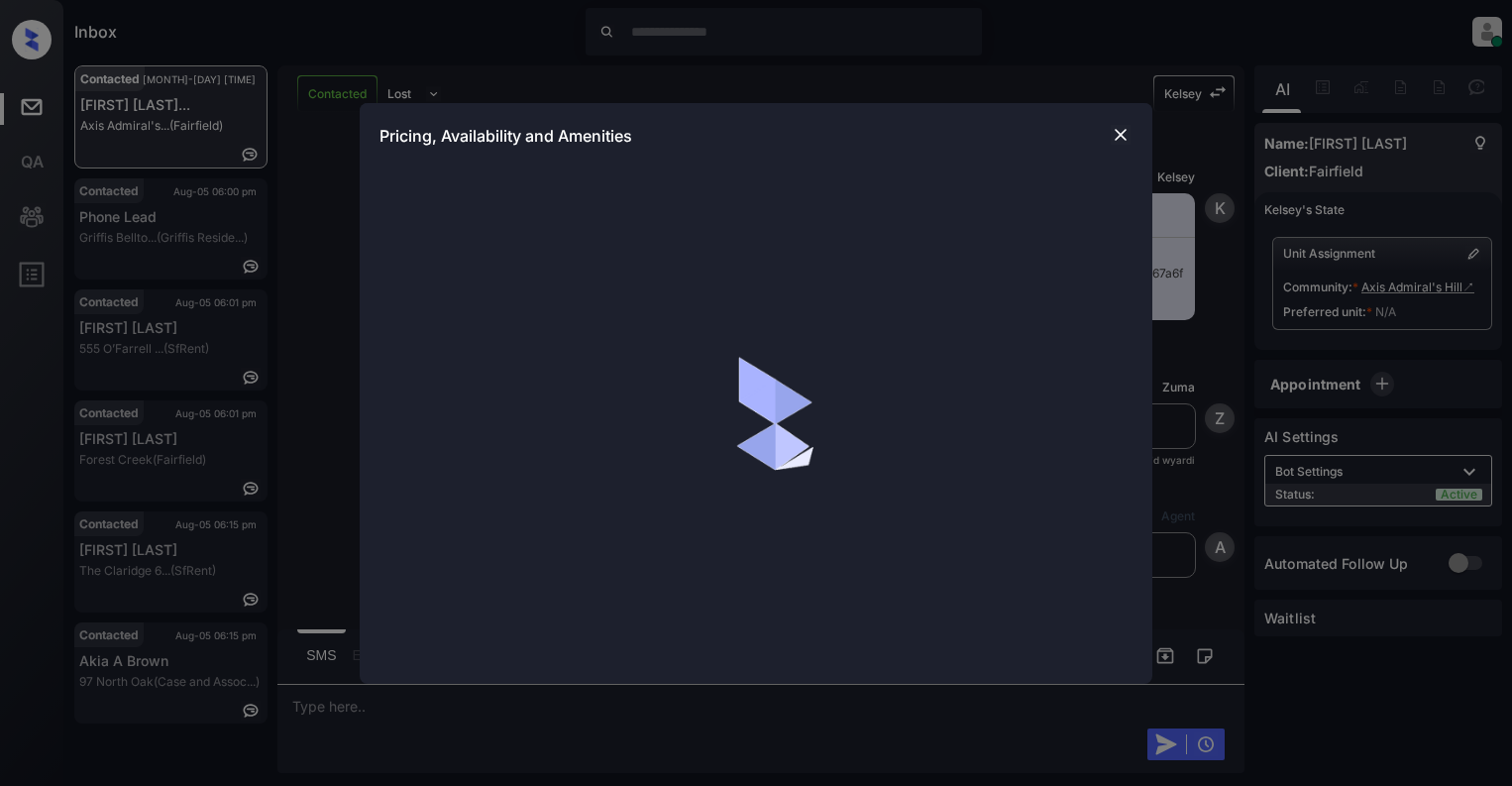 scroll, scrollTop: 0, scrollLeft: 0, axis: both 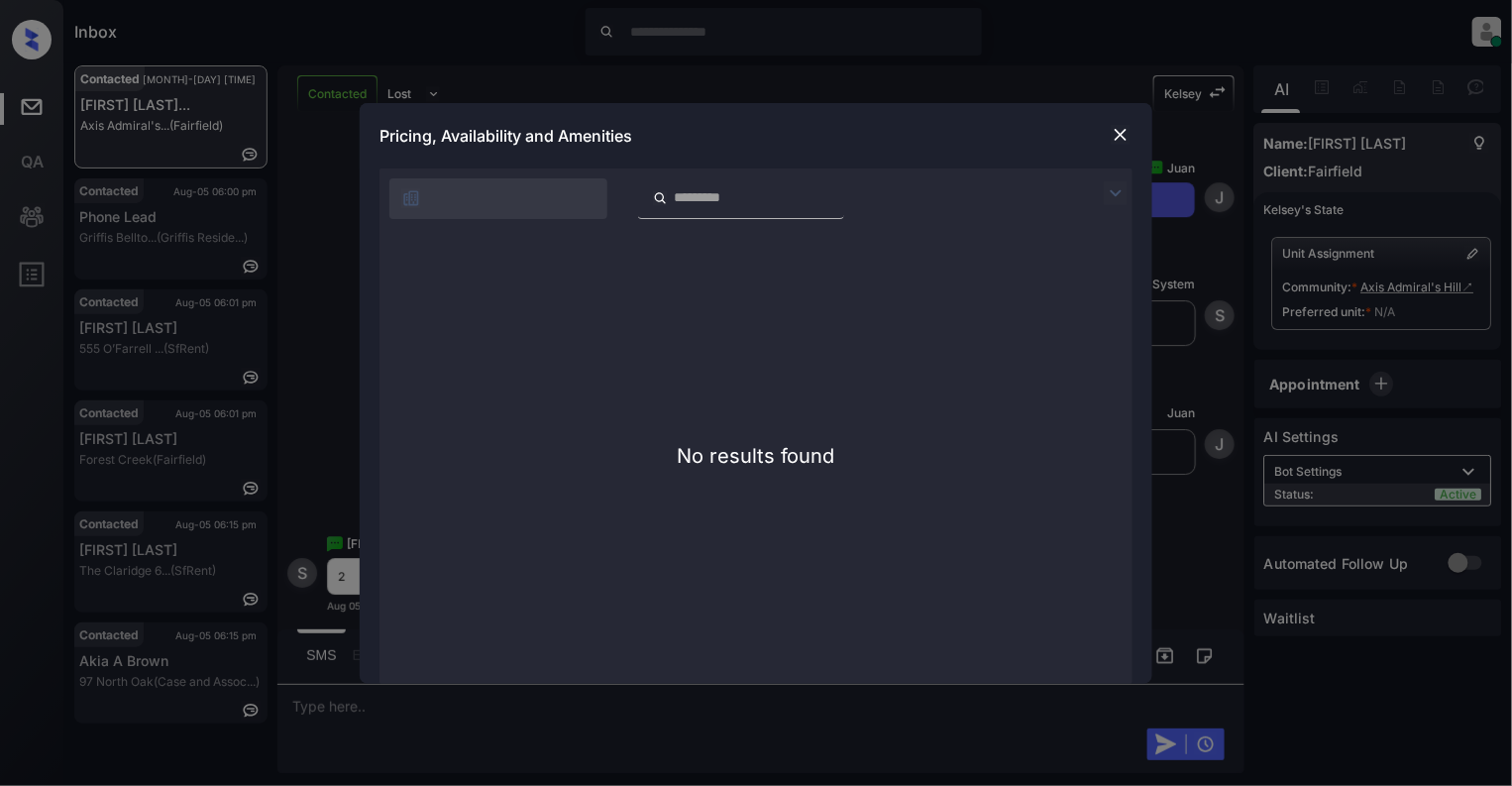 click at bounding box center (1121, 135) 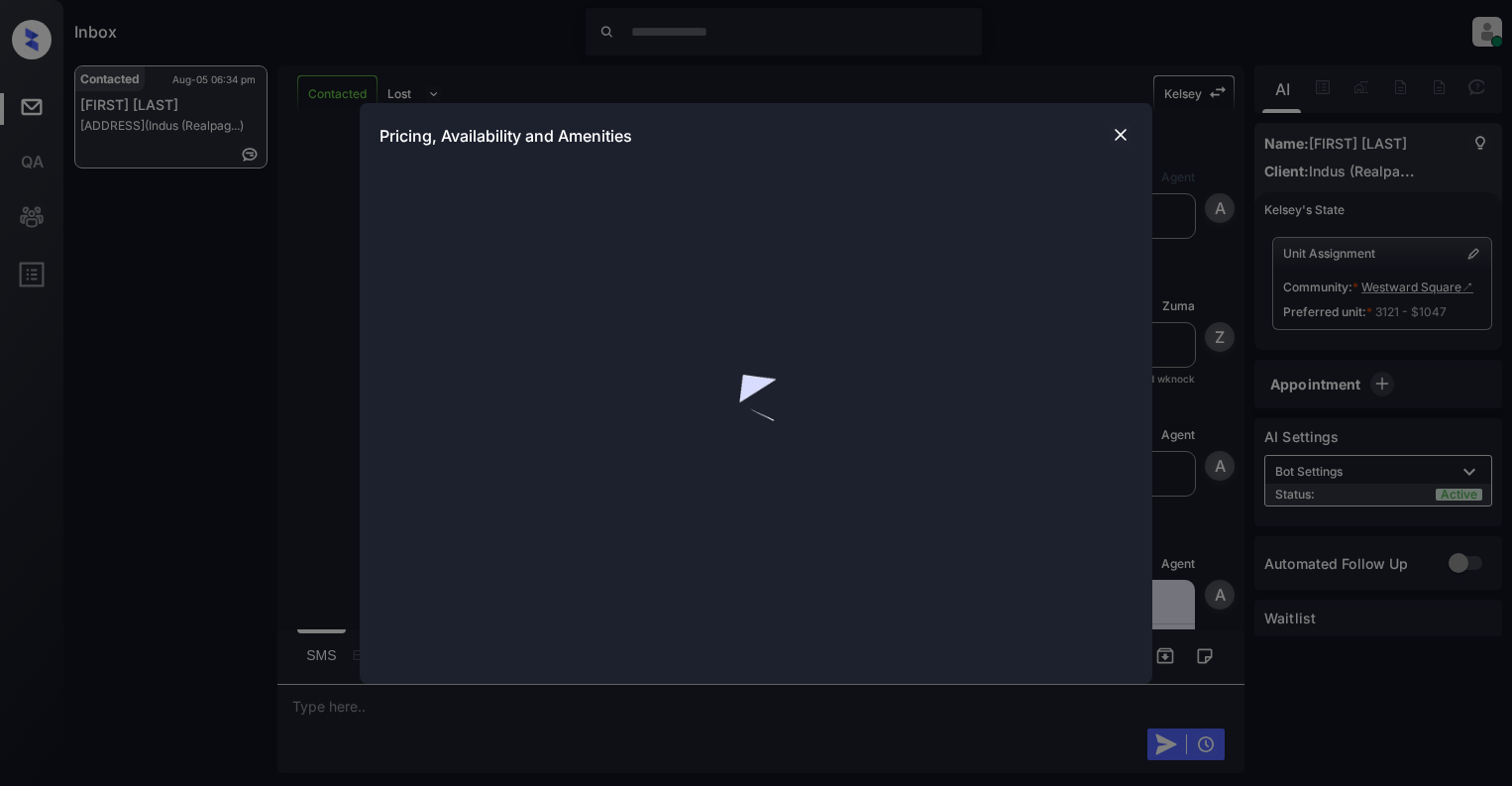 scroll, scrollTop: 0, scrollLeft: 0, axis: both 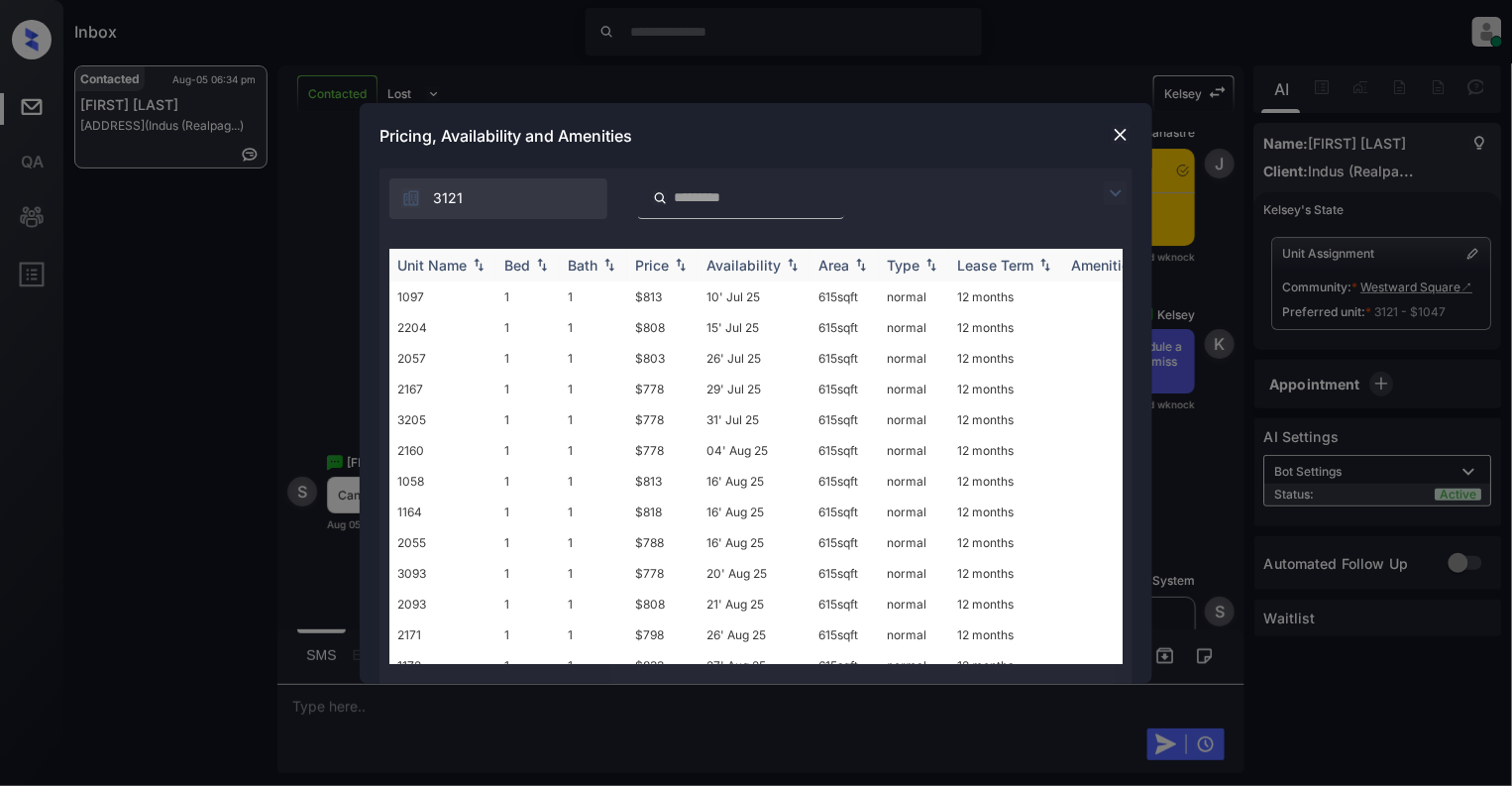 click at bounding box center (542, 265) 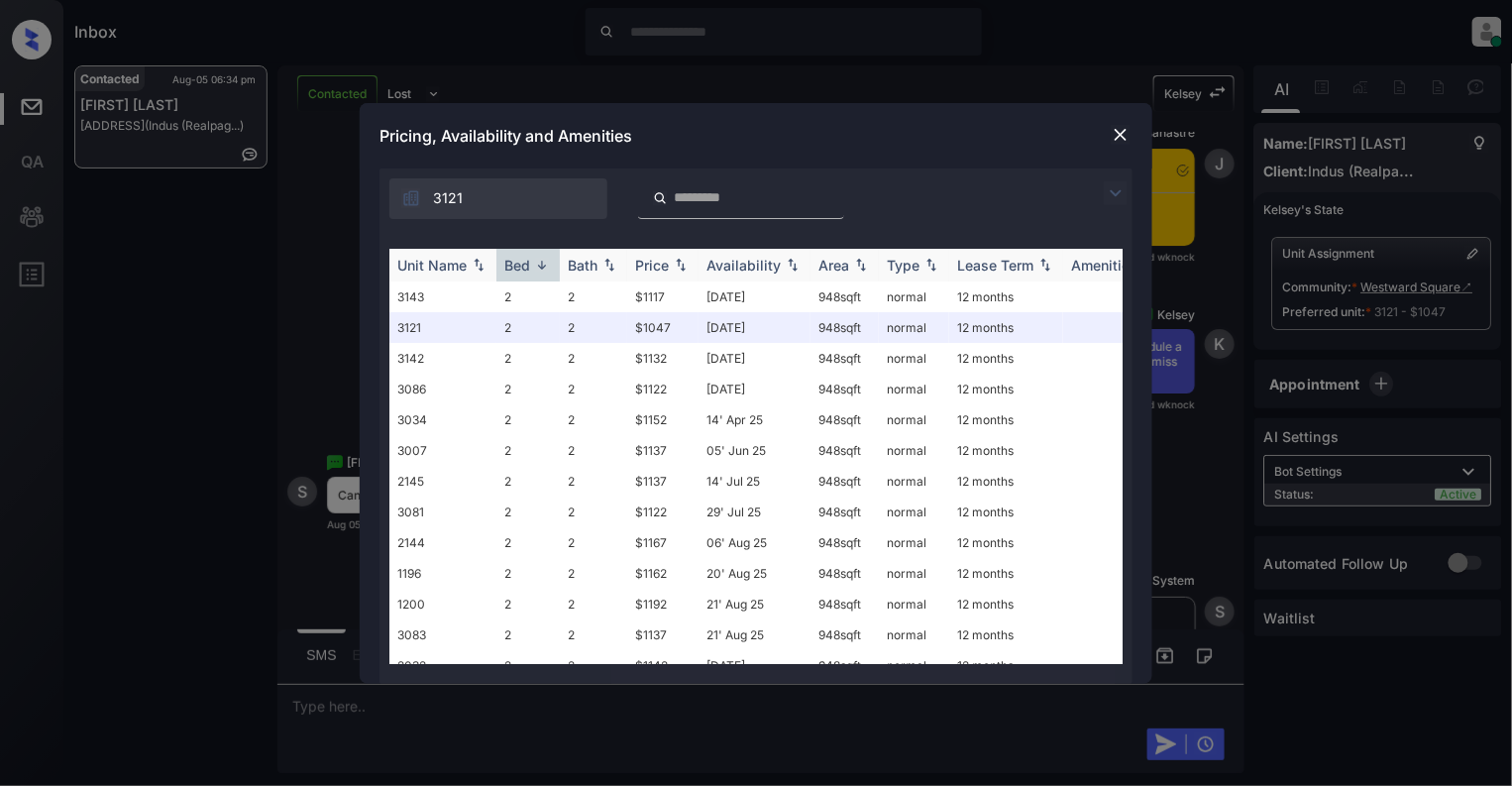 click at bounding box center [542, 265] 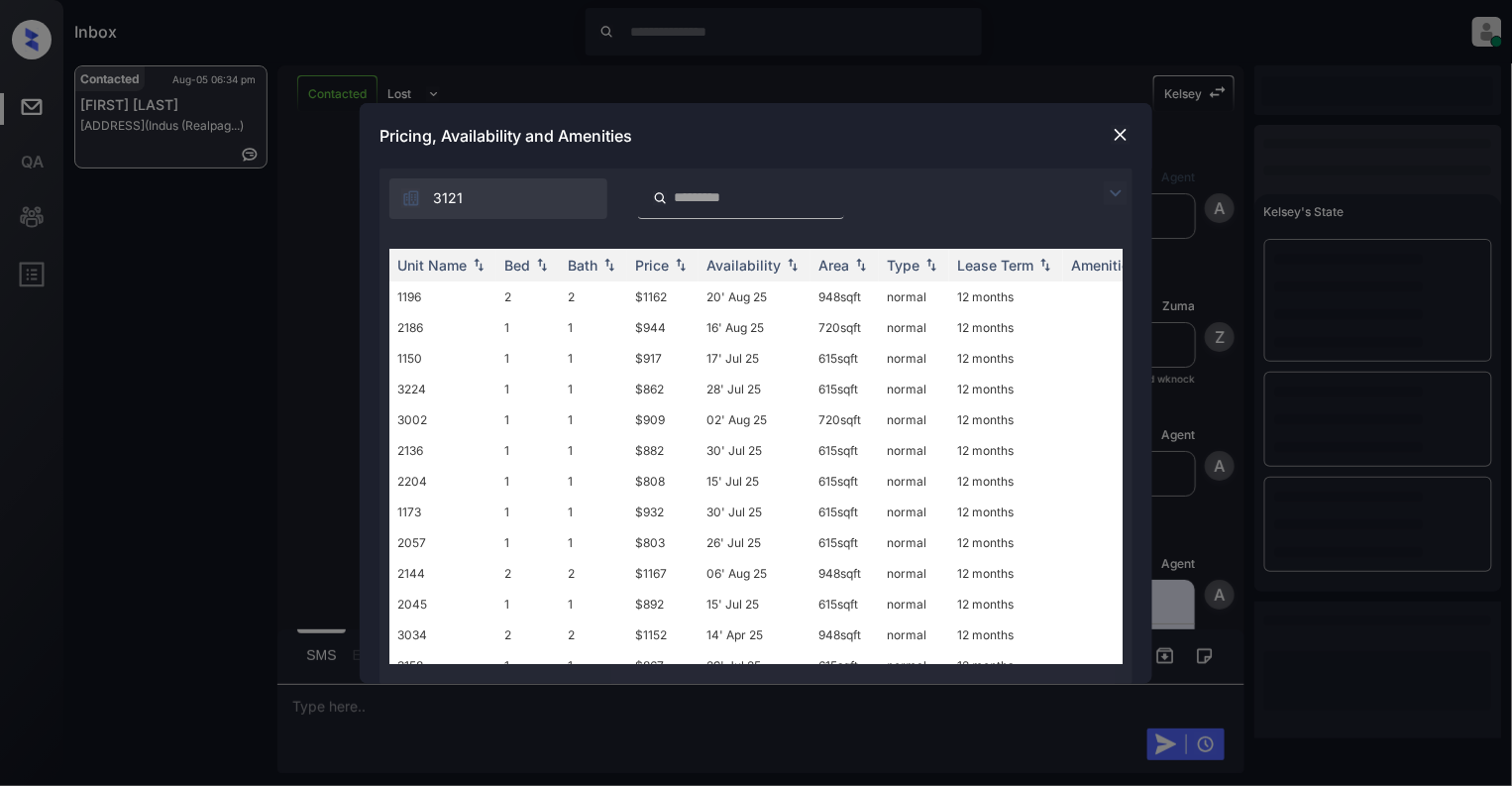 scroll, scrollTop: 2610, scrollLeft: 0, axis: vertical 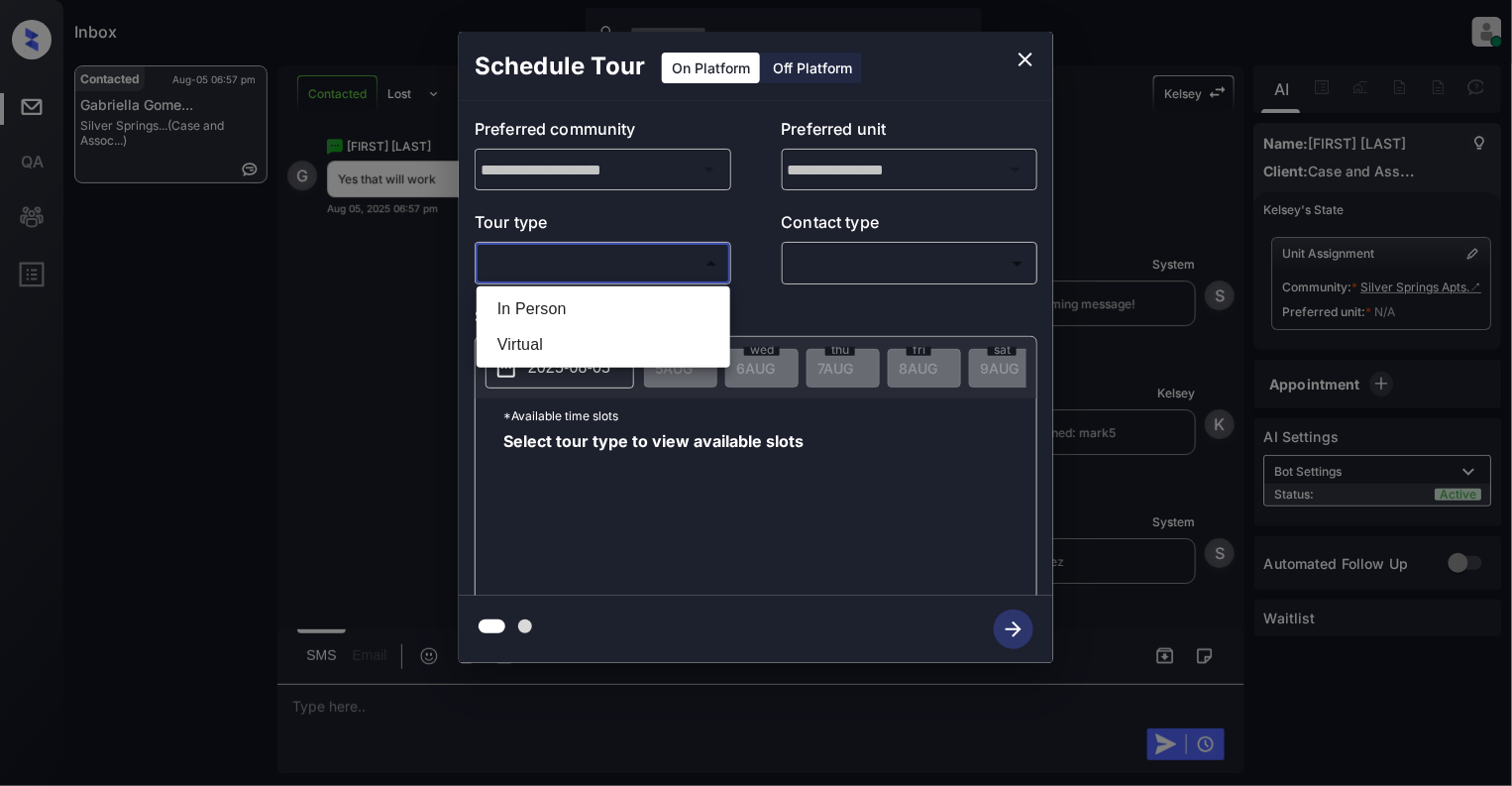 click on "In Person" at bounding box center [603, 309] 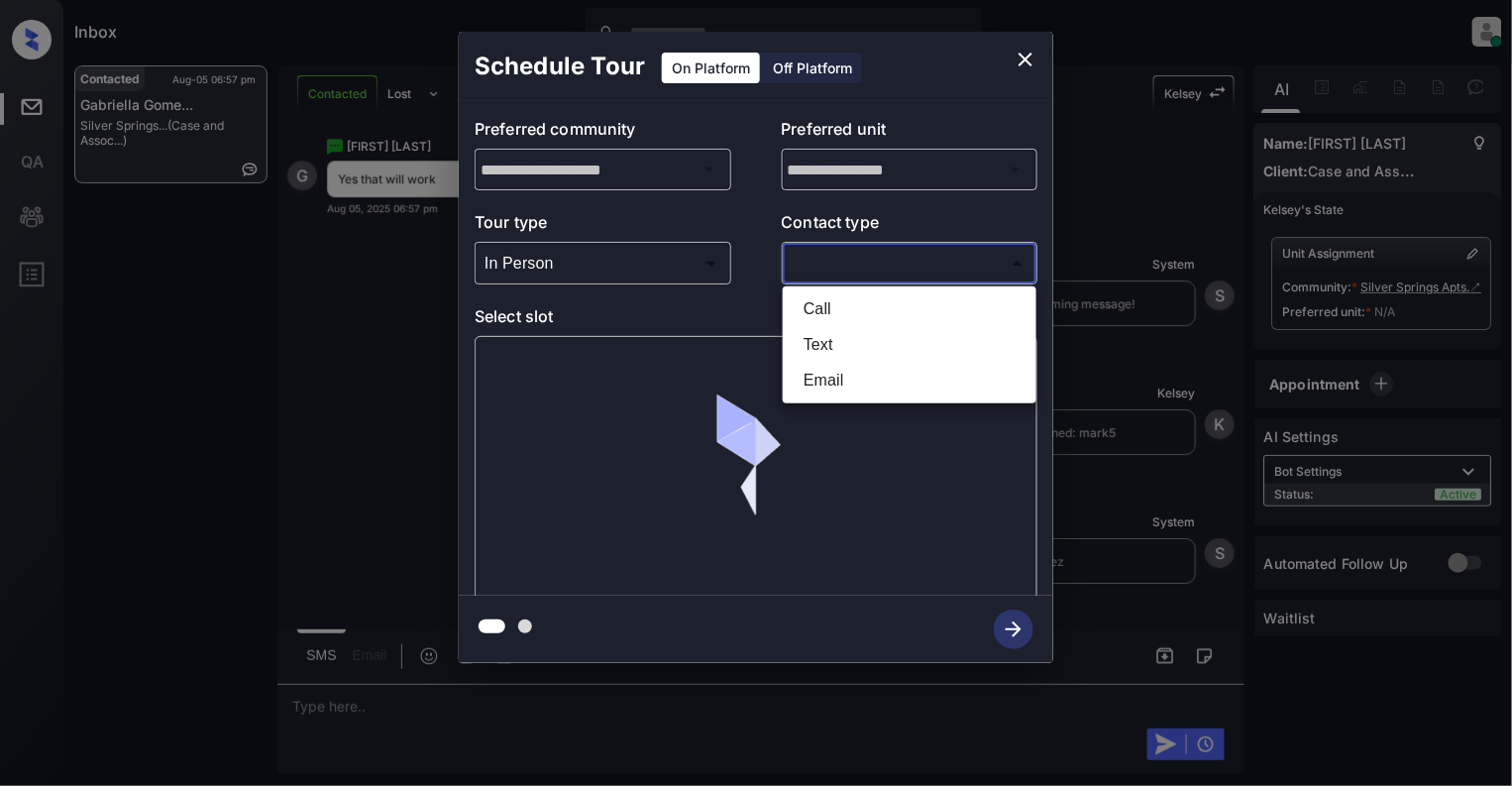 click on "Inbox [FIRST] [LAST] Online Set yourself   offline Set yourself   on break Profile Switch to  light  mode Sign out Contacted [DATE] [TIME]   [FIRST] [LAST]... [LOCATION]...  (Case and Assoc...) Contacted Lost Lead Sentiment: Angry Upon sliding the acknowledgement:  Lead will move to lost stage. * ​ SMS and call option will be set to opt out. AFM will be turned off for the lead. [FIRST] New Message [FIRST] Notes Note: https://conversation.getzuma.com/6892a16110ac6be6cd8b0d91 - Paste this link into your browser to view [FIRST]’s conversation with the prospect [DATE] [TIME] K New Message Zuma Lead transferred to leasing agent: [FIRST] [DATE] [TIME]  Sync'd w  yardi Z New Message Agent Lead created via leadPoller in Inbound stage. [DATE] [TIME] A New Message Agent AFM Request sent to [FIRST]. [DATE] [TIME] A New Message Agent Notes Note: [DATE] [TIME] A New Message [FIRST] [DATE] [TIME]   | TemplateAFMSms K New Message [FIRST] Lead archived by [FIRST]!" at bounding box center [756, 393] 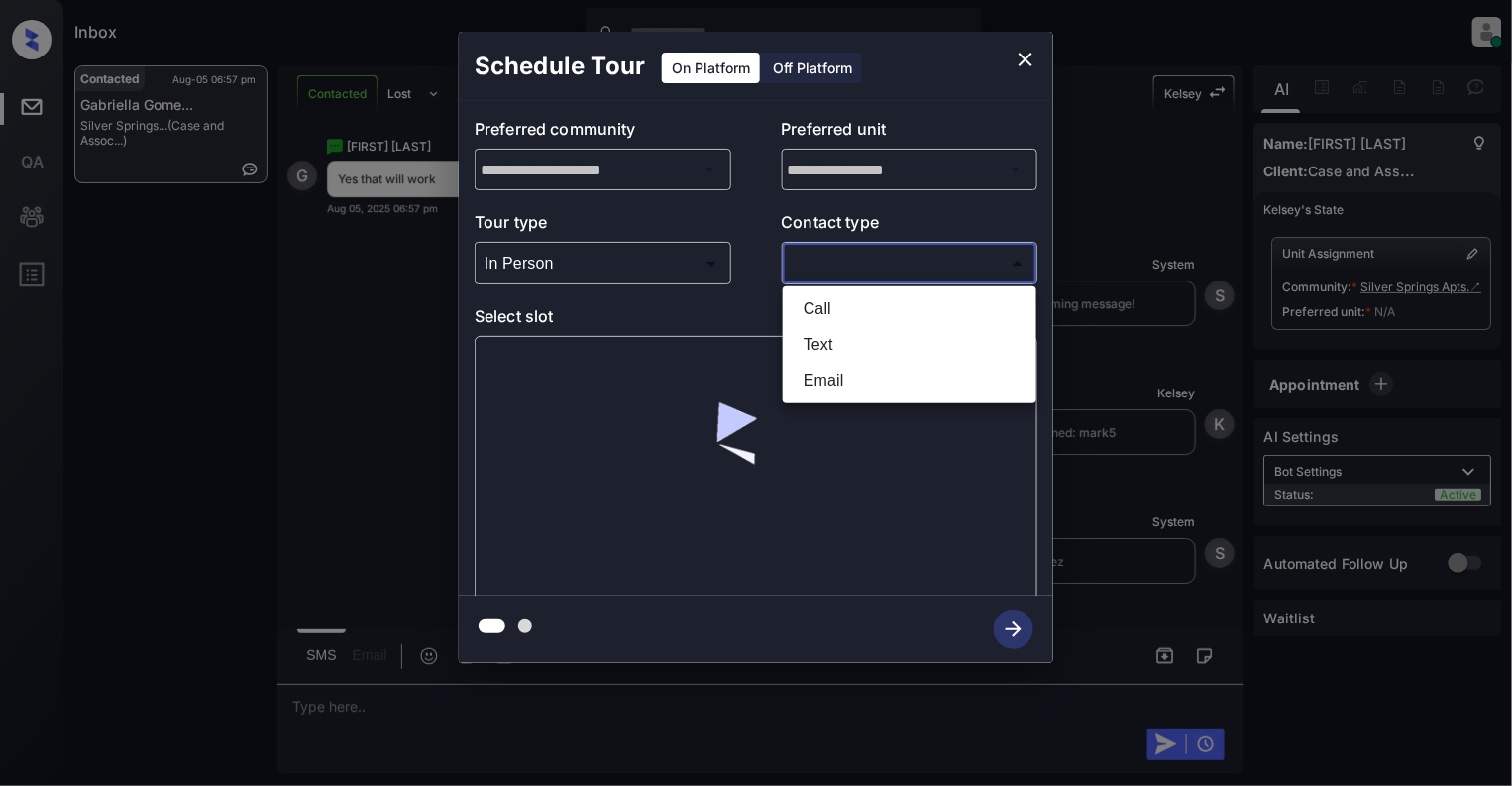 click on "Text" at bounding box center [910, 345] 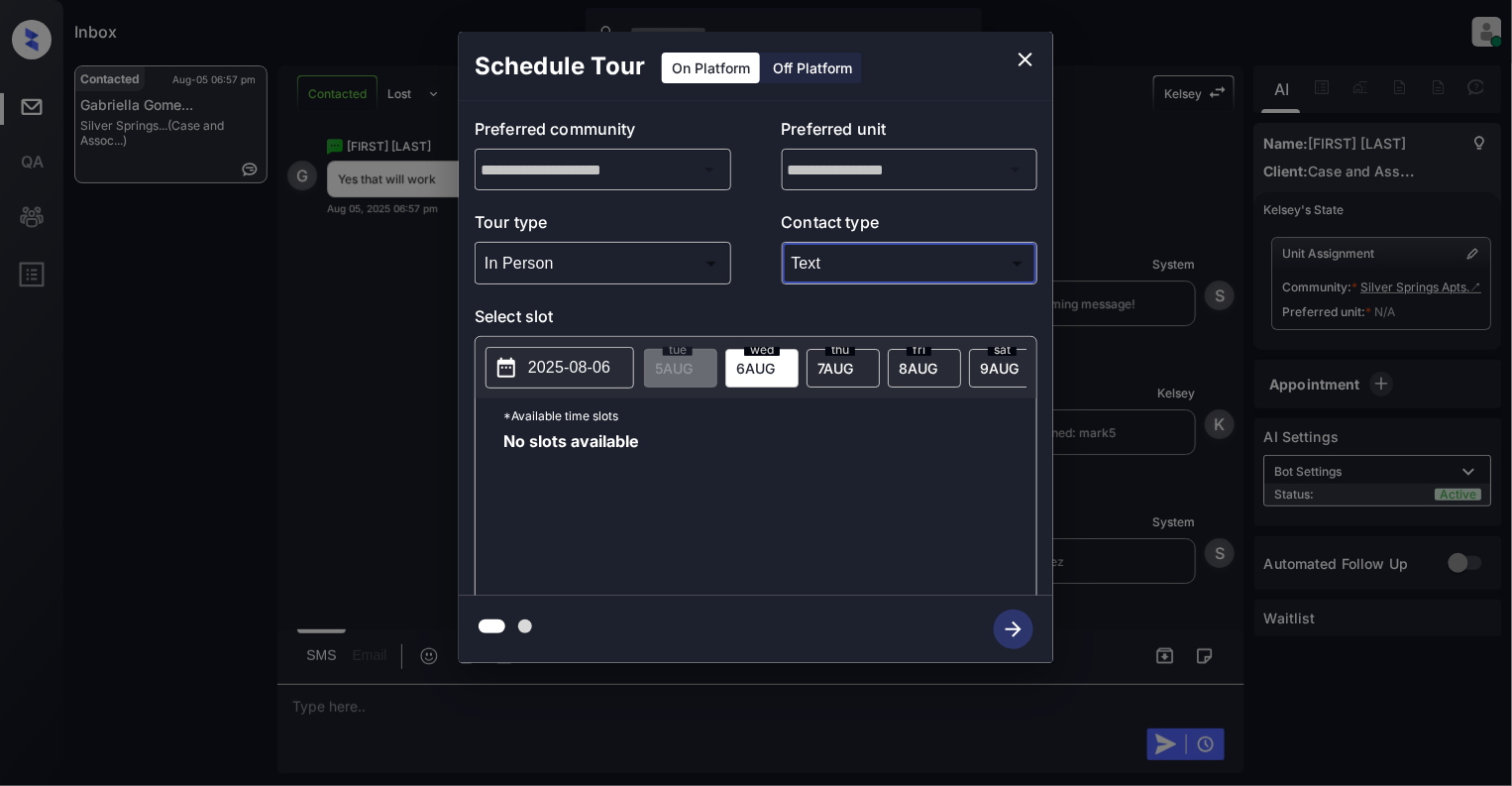 type on "****" 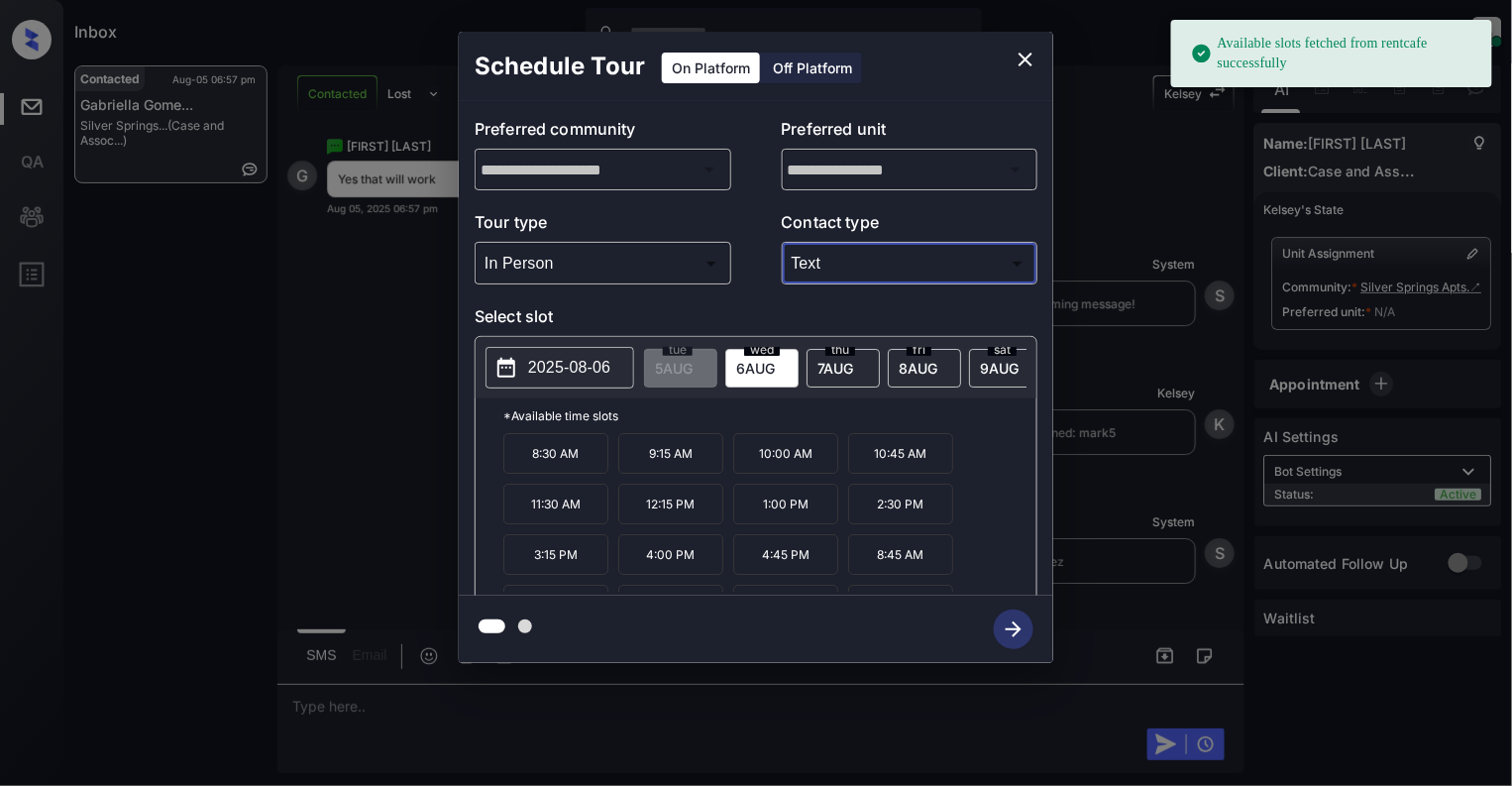 click 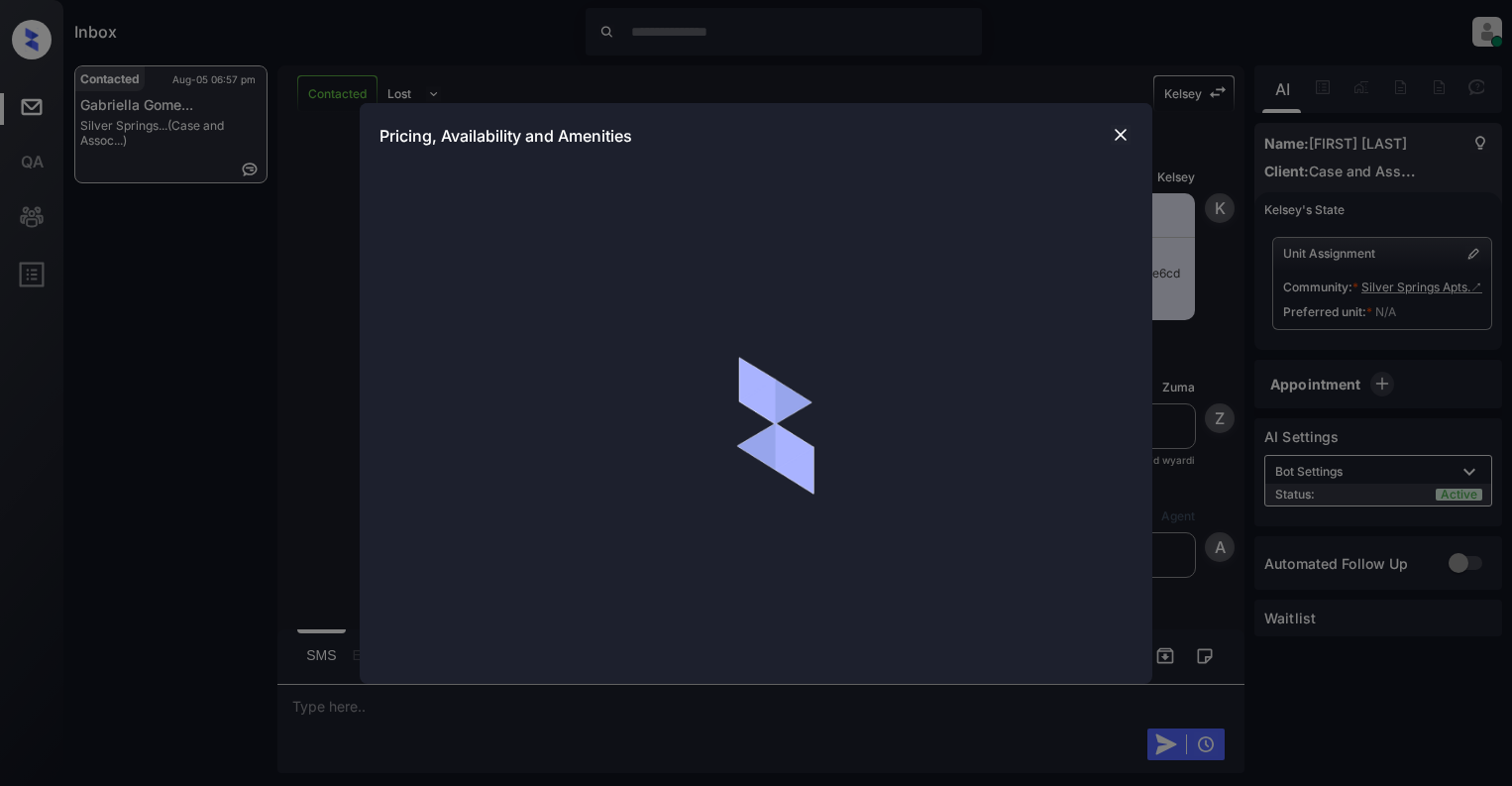 scroll, scrollTop: 0, scrollLeft: 0, axis: both 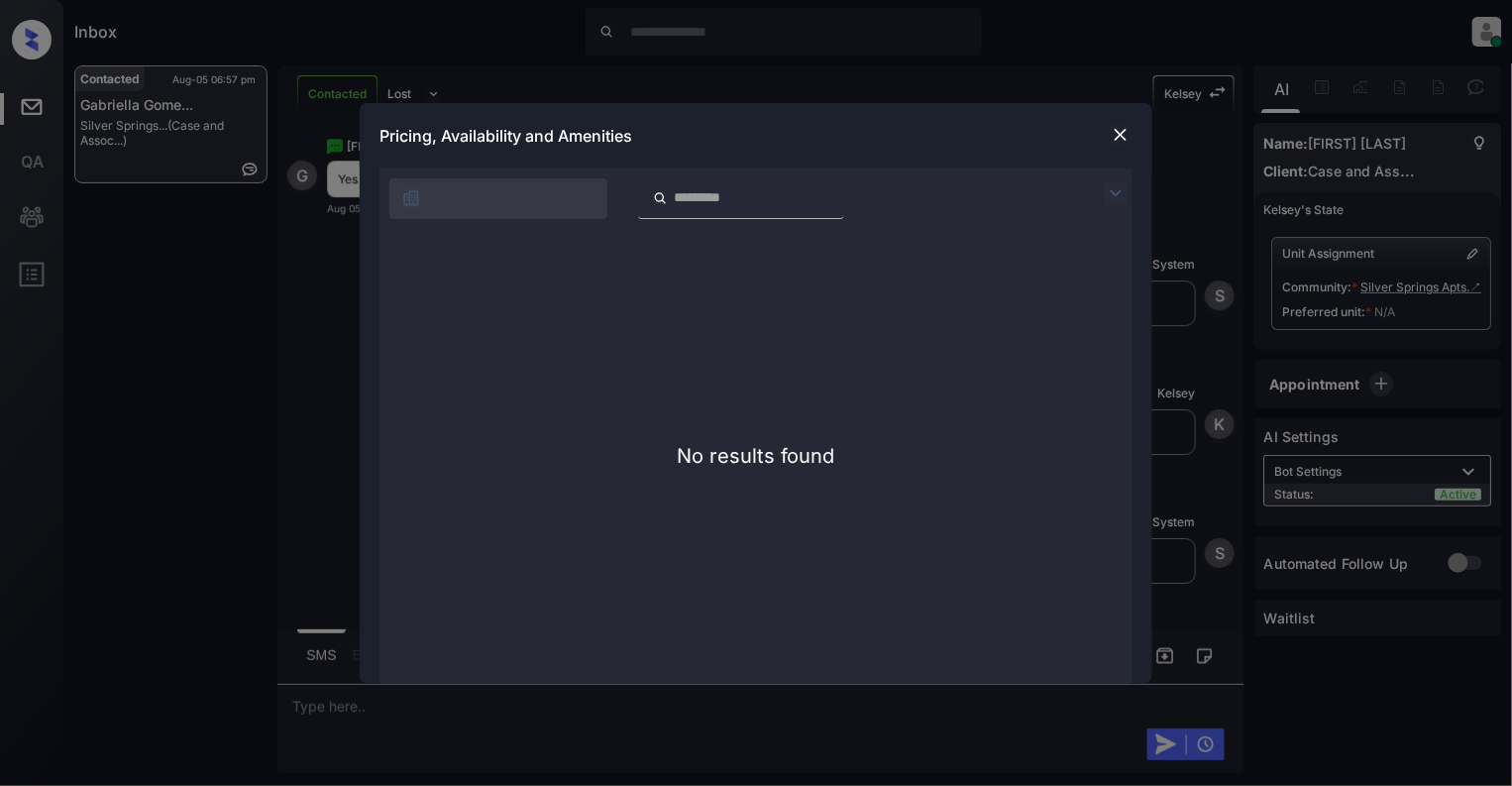 click at bounding box center [1121, 135] 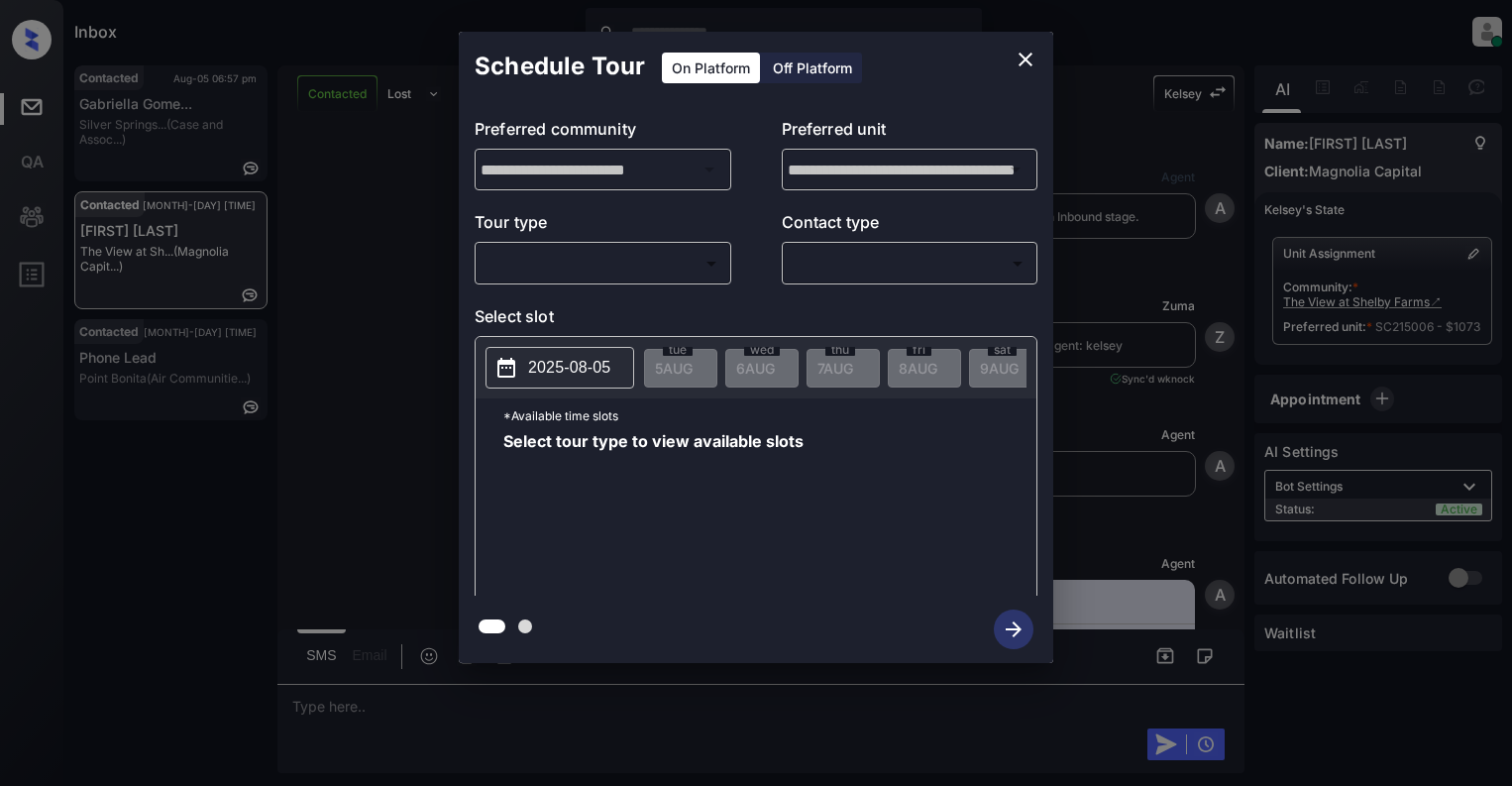 click on "Inbox [LAST] [LAST] Online Set yourself   offline Set yourself   on break Profile Switch to  light  mode Sign out Contacted [MONTH]-[DAY] [TIME]   [FIRST] [LAST]... [CITY]...  (Case and Assoc...) Contacted [MONTH]-[DAY] [TIME]   [FIRST] [LAST] The View at Sh...  (Magnolia Capit...) Contacted [MONTH]-[DAY] [TIME]   Phone Lead Point Bonita  (Air Communitie...) Contacted Lost Lead Sentiment: Angry Upon sliding the acknowledgement:  Lead will move to lost stage. * ​ SMS and call option will be set to opt out. AFM will be turned off for the lead. [FIRST] New Message Agent Lead created via webhook in Inbound stage. [MONTH] [DAY], [YEAR] [TIME] A New Message [LAST] Lead transferred to leasing agent: [FIRST] [MONTH] [DAY], [YEAR] [TIME]  Sync'd w  knock Z New Message Agent AFM Request sent to [FIRST]. [MONTH] [DAY], [YEAR] [TIME] A New Message Agent Notes Note: Structured Note:
Move In Date: [YEAR]-[MONTH]-[DAY]
[MONTH] [DAY], [YEAR] [TIME] A New Message [FIRST] Lead Details Updated
Move In Date:  [DAY]-[MONTH]-[YEAR]
[MONTH] [DAY], [YEAR] [TIME] [FIRST] New Message [FIRST]   knock" at bounding box center [756, 393] 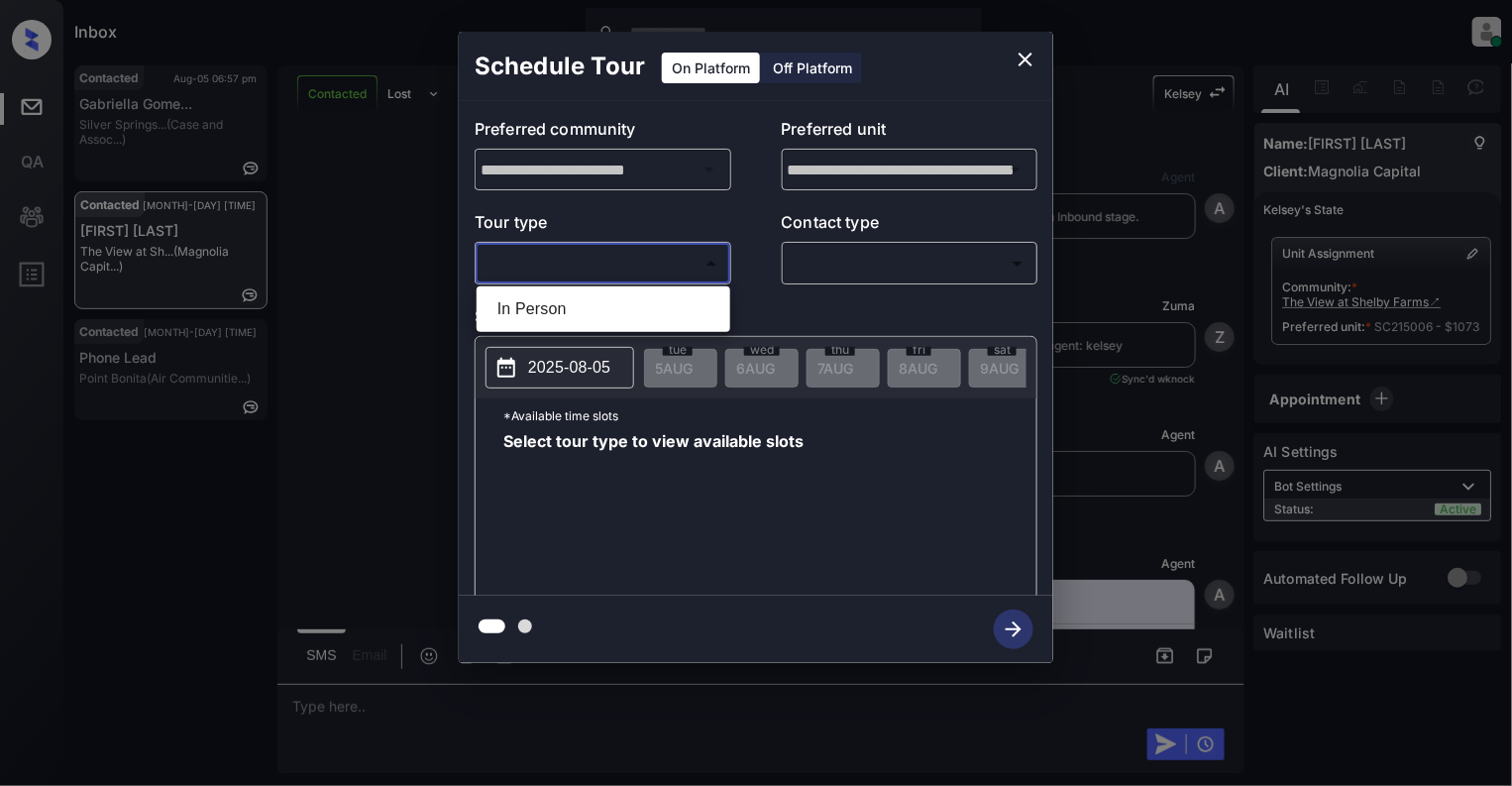 scroll, scrollTop: 2369, scrollLeft: 0, axis: vertical 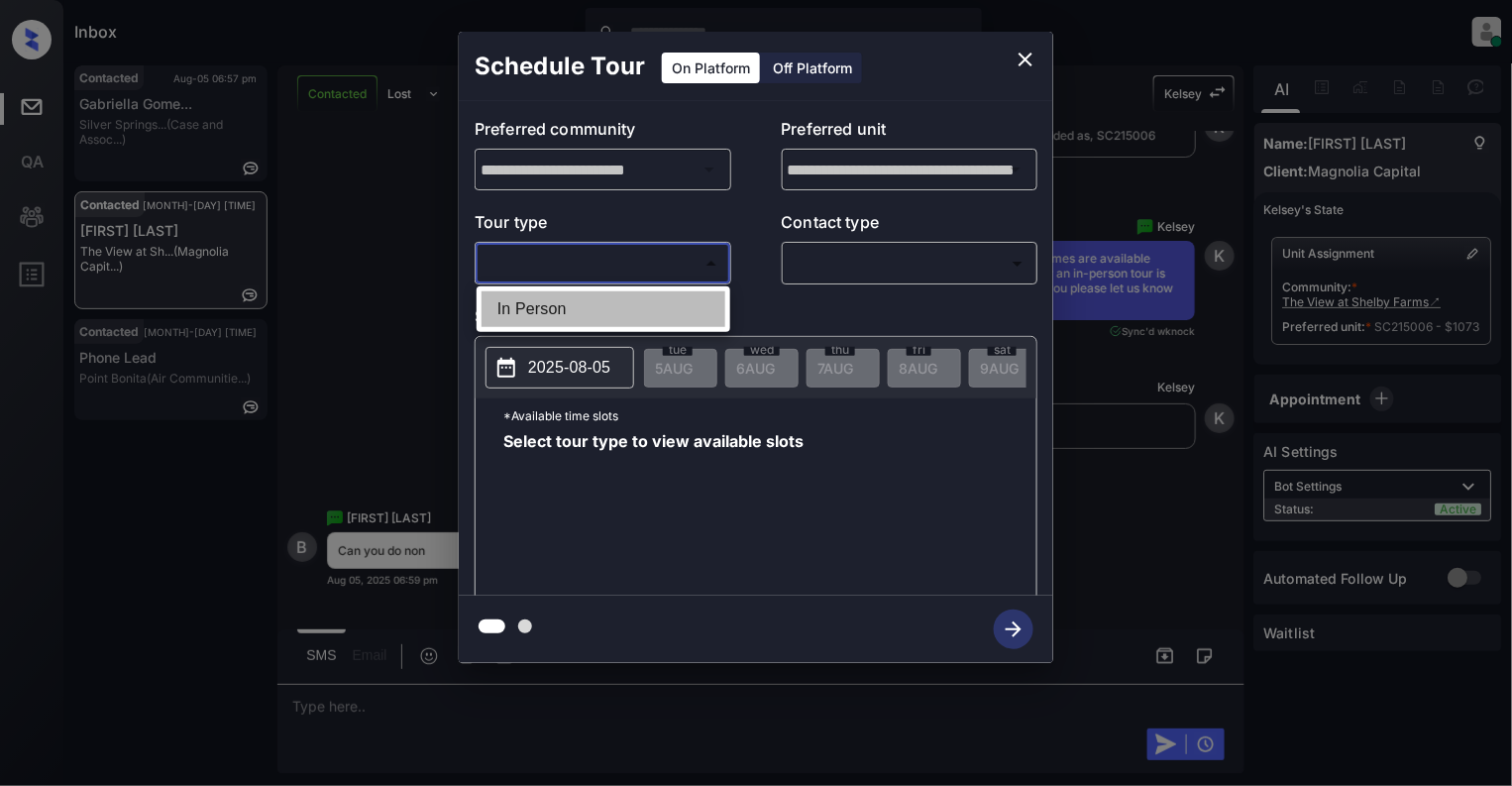 click on "In Person" at bounding box center (603, 309) 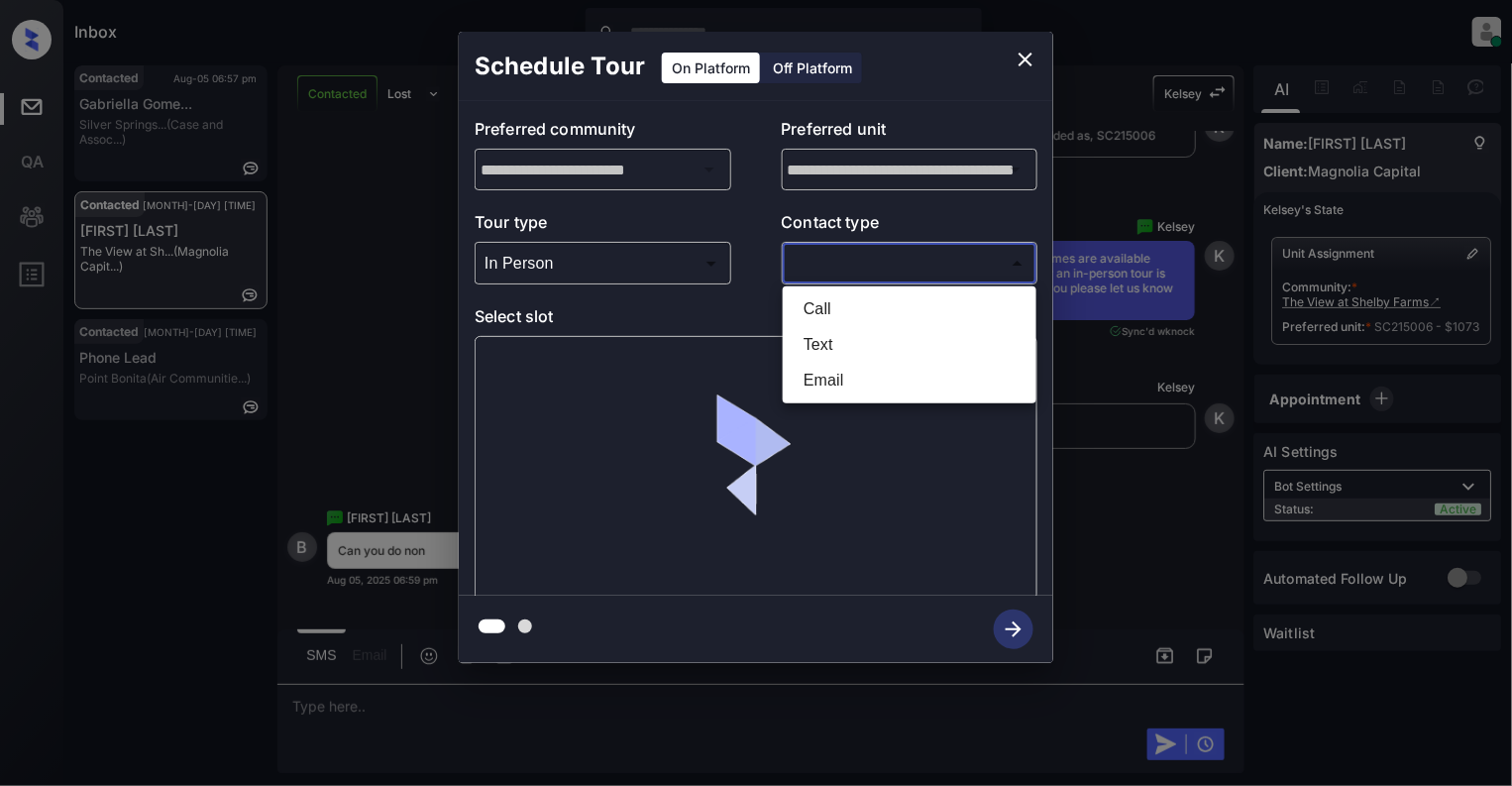 click on "Inbox [LAST] [LAST] Online Set yourself   offline Set yourself   on break Profile Switch to  light  mode Sign out Contacted [MONTH]-[DAY] [TIME]   [FIRST] [LAST]... [CITY]...  (Case and Assoc...) Contacted [MONTH]-[DAY] [TIME]   [FIRST] [LAST] The View at Sh...  (Magnolia Capit...) Contacted [MONTH]-[DAY] [TIME]   Phone Lead Point Bonita  (Air Communitie...) Contacted Lost Lead Sentiment: Angry Upon sliding the acknowledgement:  Lead will move to lost stage. * ​ SMS and call option will be set to opt out. AFM will be turned off for the lead. [FIRST] New Message Agent Lead created via webhook in Inbound stage. [MONTH] [DAY], [YEAR] [TIME] A New Message [LAST] Lead transferred to leasing agent: [FIRST] [MONTH] [DAY], [YEAR] [TIME]  Sync'd w  knock Z New Message Agent AFM Request sent to [FIRST]. [MONTH] [DAY], [YEAR] [TIME] A New Message Agent Notes Note: Structured Note:
Move In Date: [YEAR]-[MONTH]-[DAY]
[MONTH] [DAY], [YEAR] [TIME] A New Message [FIRST] Lead Details Updated
Move In Date:  [DAY]-[MONTH]-[YEAR]
[MONTH] [DAY], [YEAR] [TIME] [FIRST] New Message [FIRST]   knock" at bounding box center (756, 393) 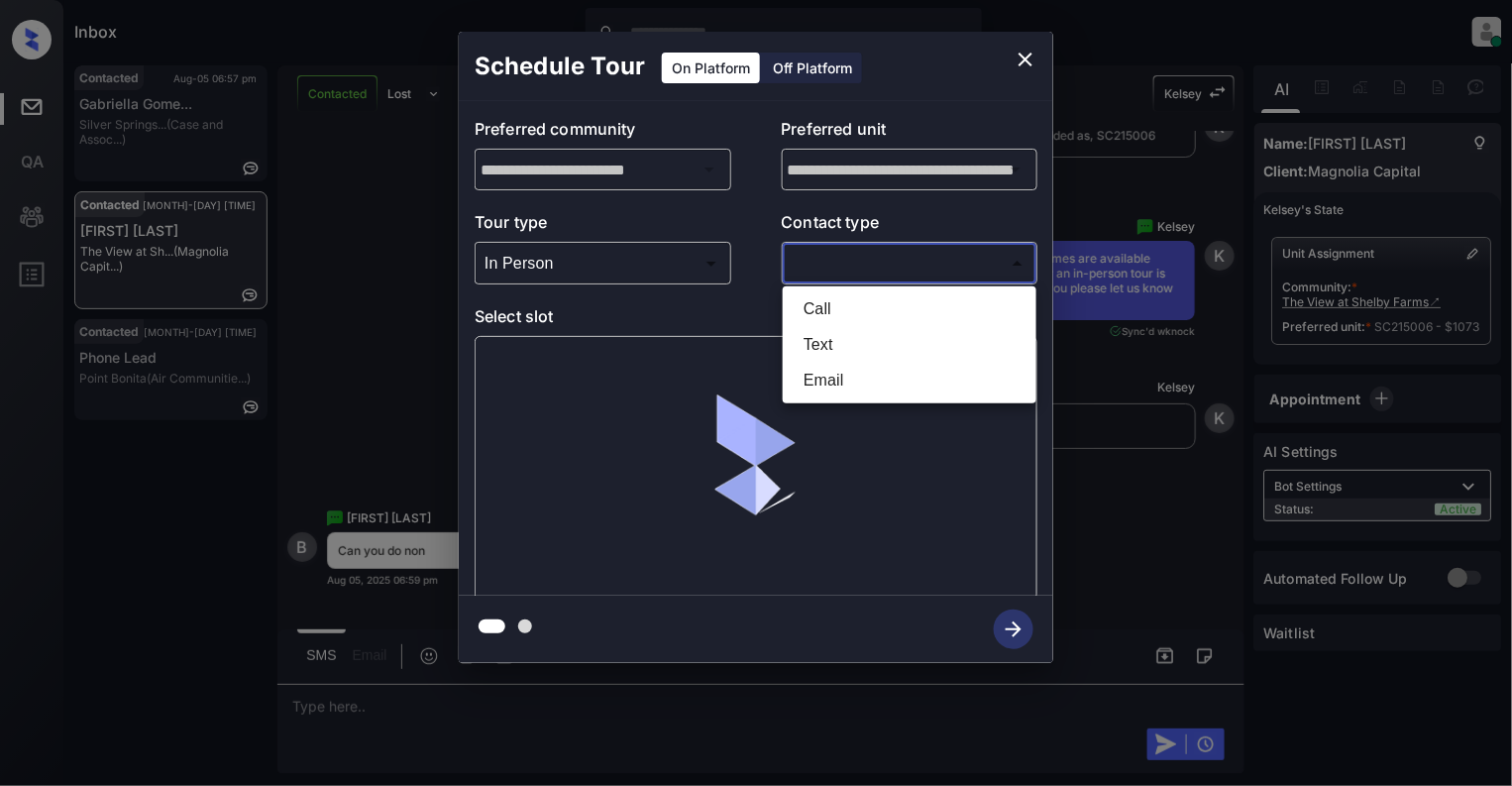 click on "Text" at bounding box center [910, 345] 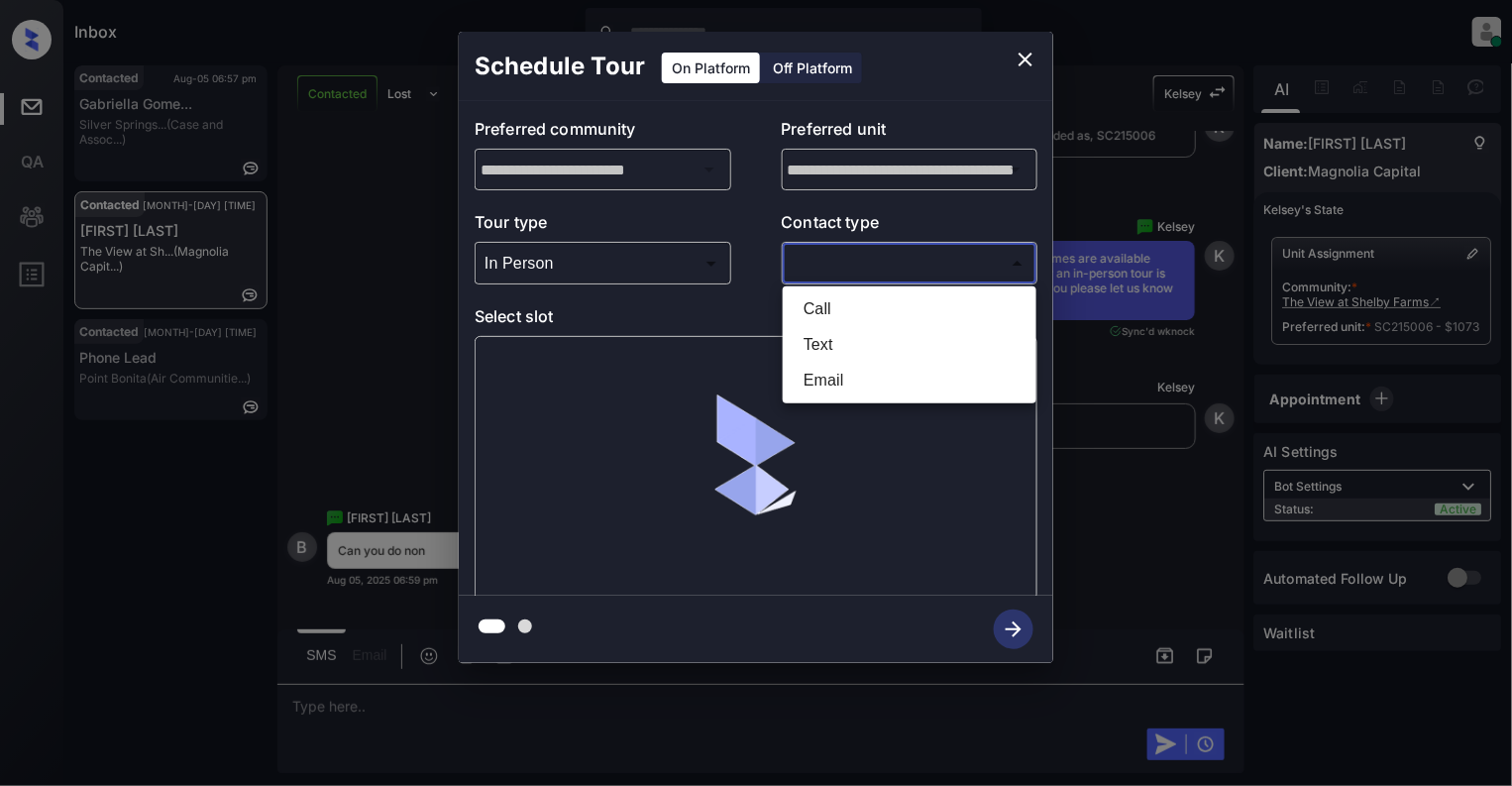 type on "****" 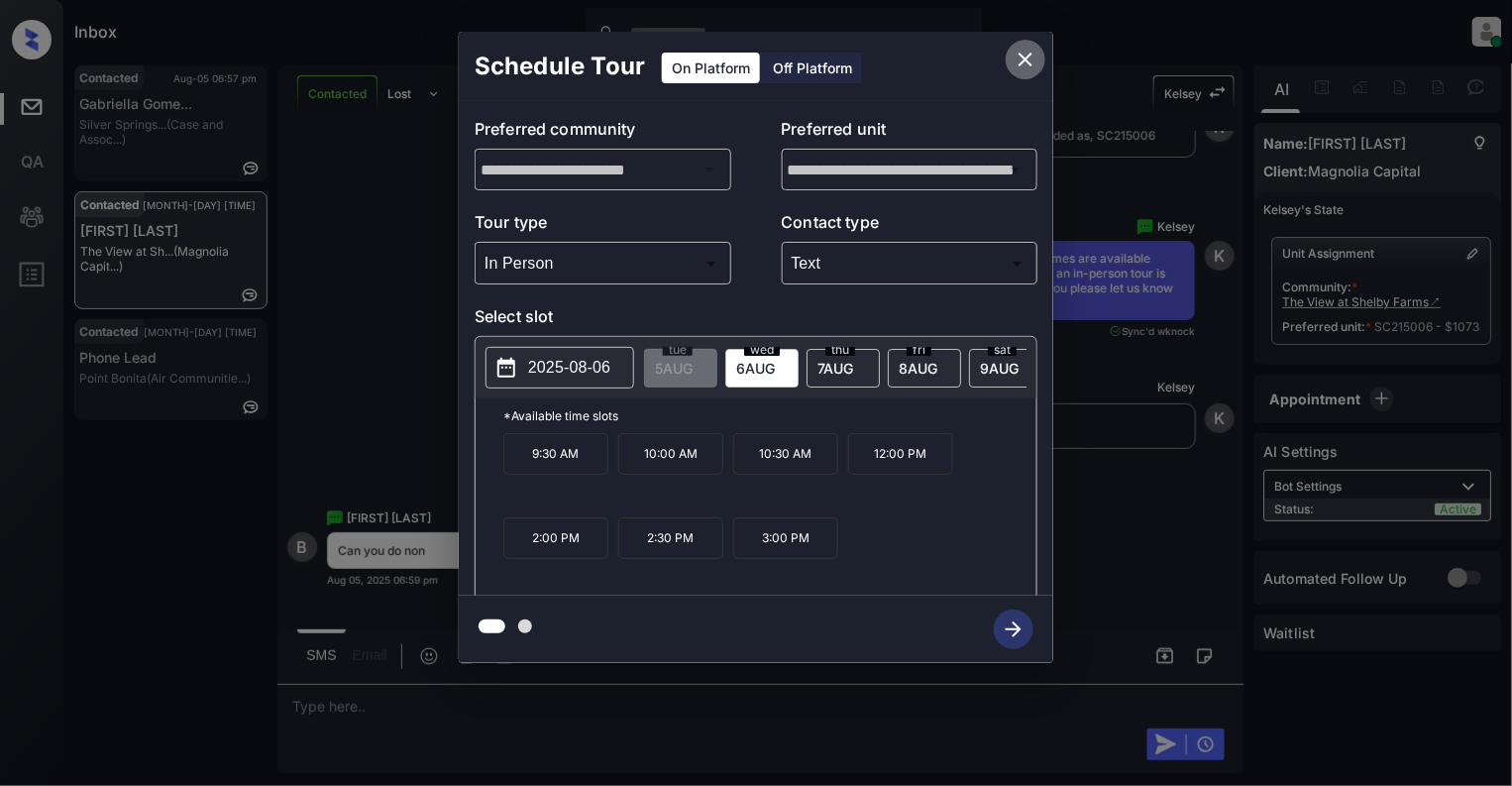 click 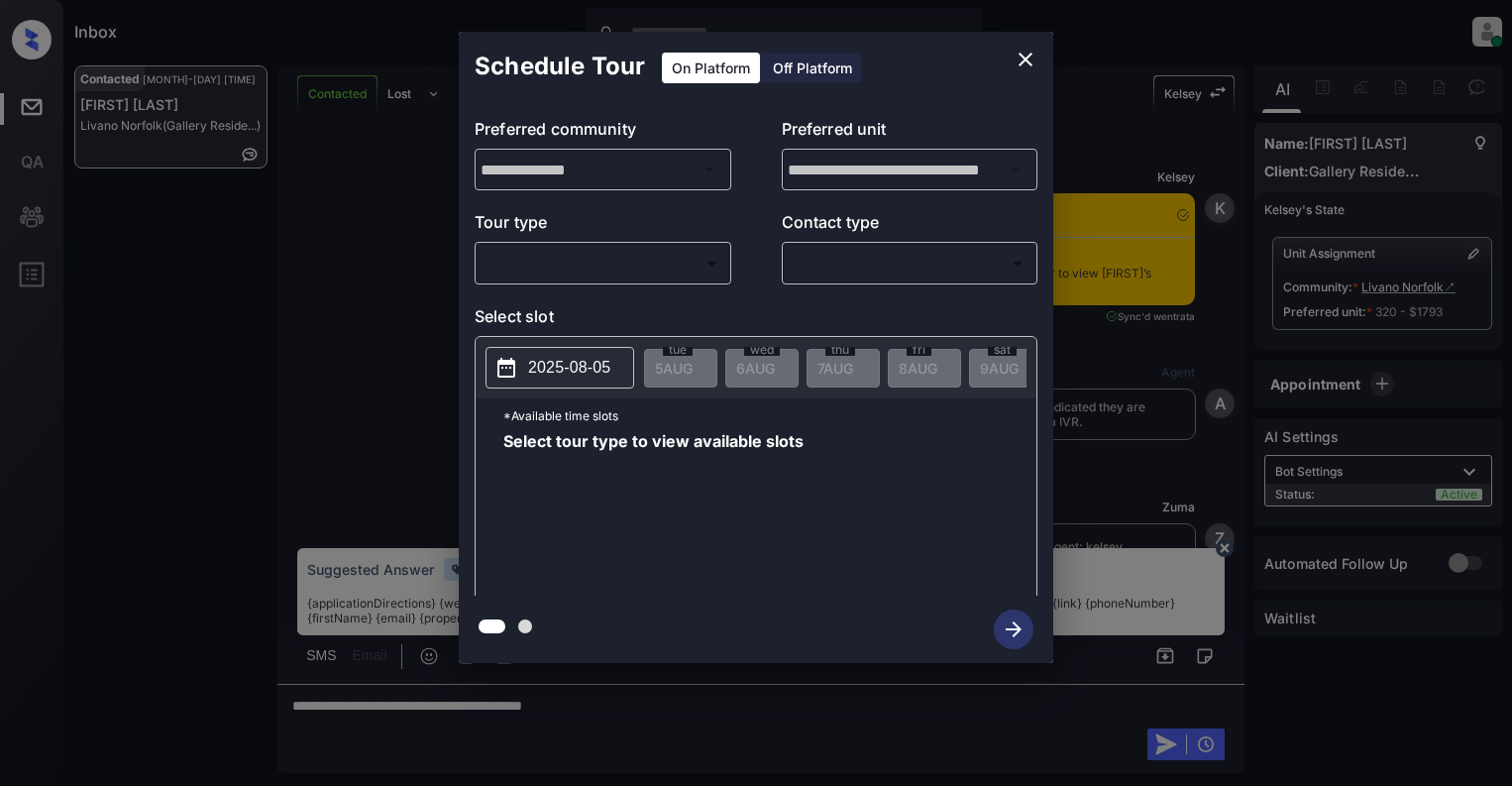 scroll, scrollTop: 0, scrollLeft: 0, axis: both 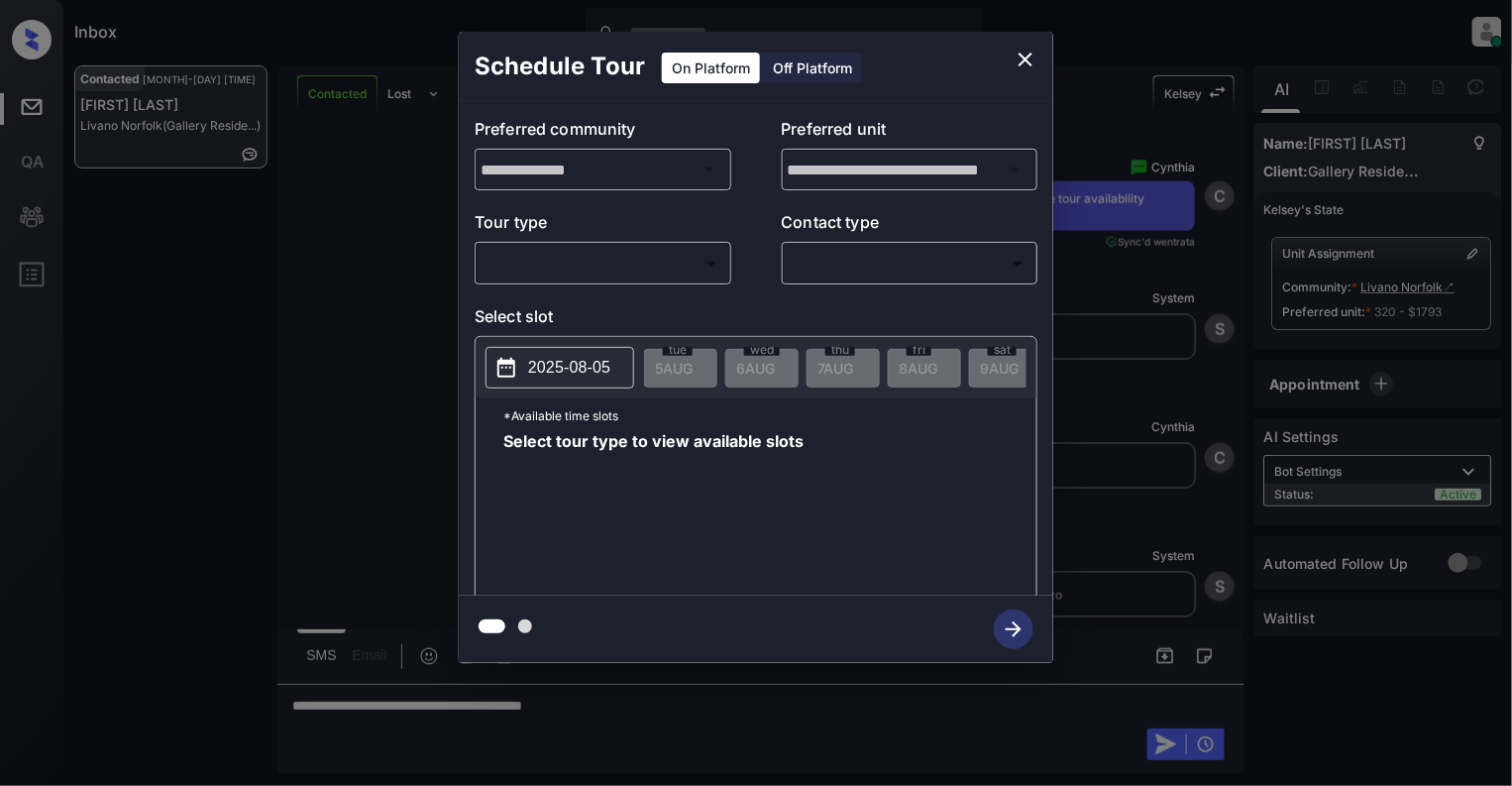 click on "Inbox [FIRST] [LAST] Online Set yourself   offline Set yourself   on break Profile Switch to  light  mode Sign out Contacted [MONTH]-[DAY] [TIME]   [FIRST] [LAST]  Livano Norfolk  (Gallery Reside...) Contacted Lost Lead Sentiment: Angry Upon sliding the acknowledgement:  Lead will move to lost stage. * ​ SMS and call option will be set to opt out. AFM will be turned off for the lead. [FIRST] New Message [FIRST] Notes Note:  - Paste this link into your browser to view [FIRST]’s conversation with the prospect [DATE] [TIME]  Sync'd w  entrata K New Message Agent Lead created because they indicated they are interested in leasing via Zuma IVR. [DATE] [TIME]  A New Message Zuma Lead transferred to leasing agent: [FIRST] [DATE] [TIME]  Sync'd w  entrata Z New Message Agent AFM Request sent to [FIRST]. [DATE] [TIME]  A New Message [FIRST] [DATE] [TIME]   K K" at bounding box center (756, 393) 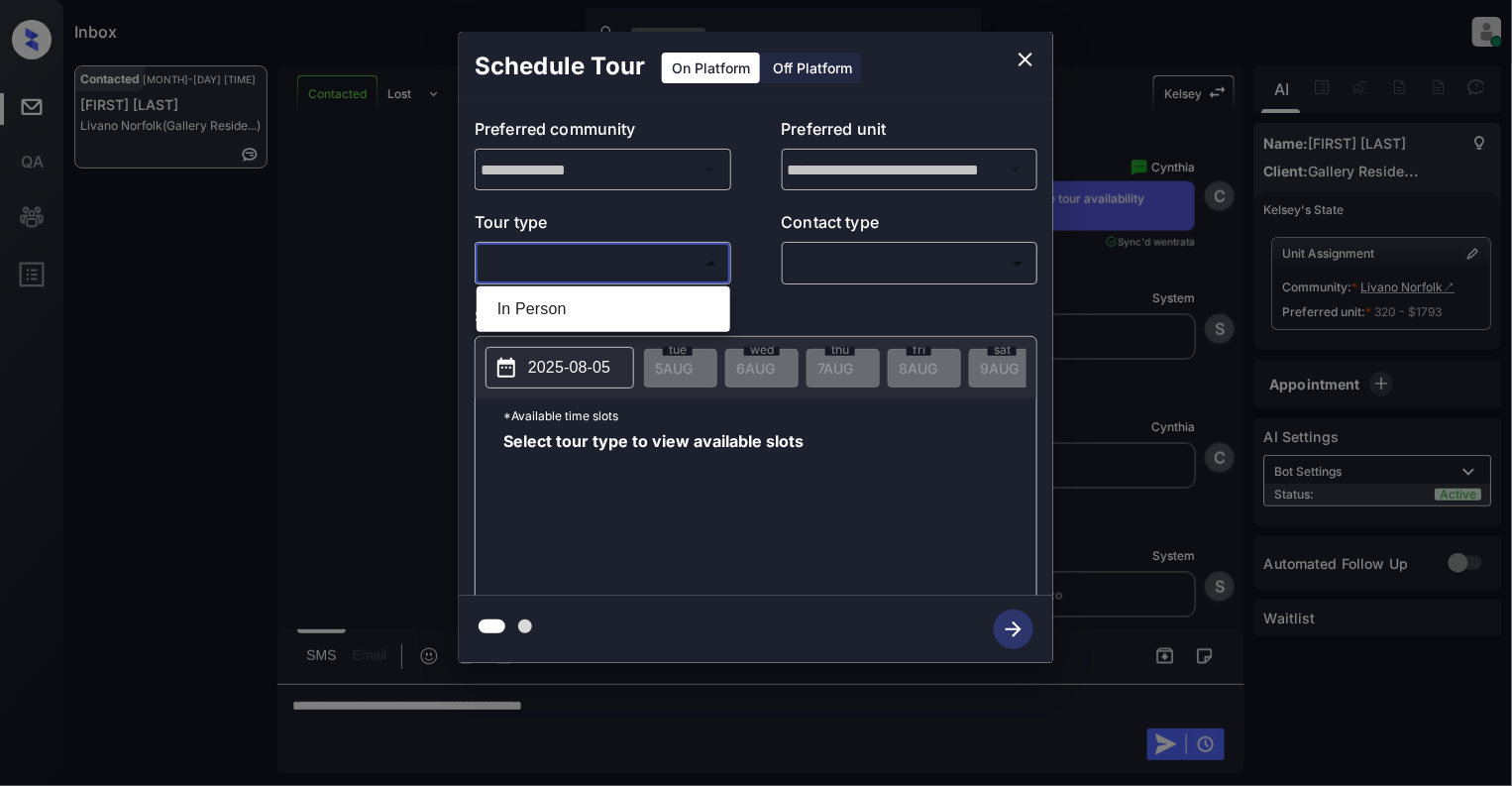 click on "In Person" at bounding box center (603, 309) 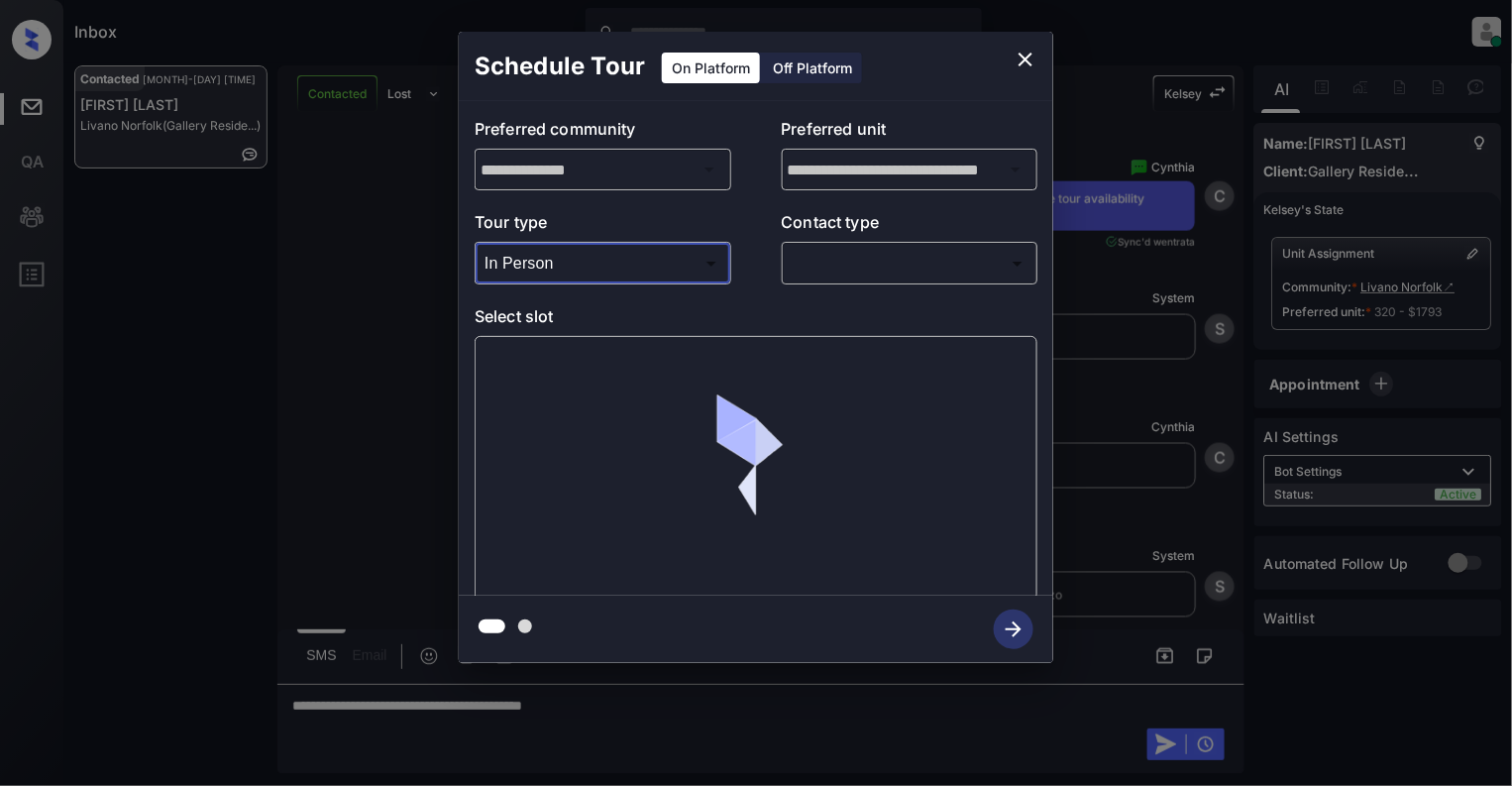 click on "Inbox Cynthia Montañez Online Set yourself   offline Set yourself   on break Profile Switch to  light  mode Sign out Contacted Aug-05 07:18 pm   Maame Boateng  Livano Norfolk  (Gallery Reside...) Contacted Lost Lead Sentiment: Angry Upon sliding the acknowledgement:  Lead will move to lost stage. * ​ SMS and call option will be set to opt out. AFM will be turned off for the lead. Kelsey New Message Kelsey Notes Note: <a href="https://conversation.getzuma.com/6890caa2b88d06bd78e170f1">https://conversation.getzuma.com/6890caa2b88d06bd78e170f1</a> - Paste this link into your browser to view Kelsey’s conversation with the prospect Aug 04, 2025 07:58 am  Sync'd w  entrata K New Message Agent Lead created because they indicated they are interested in leasing via Zuma IVR. Aug 04, 2025 07:58 am A New Message Zuma Lead transferred to leasing agent: kelsey Aug 04, 2025 07:58 am  Sync'd w  entrata Z New Message Agent AFM Request sent to Kelsey. Aug 04, 2025 07:58 am A New Message Kelsey Aug 04, 2025 07:58 am   K K" at bounding box center (756, 393) 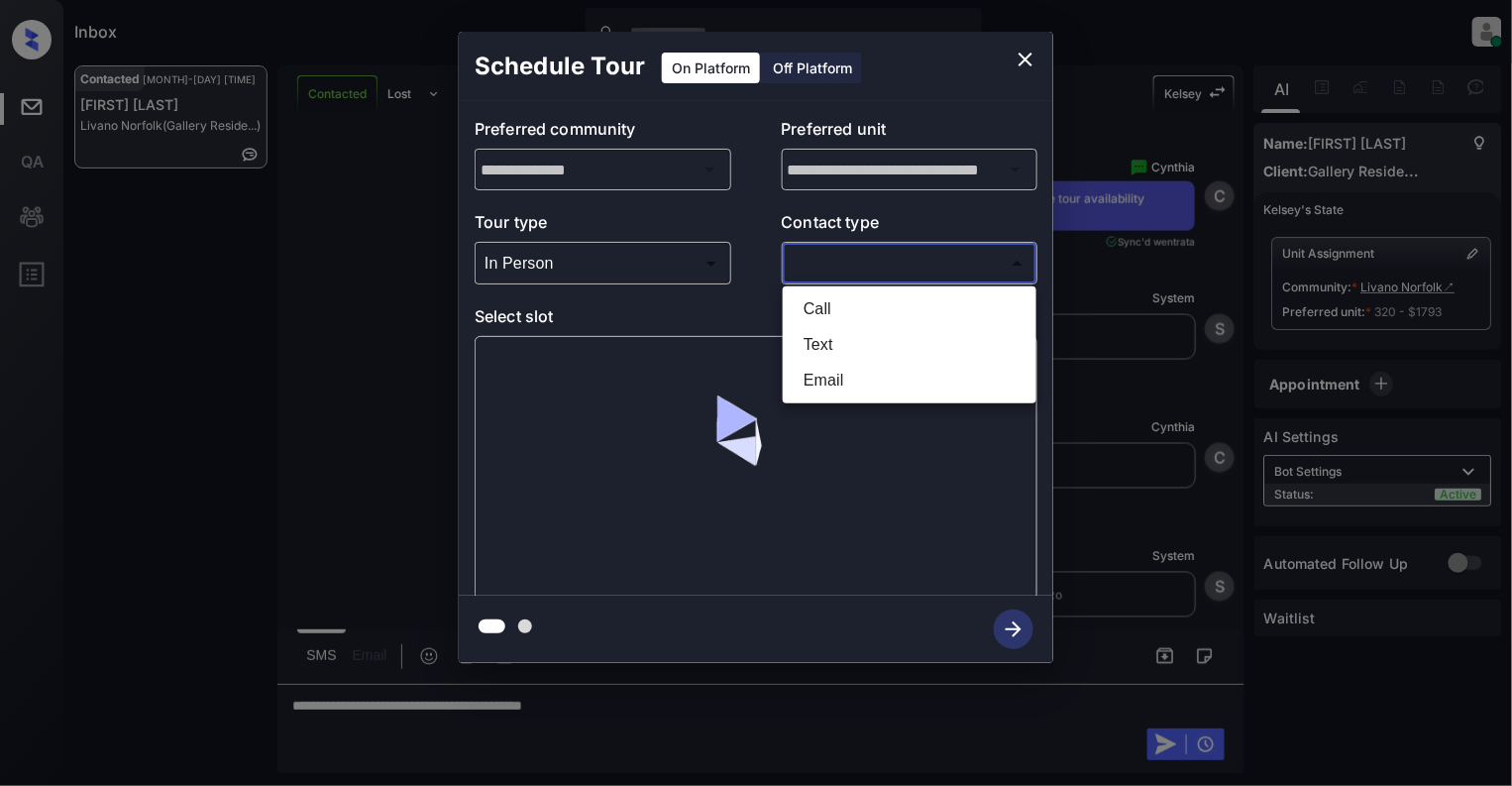click on "Text" at bounding box center (910, 345) 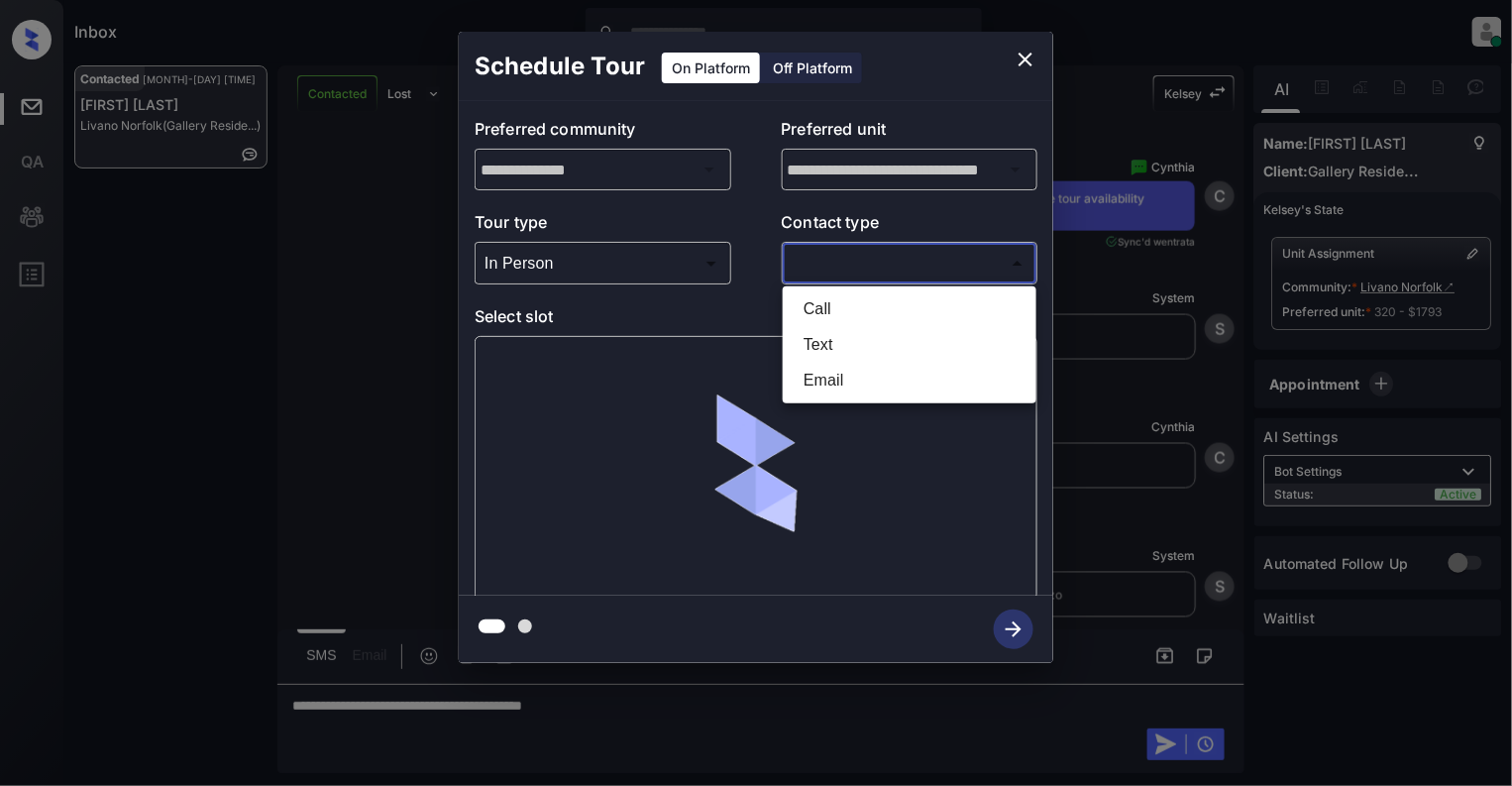 type on "****" 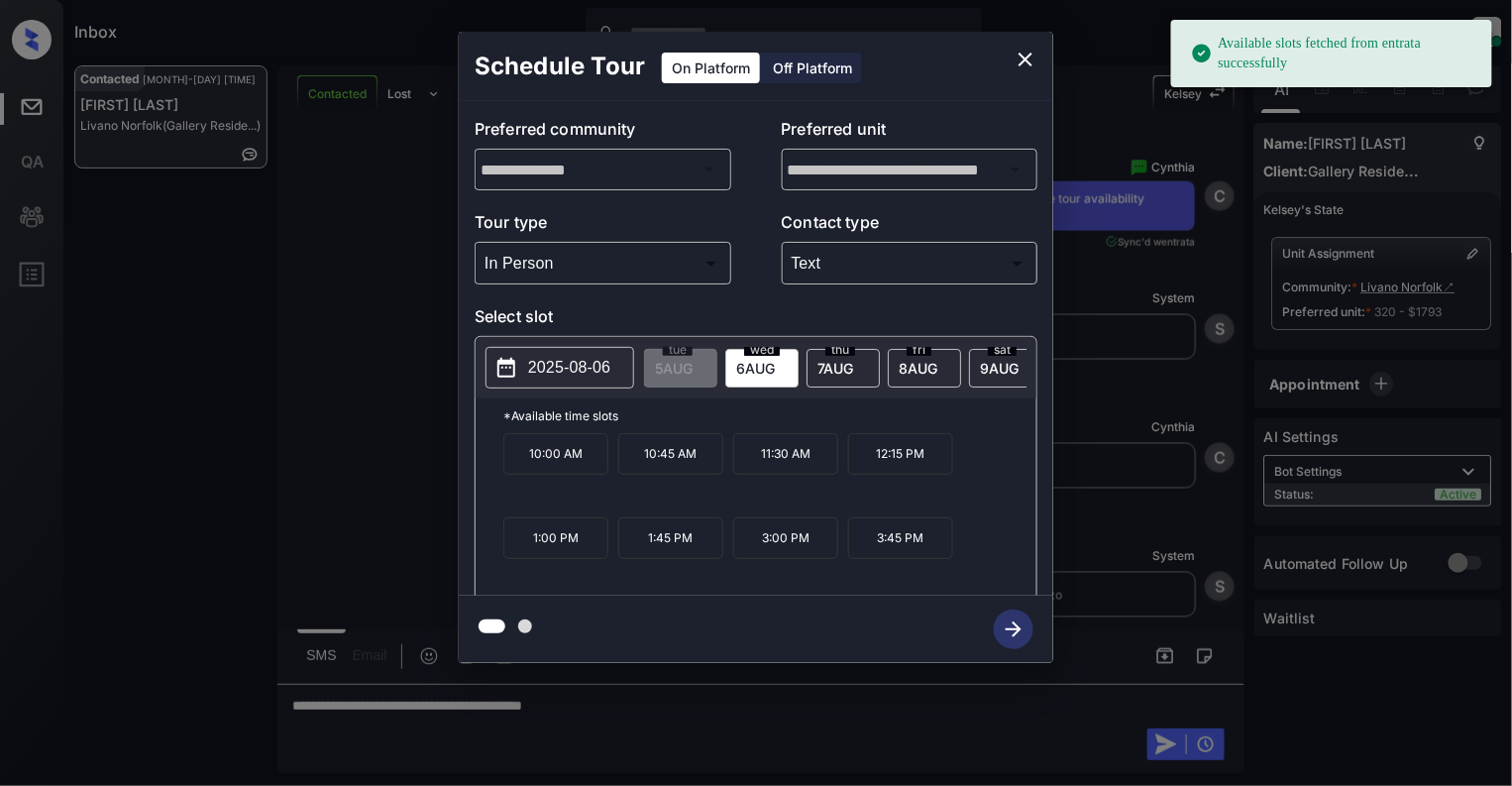 click on "2025-08-06" at bounding box center [569, 368] 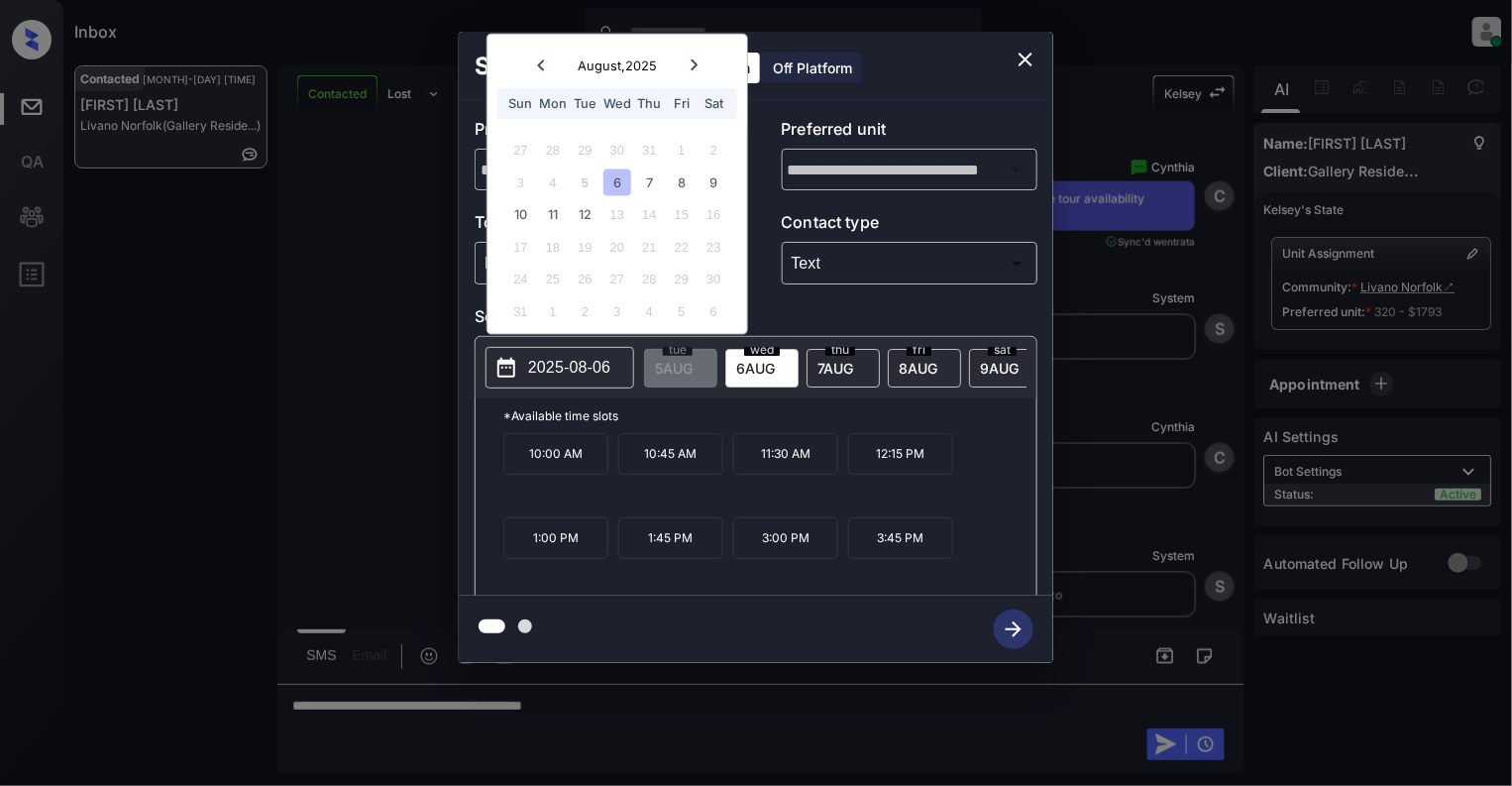 click 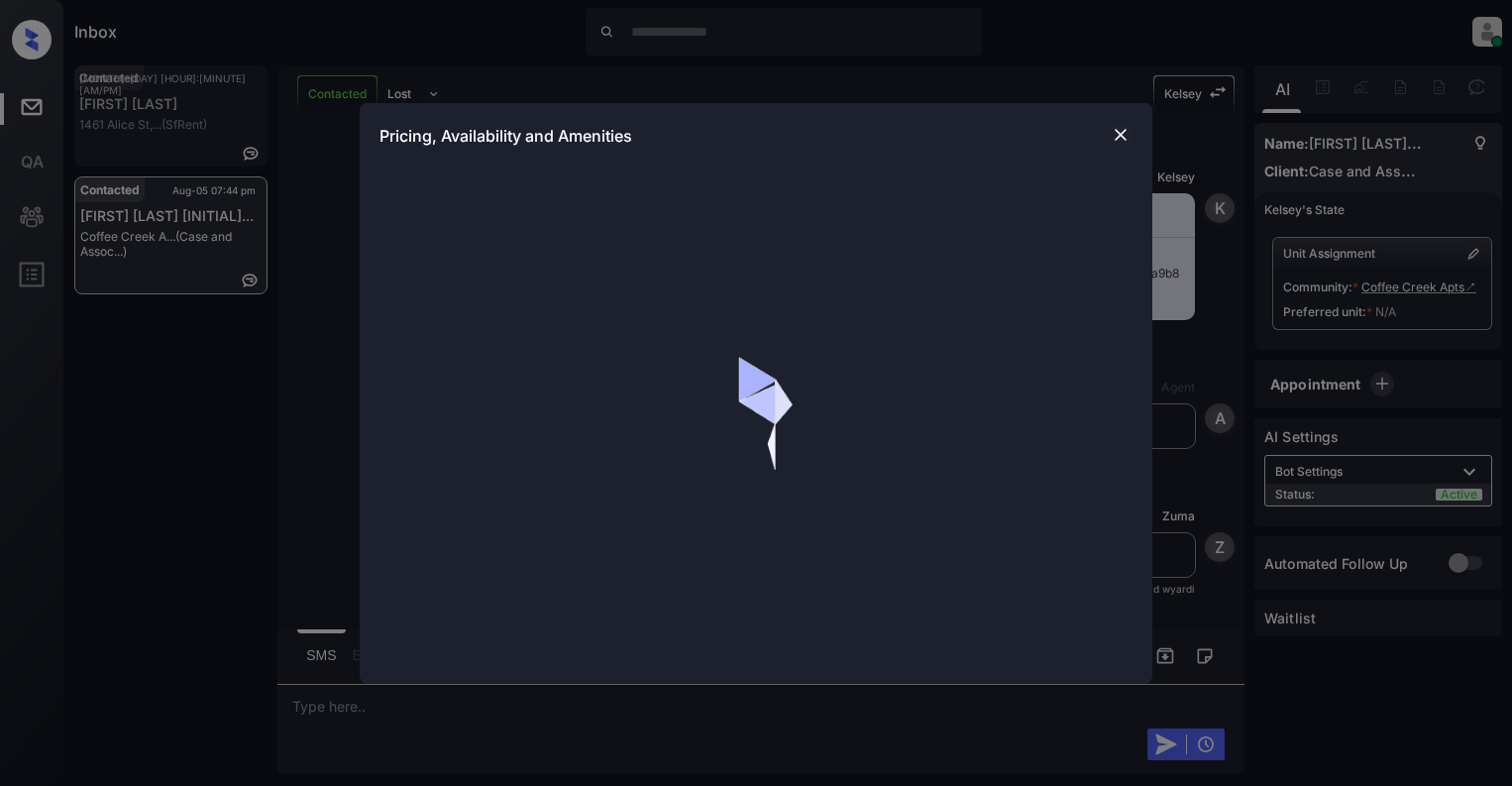 scroll, scrollTop: 0, scrollLeft: 0, axis: both 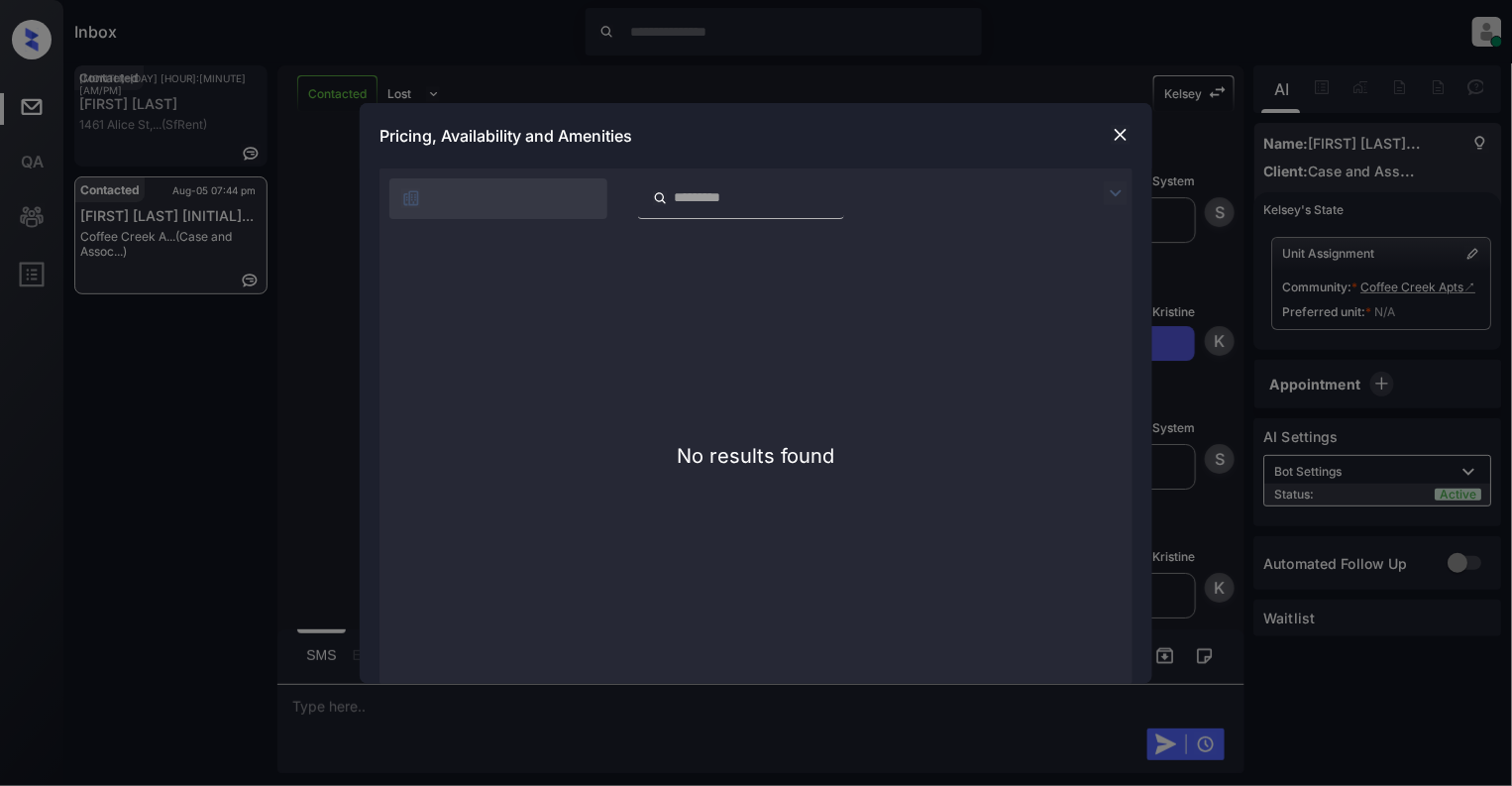 click at bounding box center [1121, 135] 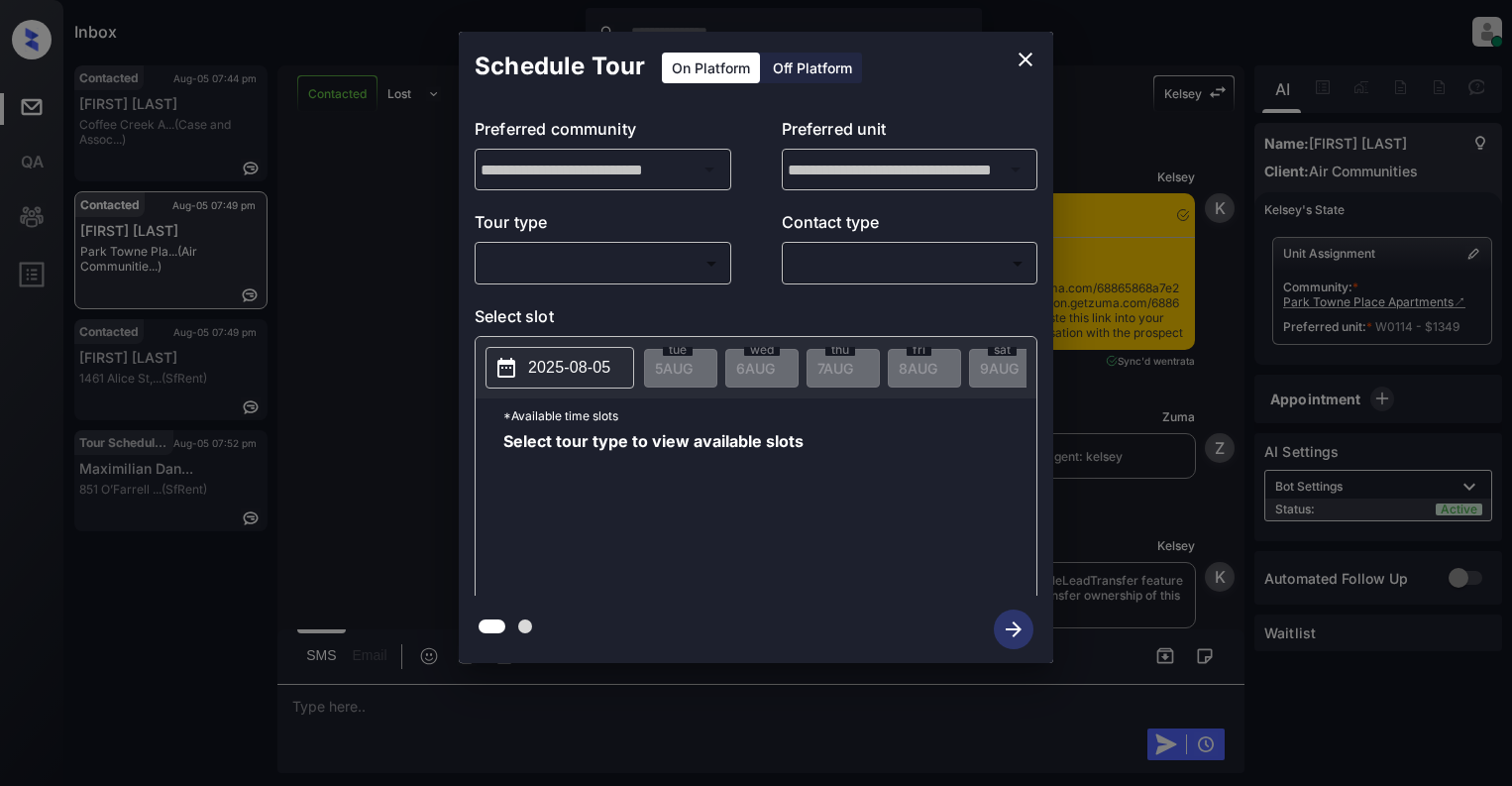 scroll, scrollTop: 0, scrollLeft: 0, axis: both 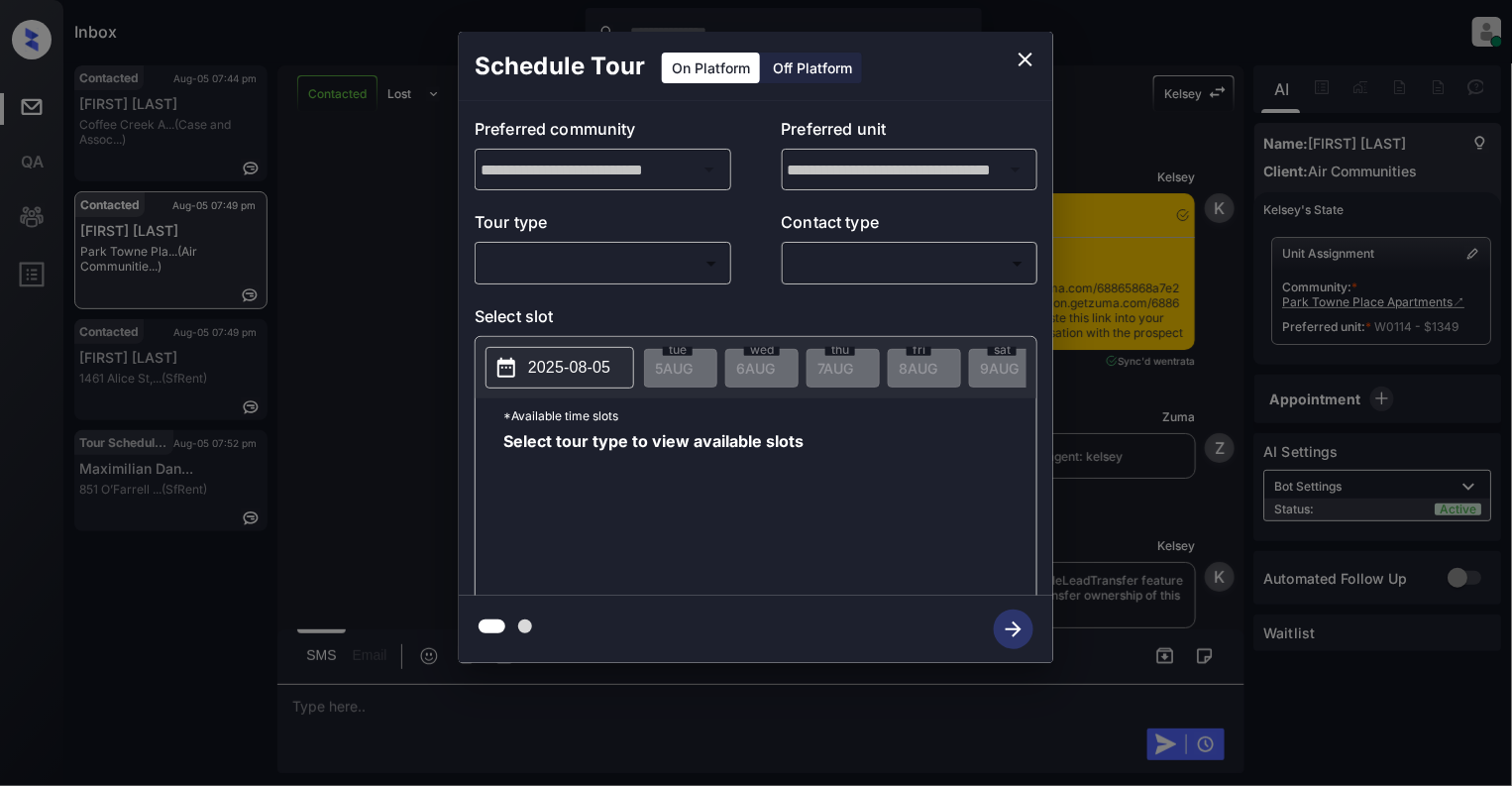 click on "Inbox [FIRST] Online Set yourself   offline Set yourself   on break Profile Switch to  light  mode Sign out Contacted [DATE] [TIME]   [FIRST] [LAST] [COMPANY]  ( [COMPANY] ) Contacted [DATE] [TIME]   [FIRST] [LAST] [COMPANY]  ( [COMPANY] ) Contacted [DATE] [TIME]   [FIRST] [LAST] [NUMBER] [STREET],  ( [COMPANY] ) Tour Scheduled [DATE] [TIME]   [FIRST] [LAST] [NUMBER] [STREET]  ( [COMPANY] ) Contacted Lost Lead Sentiment: Angry Upon sliding the acknowledgement:  Lead will move to lost stage. * ​ SMS and call option will be set to opt out. AFM will be turned off for the lead. [FIRST] New Message [FIRST] Notes Note:  - Paste this link into your browser to view [FIRST]’s conversation with the prospect [DATE] [TIME]  Sync'd w  entrata [FIRST] New Message Zuma Lead transferred to leasing agent: [FIRST] [DATE] [TIME] [FIRST] New Message [FIRST]" at bounding box center (756, 393) 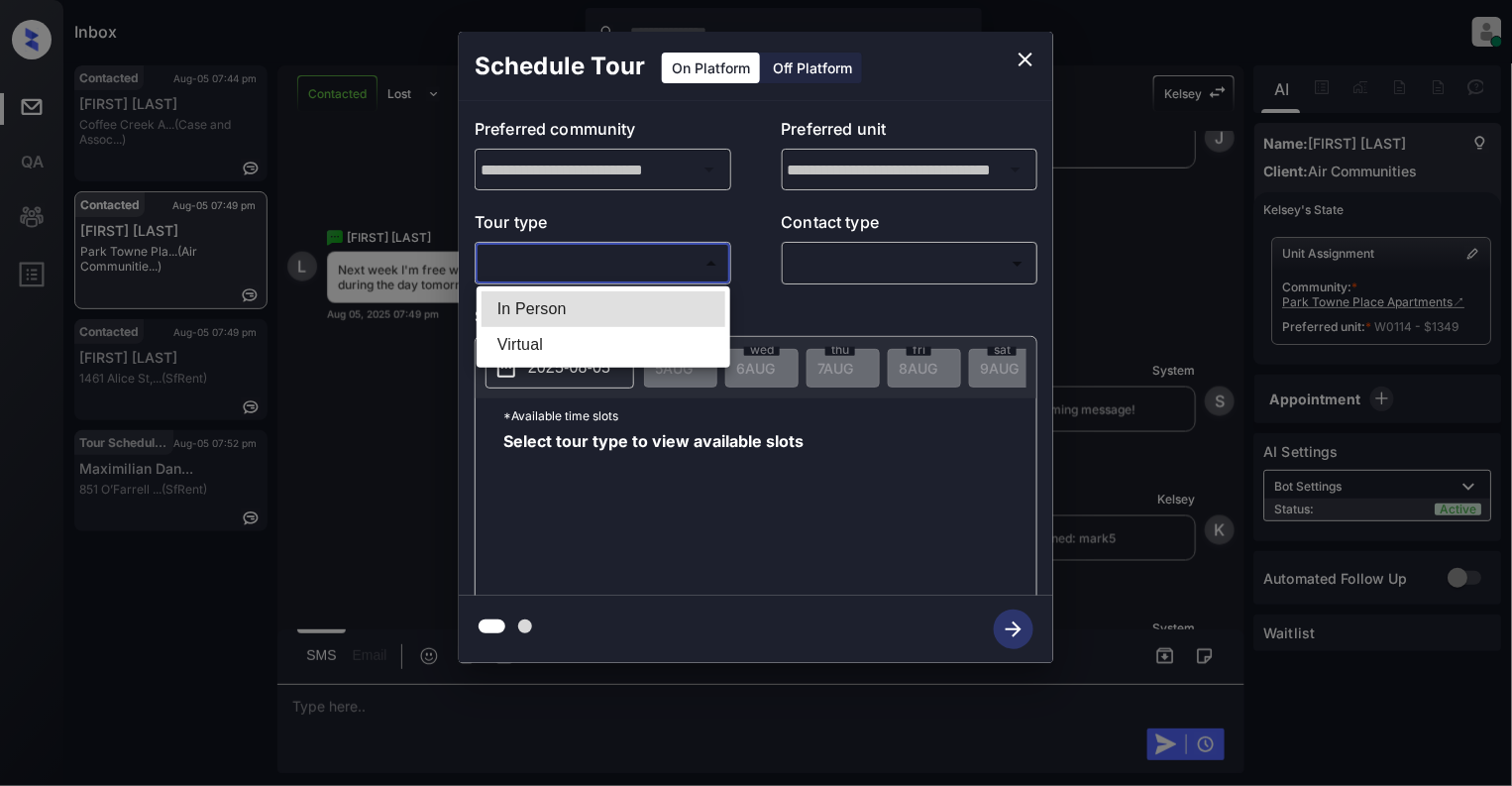 click on "In Person" at bounding box center (603, 309) 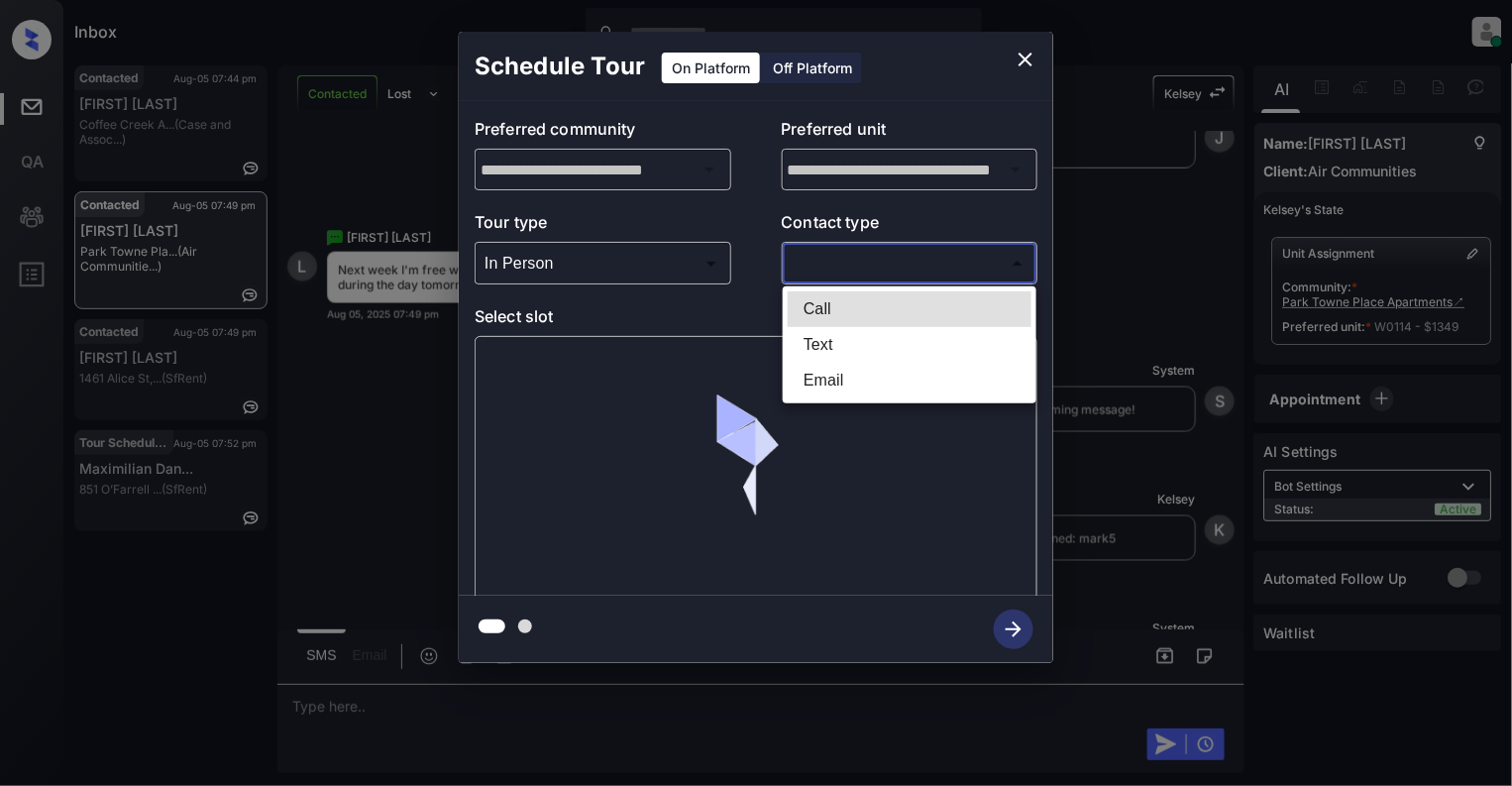 click on "Inbox [FIRST] Online Set yourself   offline Set yourself   on break Profile Switch to  light  mode Sign out Contacted [DATE] [TIME]   [FIRST] [LAST] [COMPANY]  ( [COMPANY] ) Contacted [DATE] [TIME]   [FIRST] [LAST] [COMPANY]  ( [COMPANY] ) Contacted [DATE] [TIME]   [FIRST] [LAST] [NUMBER] [STREET],  ( [COMPANY] ) Tour Scheduled [DATE] [TIME]   [FIRST] [LAST] [NUMBER] [STREET]  ( [COMPANY] ) Contacted Lost Lead Sentiment: Angry Upon sliding the acknowledgement:  Lead will move to lost stage. * ​ SMS and call option will be set to opt out. AFM will be turned off for the lead. [FIRST] New Message [FIRST] Notes Note:  - Paste this link into your browser to view [FIRST]’s conversation with the prospect [DATE] [TIME]  Sync'd w  entrata [FIRST] New Message Zuma Lead transferred to leasing agent: [FIRST] [DATE] [TIME] [FIRST] New Message [FIRST]" at bounding box center (756, 393) 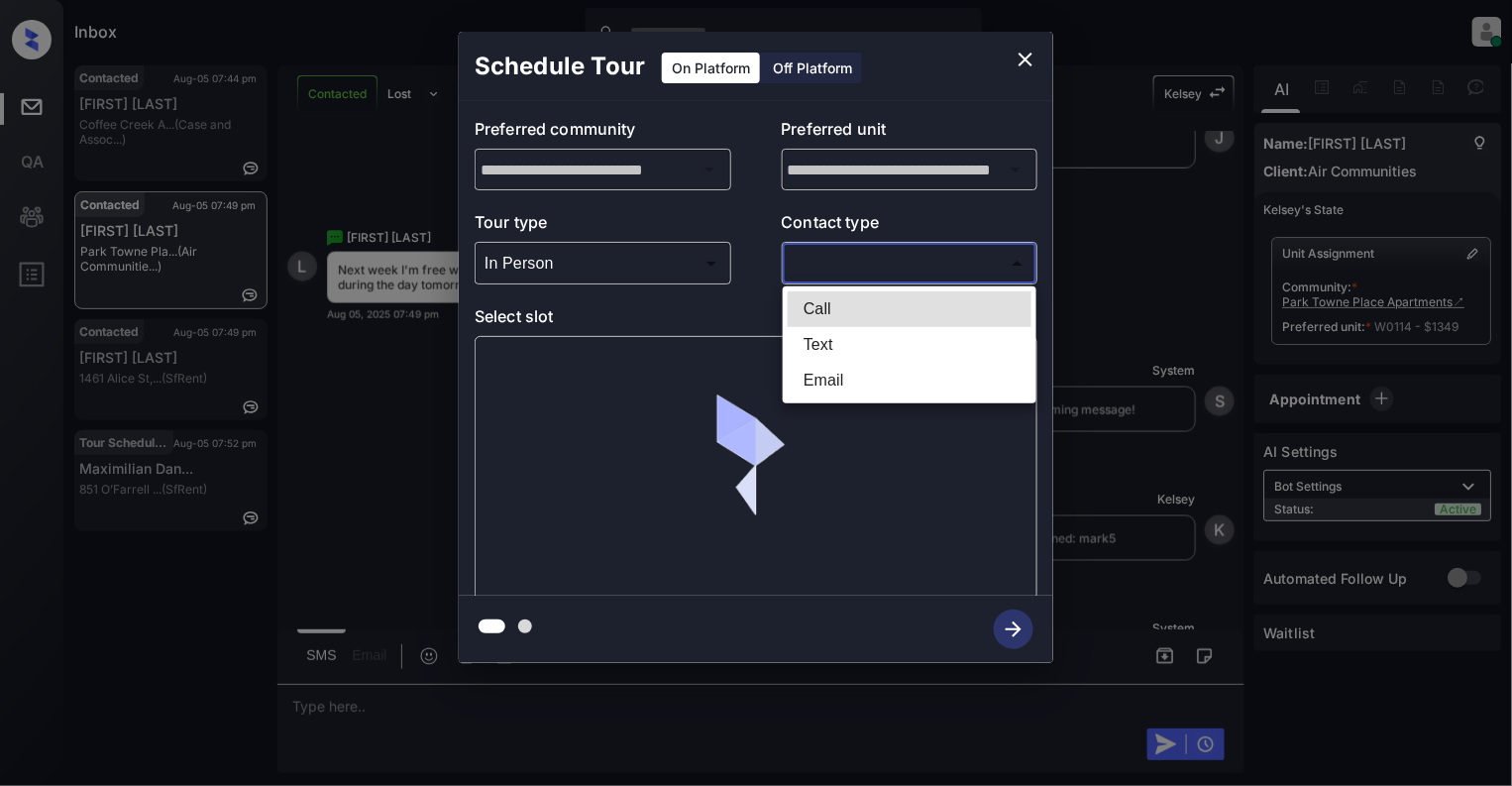 click on "Text" at bounding box center (910, 345) 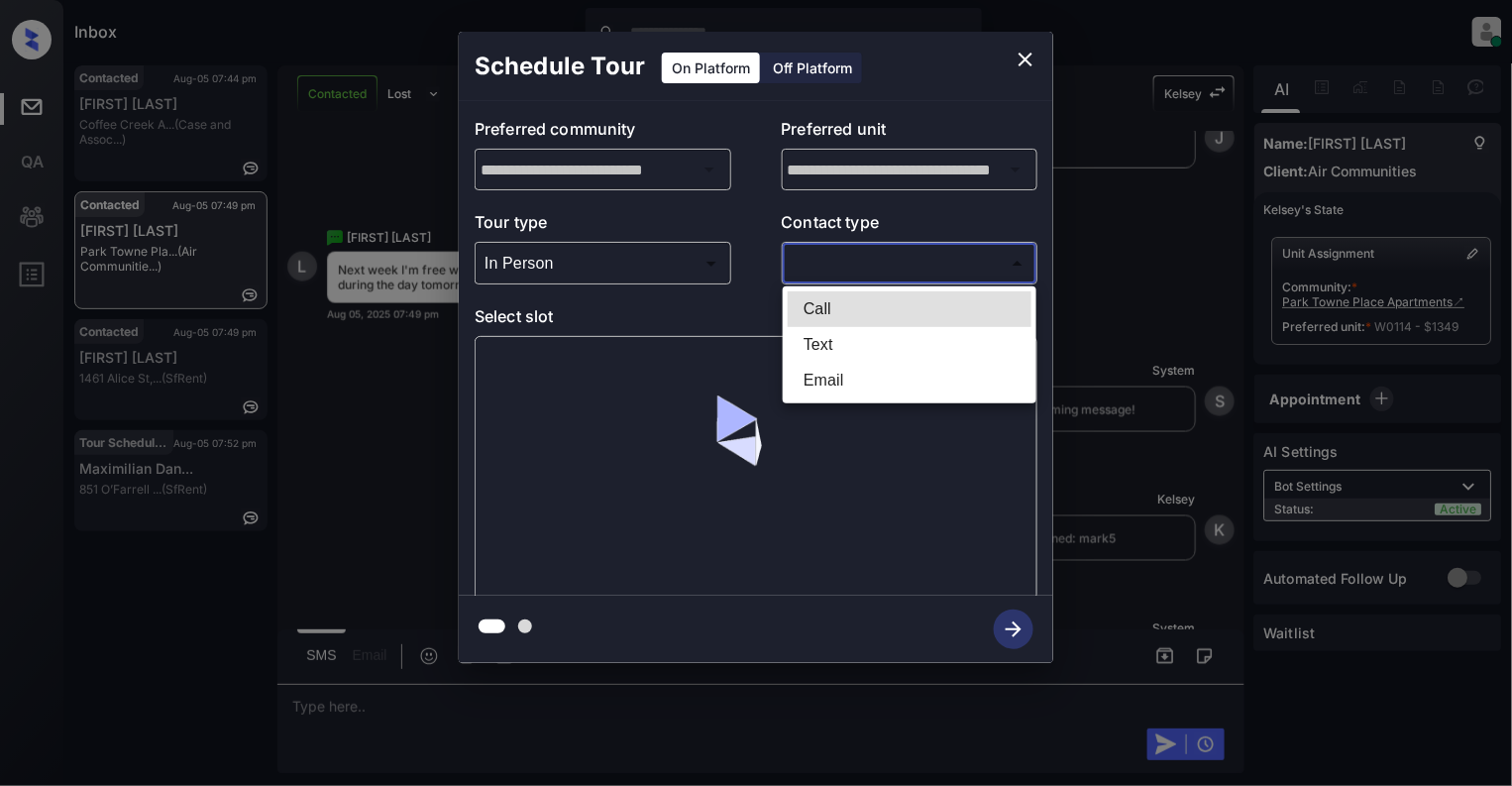 type on "****" 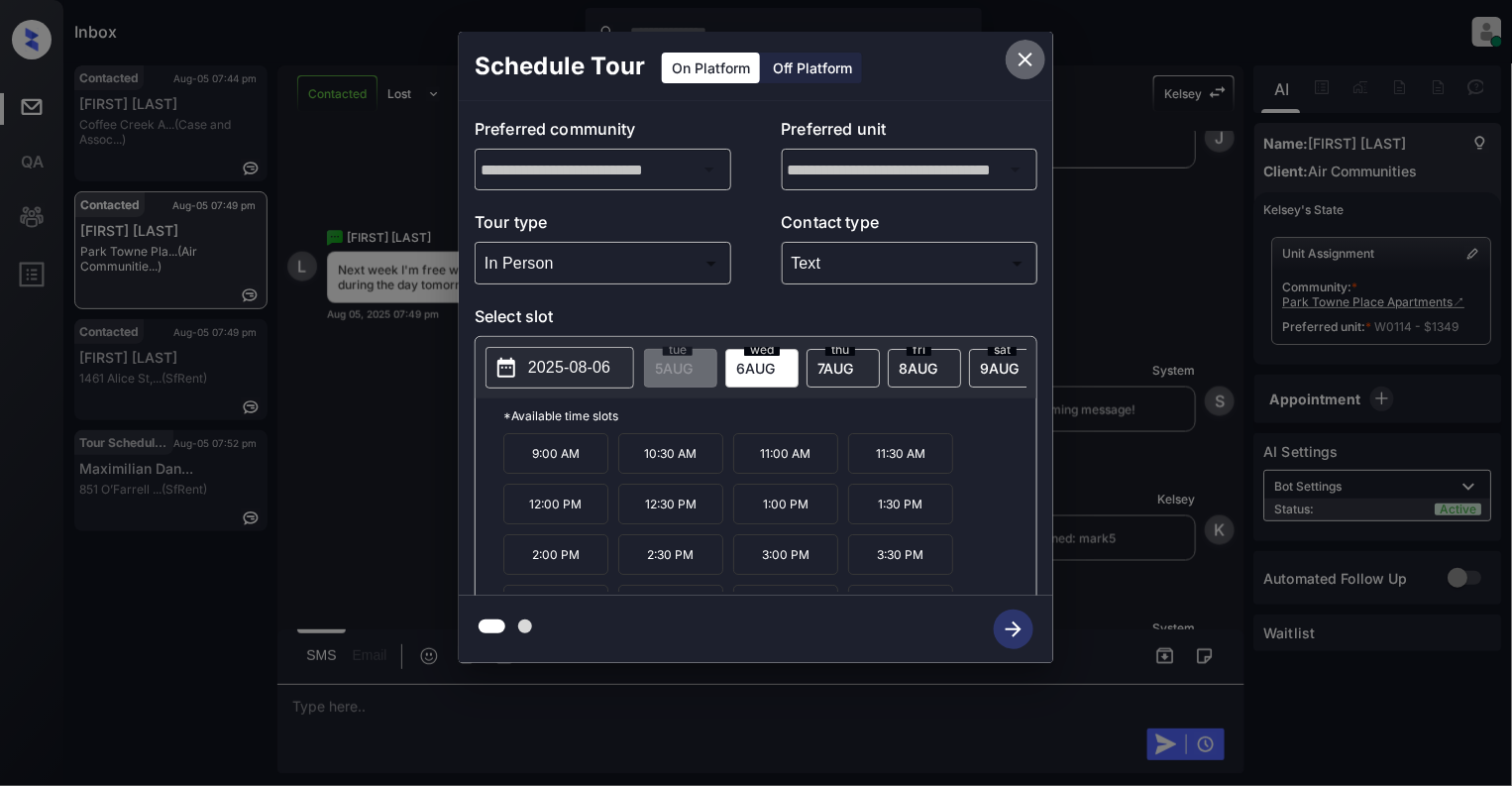 click 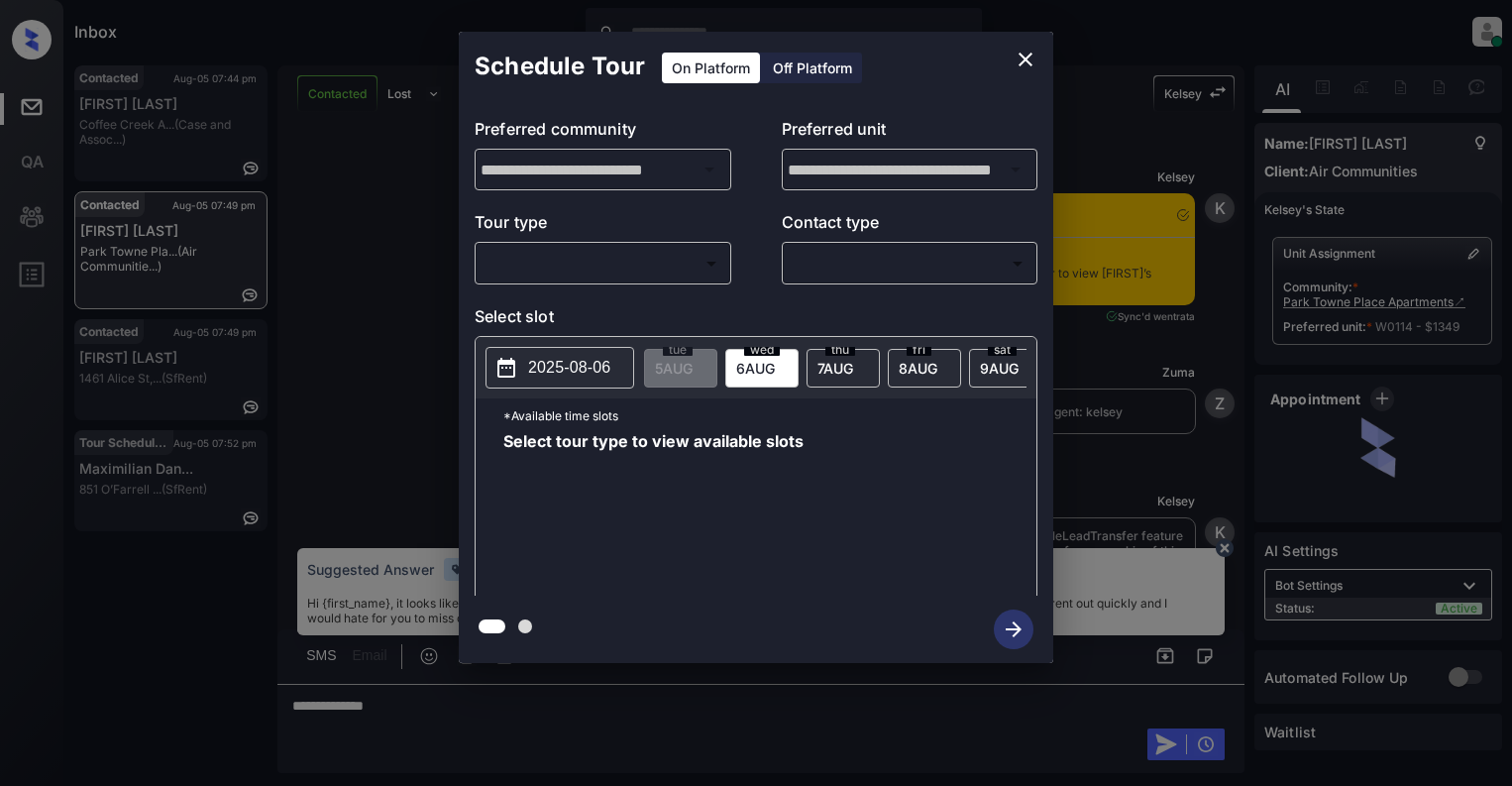 scroll, scrollTop: 0, scrollLeft: 0, axis: both 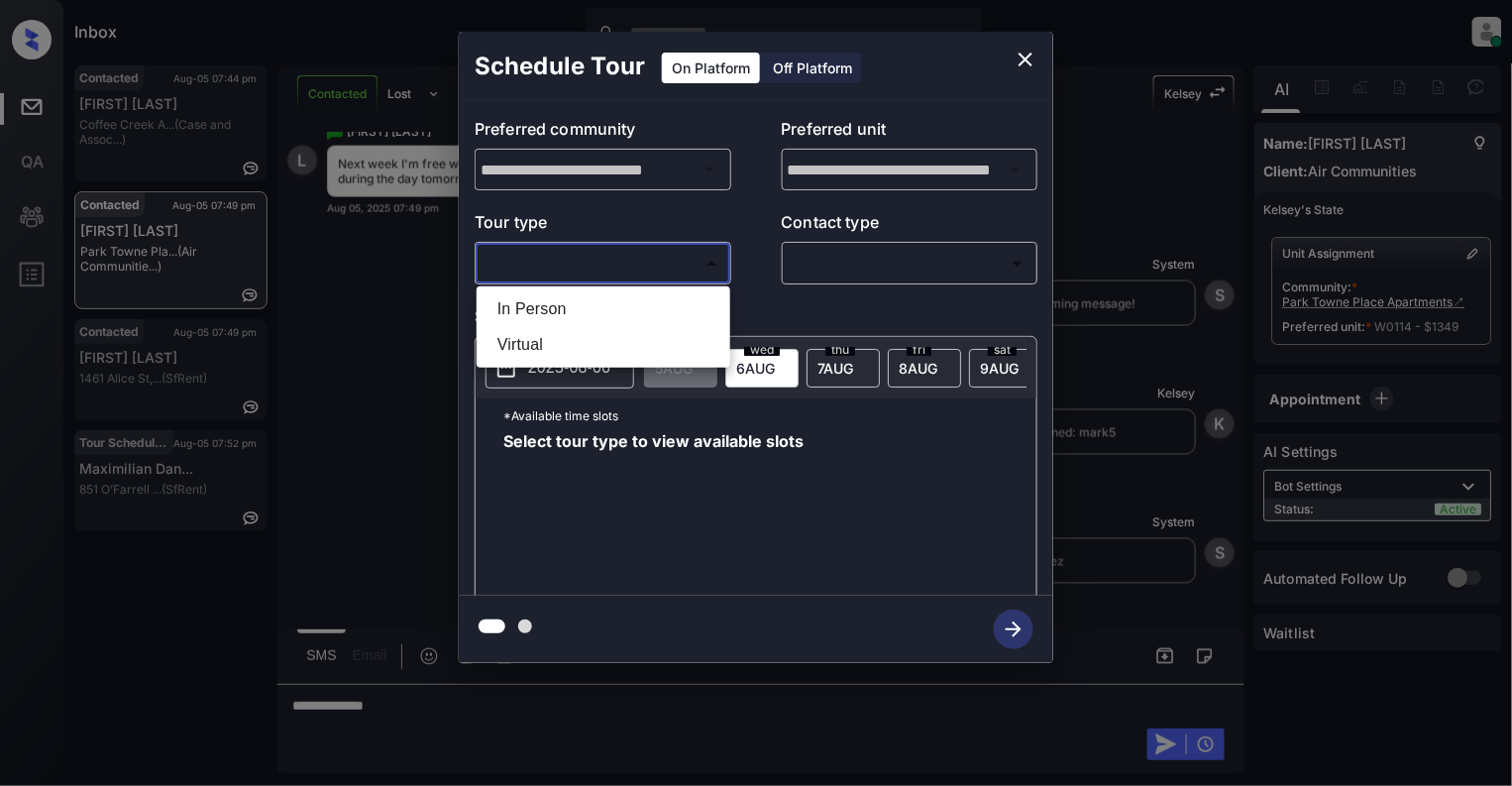 click on "Inbox [FIRST] Online Set yourself   offline Set yourself   on break Profile Switch to  light  mode Sign out Contacted [DATE] [TIME]   [FIRST] [LAST] [COMPANY]  ( [COMPANY] ) Contacted [DATE] [TIME]   [FIRST] [LAST] [COMPANY]  ( [COMPANY] ) Contacted [DATE] [TIME]   [FIRST] [LAST] [NUMBER] [STREET],  ( [COMPANY] ) Tour Scheduled [DATE] [TIME]   [FIRST] [LAST] [NUMBER] [STREET]  ( [COMPANY] ) Contacted Lost Lead Sentiment: Angry Upon sliding the acknowledgement:  Lead will move to lost stage. * ​ SMS and call option will be set to opt out. AFM will be turned off for the lead. [FIRST] New Message [FIRST] Notes Note:  - Paste this link into your browser to view [FIRST]’s conversation with the prospect [DATE] [TIME]  Sync'd w  entrata [FIRST] New Message Zuma Lead transferred to leasing agent: [FIRST] [DATE] [TIME] [FIRST] New Message [FIRST]" at bounding box center (756, 393) 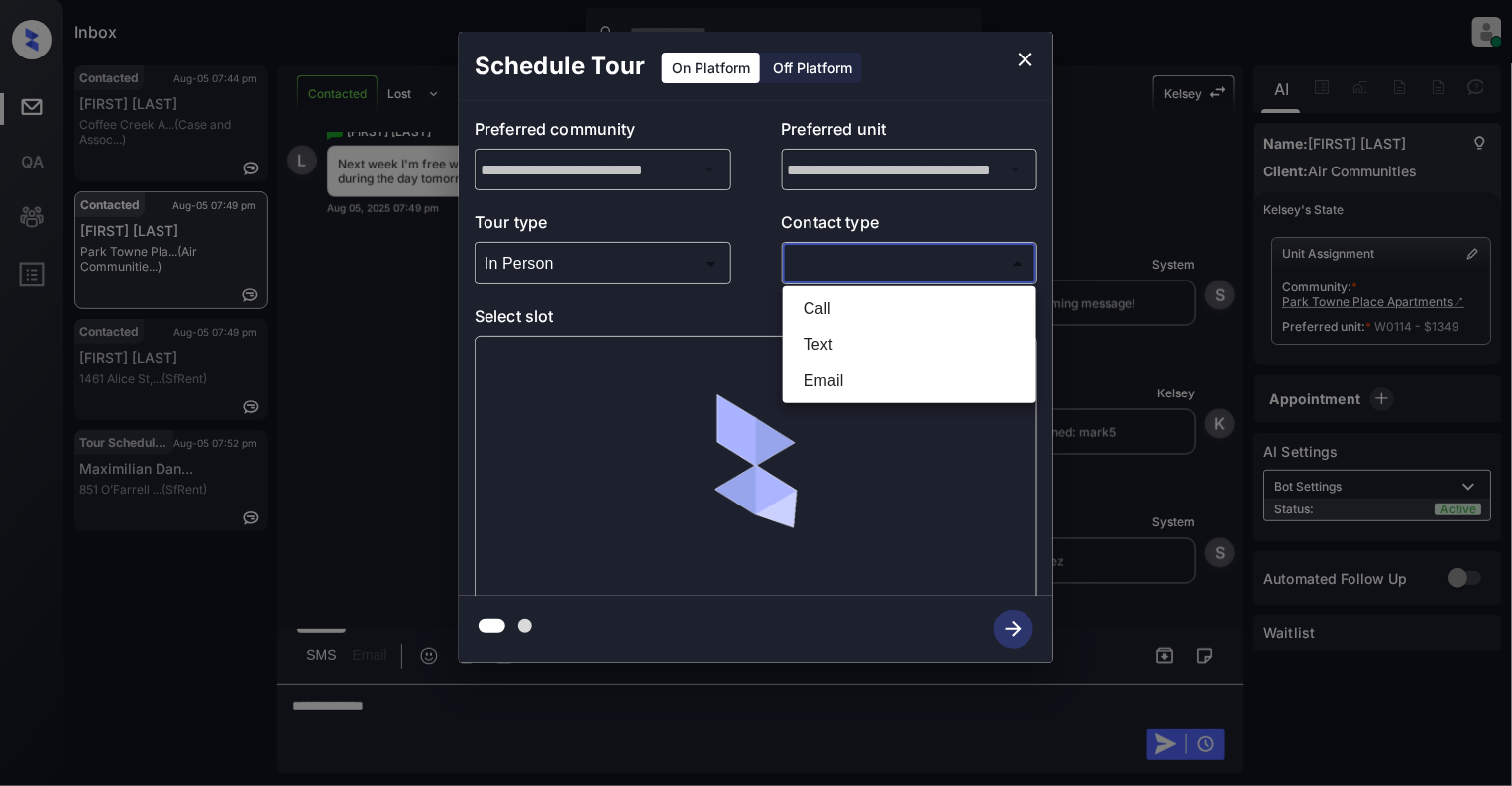 drag, startPoint x: 902, startPoint y: 263, endPoint x: 807, endPoint y: 322, distance: 111.83023 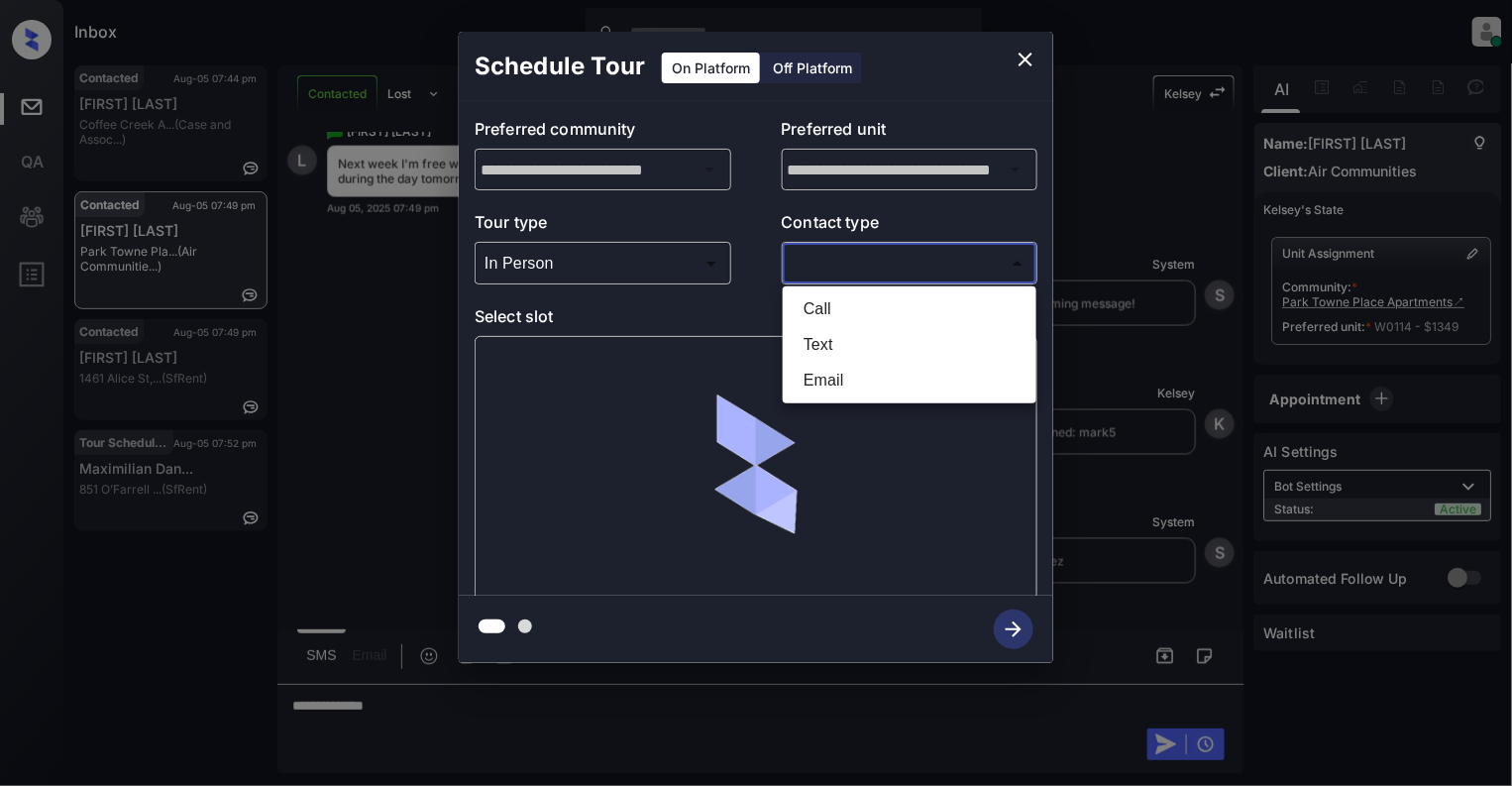 click on "Inbox [FIRST] Online Set yourself   offline Set yourself   on break Profile Switch to  light  mode Sign out Contacted [DATE] [TIME]   [FIRST] [LAST] [COMPANY]  ( [COMPANY] ) Contacted [DATE] [TIME]   [FIRST] [LAST] [COMPANY]  ( [COMPANY] ) Contacted [DATE] [TIME]   [FIRST] [LAST] [NUMBER] [STREET],  ( [COMPANY] ) Tour Scheduled [DATE] [TIME]   [FIRST] [LAST] [NUMBER] [STREET]  ( [COMPANY] ) Contacted Lost Lead Sentiment: Angry Upon sliding the acknowledgement:  Lead will move to lost stage. * ​ SMS and call option will be set to opt out. AFM will be turned off for the lead. [FIRST] New Message [FIRST] Notes Note:  - Paste this link into your browser to view [FIRST]’s conversation with the prospect [DATE] [TIME]  Sync'd w  entrata [FIRST] New Message Zuma Lead transferred to leasing agent: [FIRST] [DATE] [TIME] [FIRST] New Message [FIRST]" at bounding box center [756, 393] 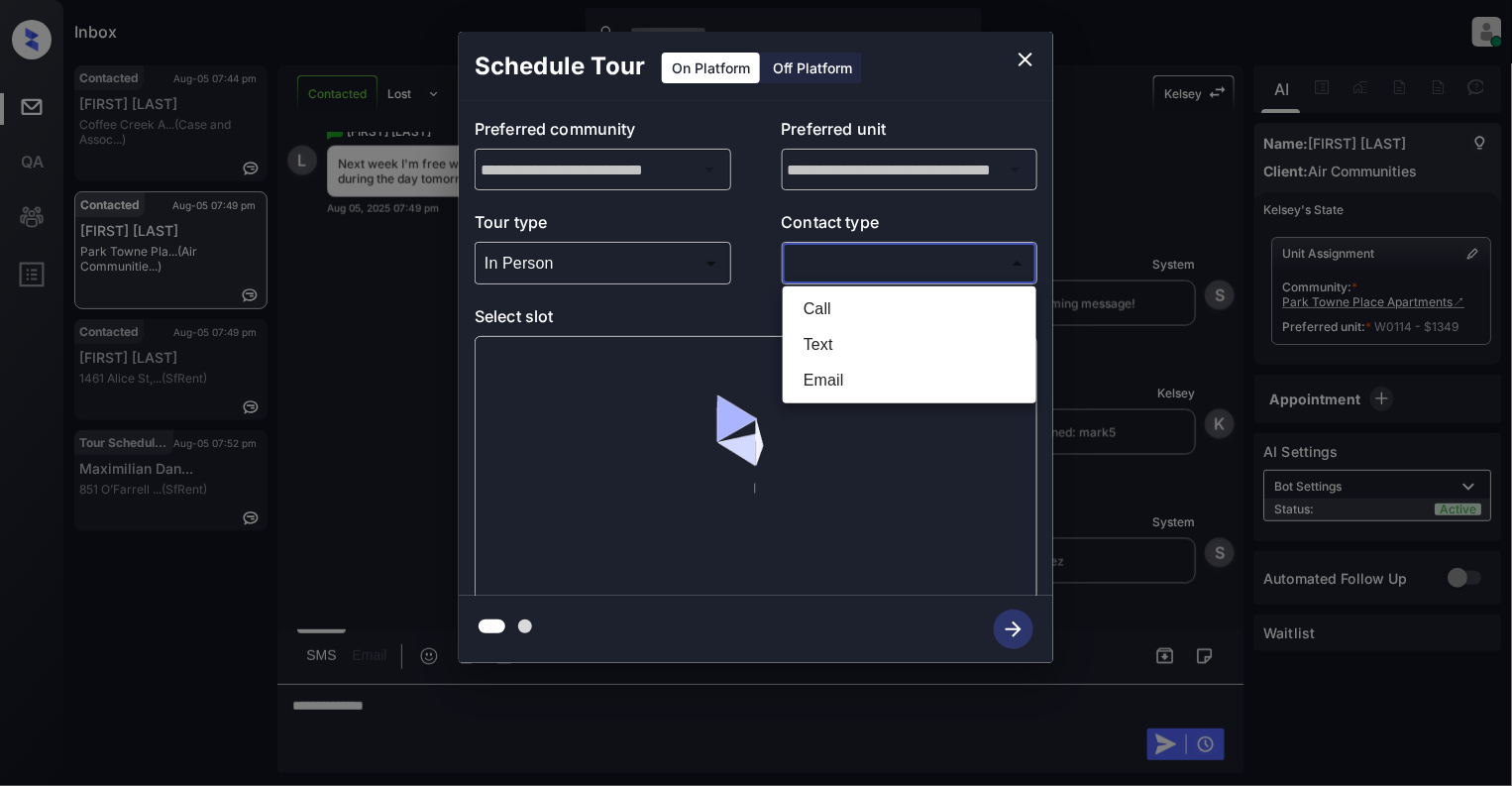 click on "Text" at bounding box center (910, 345) 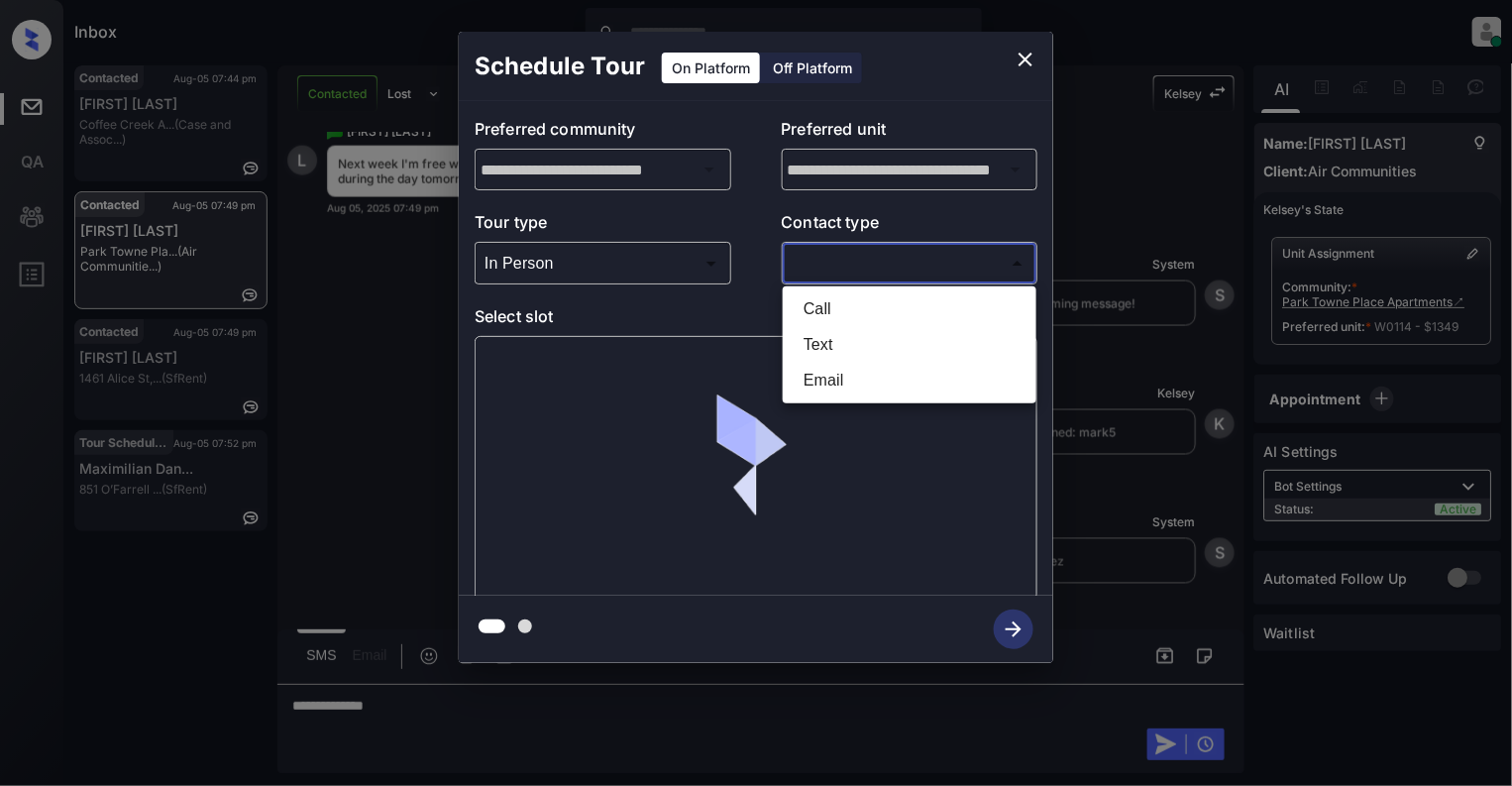 type on "****" 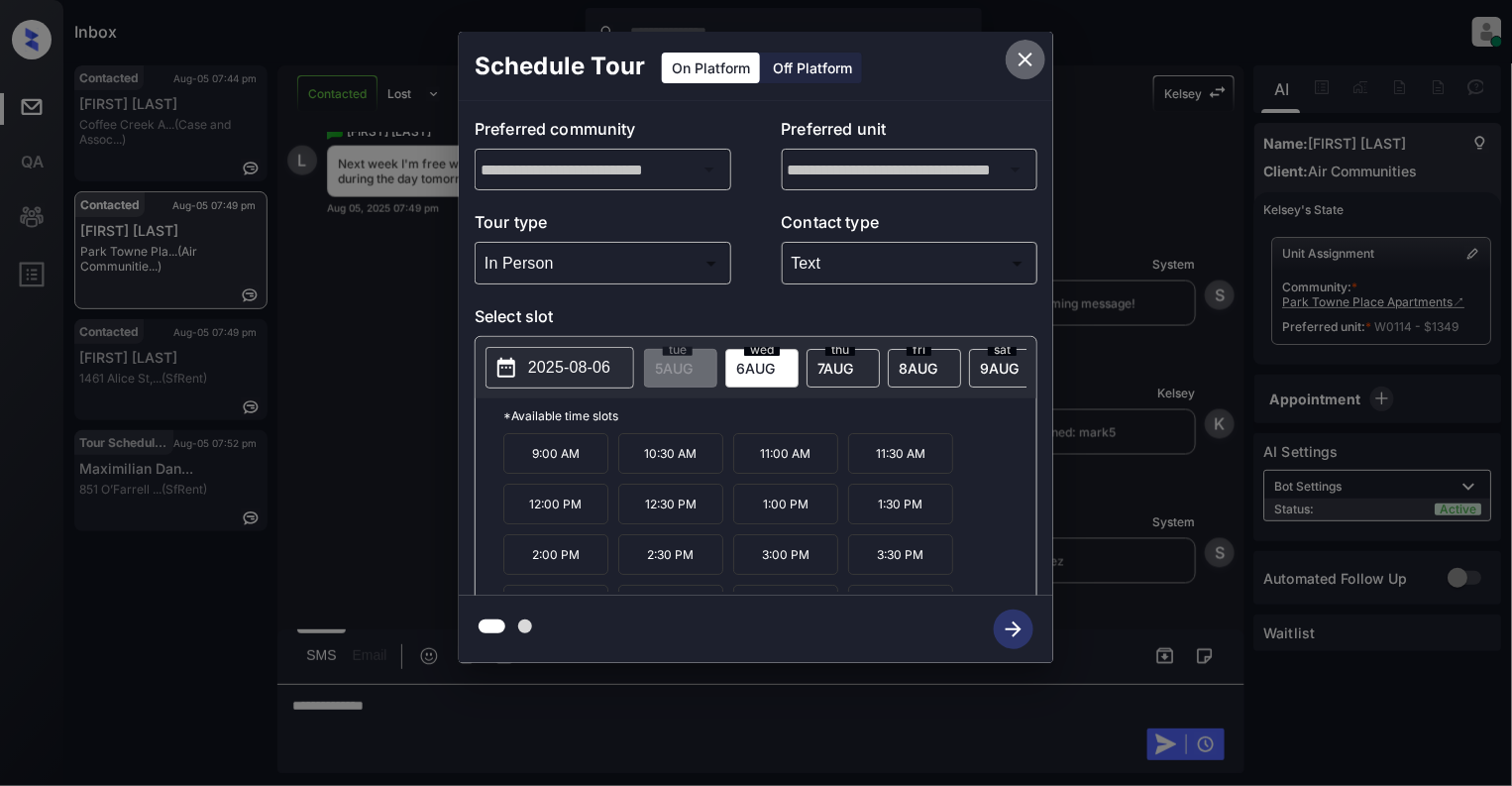click 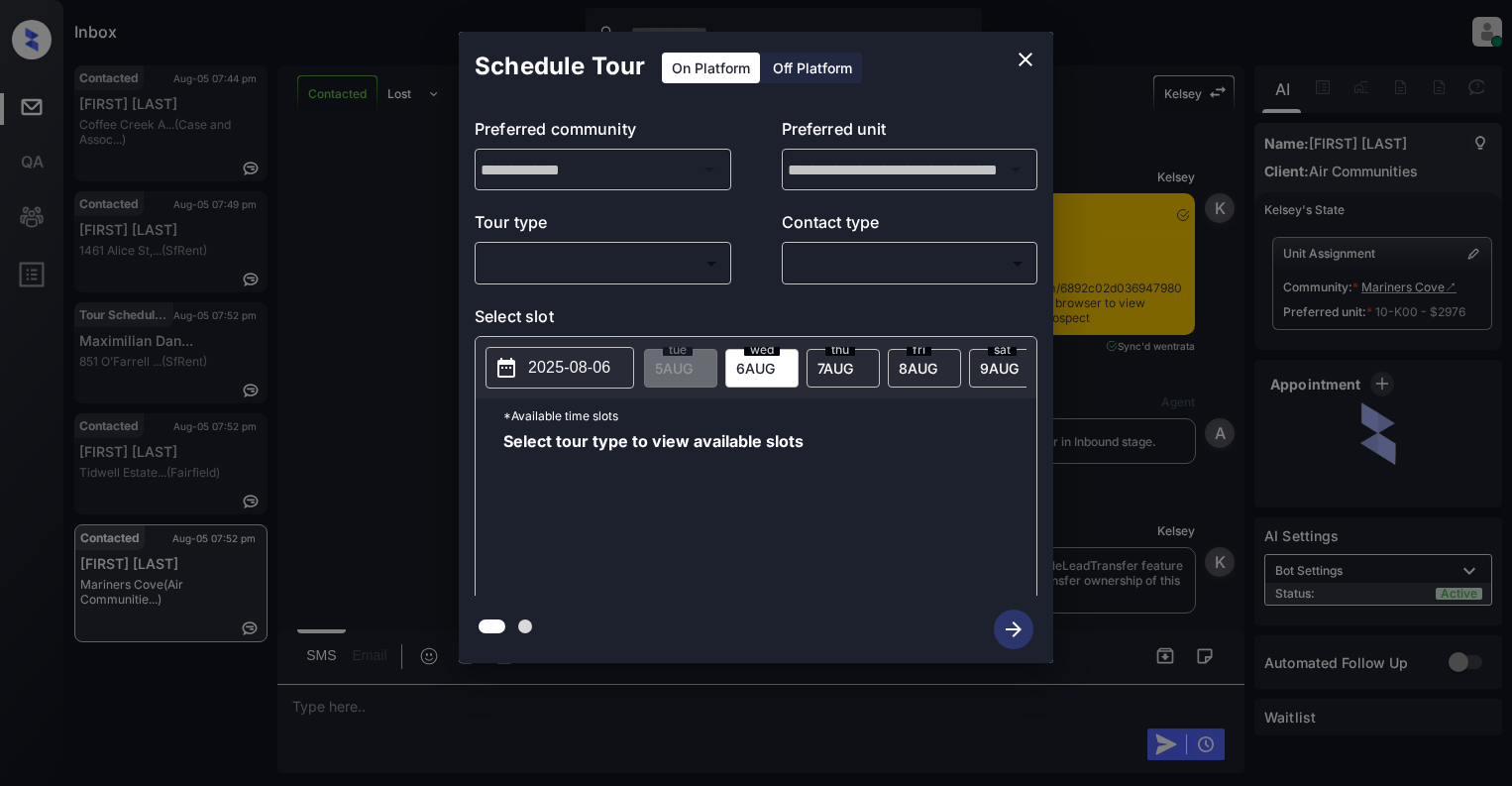 scroll, scrollTop: 0, scrollLeft: 0, axis: both 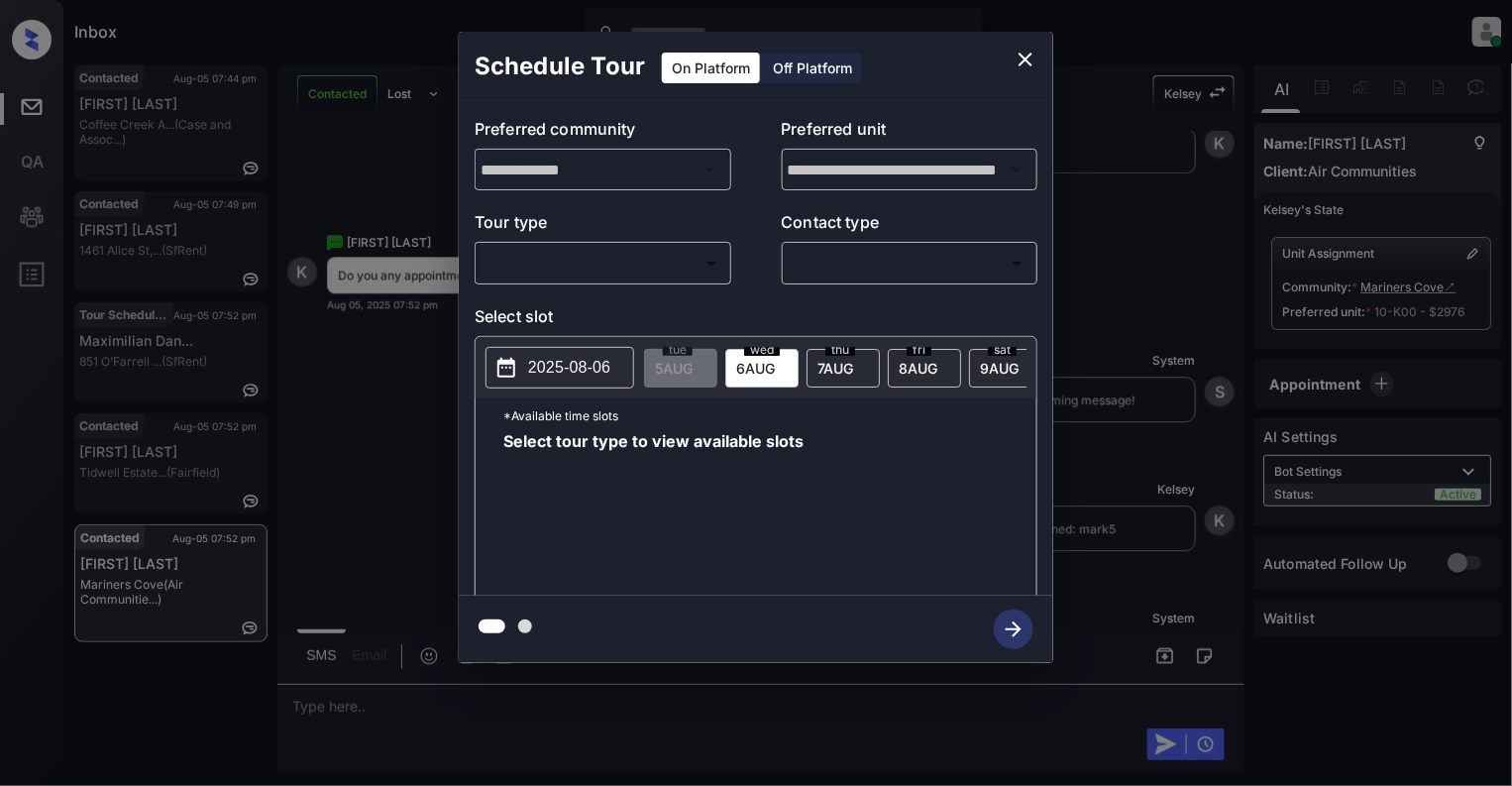 click on "Inbox [FIRST] [LAST] Online Set yourself   offline Set yourself   on break Profile Switch to  light  mode Sign out Contacted Aug-05 07:44 pm   [FIRST] [LAST] ...  (Case and Assoc...) Contacted Aug-05 07:49 pm   [FIRST] [LAST] [NUMBER] [STREET], [CITY]...  (SfRent) Tour Scheduled Aug-05 07:52 pm   [FIRST] [LAST] [NUMBER] ...  (SfRent) Contacted Aug-05 07:52 pm   [FIRST] [LAST] ...  (Fairfield) Contacted Aug-05 07:52 pm   [FIRST] [LAST] ...  (Air Communitie...) Contacted Lost Lead Sentiment: Angry Upon sliding the acknowledgement:  Lead will move to lost stage. * ​ SMS and call option will be set to opt out. AFM will be turned off for the lead. [FIRST] New Message [FIRST] Notes Note:  https://conversation.getzuma.com/6892c02d0369479803f371ab  - Paste this link into your browser to view [FIRST]’s conversation with the prospect [DATE] [TIME]  Sync'd w  entrata [FIRST] New Message Agent [FIRST] New Message [FIRST]" at bounding box center [756, 393] 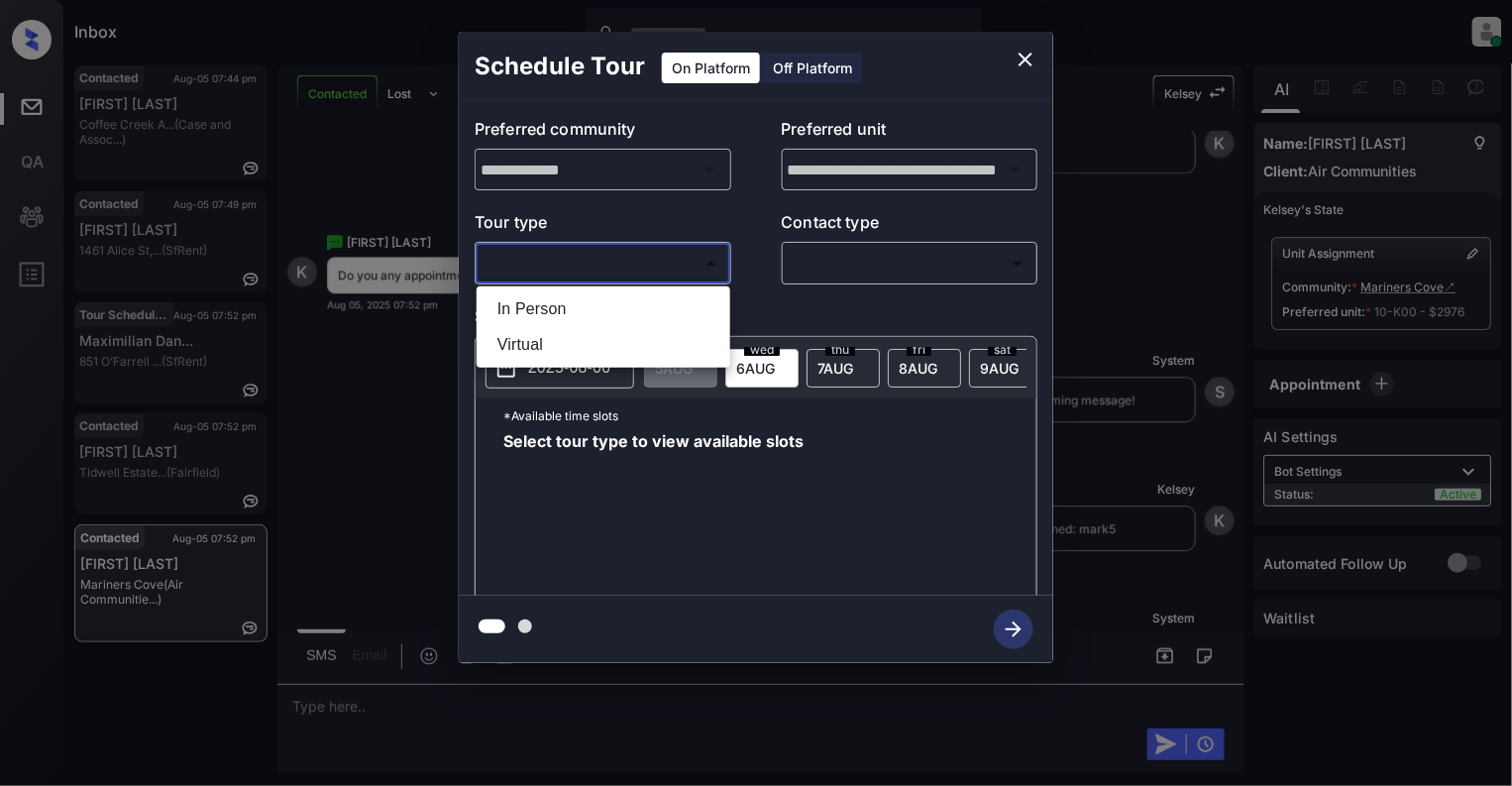 click on "In Person" at bounding box center [603, 309] 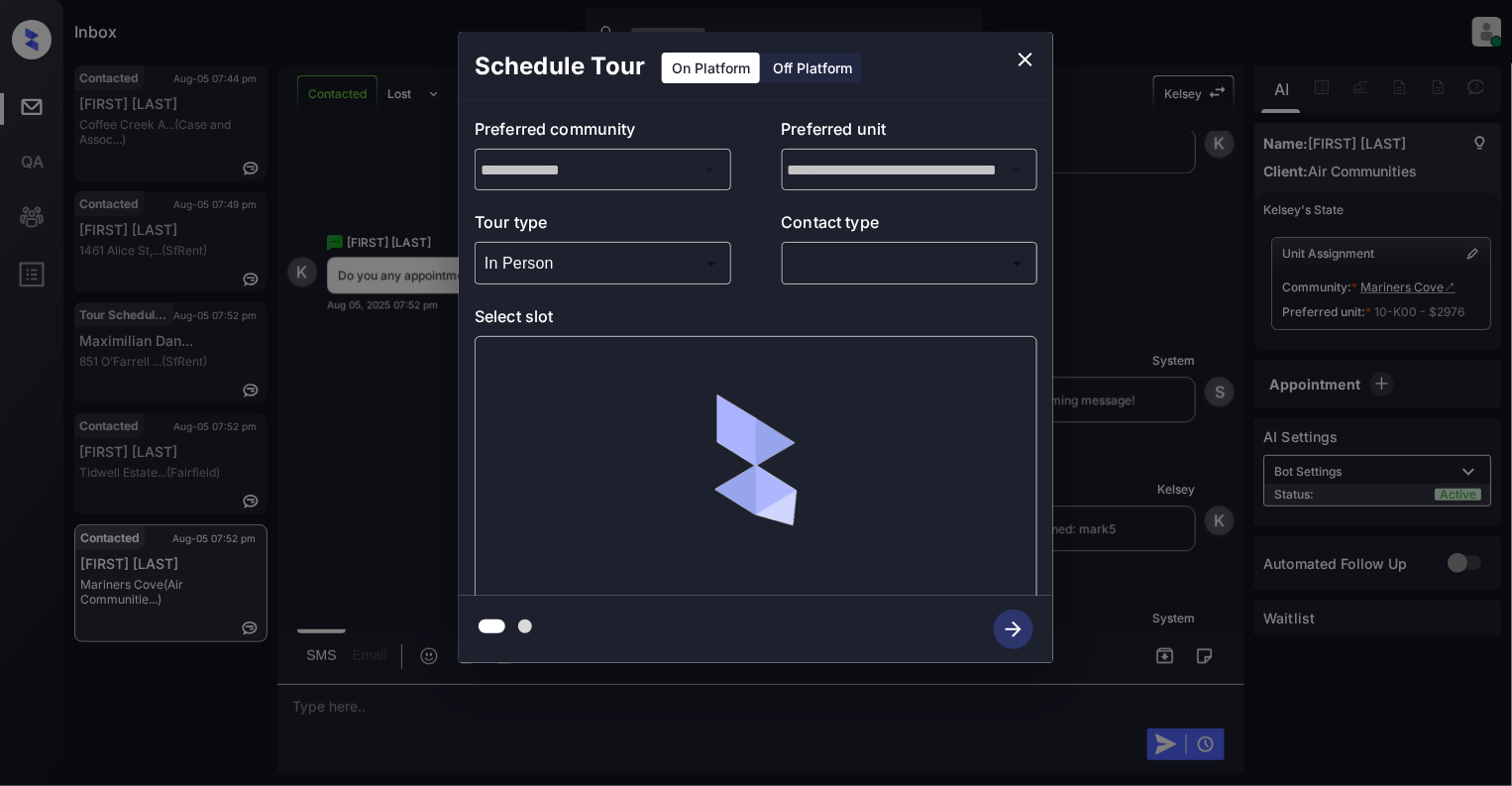 click on "​ ​" at bounding box center [910, 263] 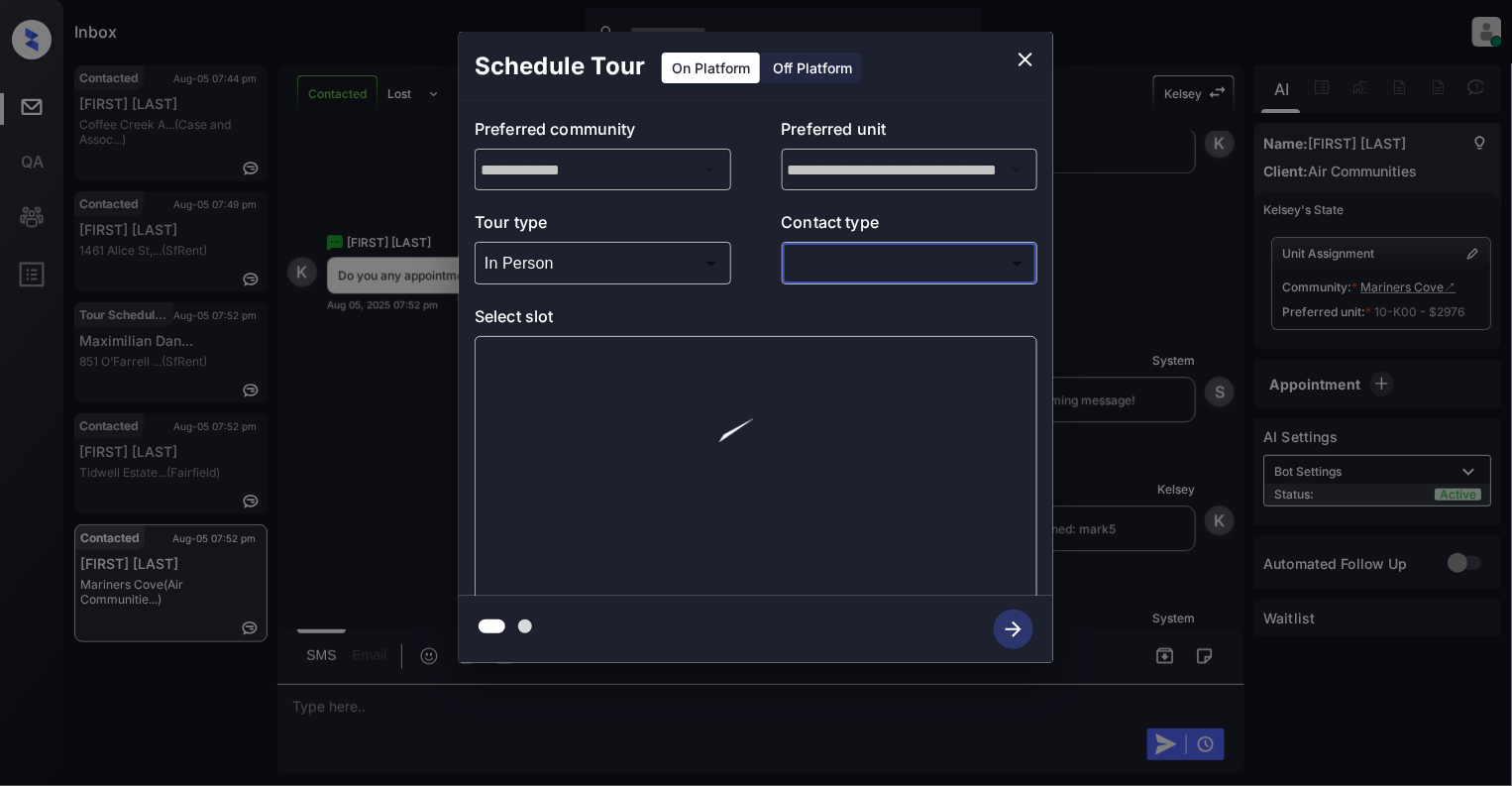 click on "Inbox [FIRST] [LAST] Online Set yourself   offline Set yourself   on break Profile Switch to  light  mode Sign out Contacted Aug-05 07:44 pm   [FIRST] [LAST] ...  (Case and Assoc...) Contacted Aug-05 07:49 pm   [FIRST] [LAST] [NUMBER] [STREET], [CITY]...  (SfRent) Tour Scheduled Aug-05 07:52 pm   [FIRST] [LAST] [NUMBER] ...  (SfRent) Contacted Aug-05 07:52 pm   [FIRST] [LAST] ...  (Fairfield) Contacted Aug-05 07:52 pm   [FIRST] [LAST] ...  (Air Communitie...) Contacted Lost Lead Sentiment: Angry Upon sliding the acknowledgement:  Lead will move to lost stage. * ​ SMS and call option will be set to opt out. AFM will be turned off for the lead. [FIRST] New Message [FIRST] Notes Note:  https://conversation.getzuma.com/6892c02d0369479803f371ab  - Paste this link into your browser to view [FIRST]’s conversation with the prospect [DATE] [TIME]  Sync'd w  entrata [FIRST] New Message Agent [FIRST] New Message [FIRST]" at bounding box center (756, 393) 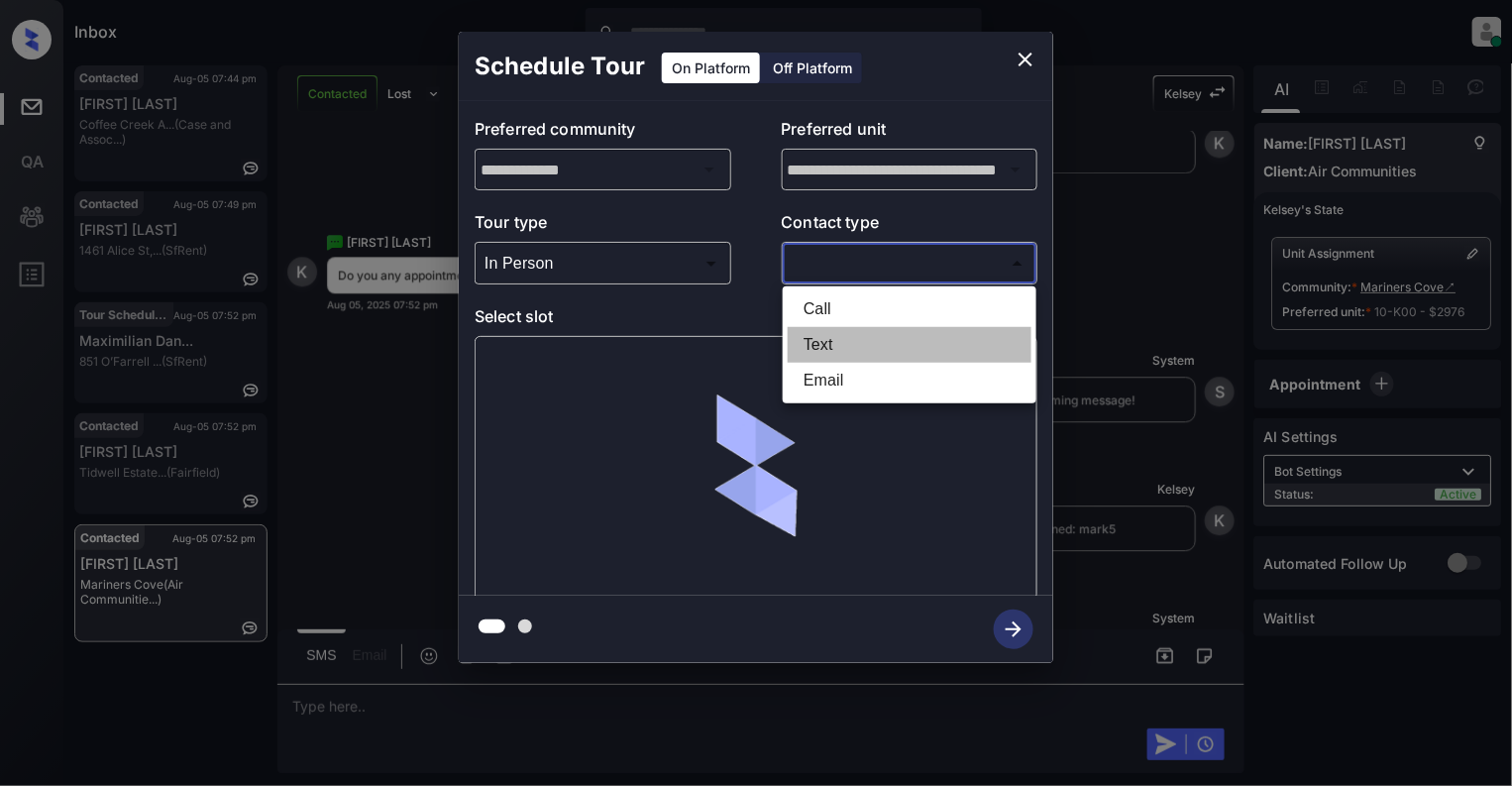click on "Text" at bounding box center [910, 345] 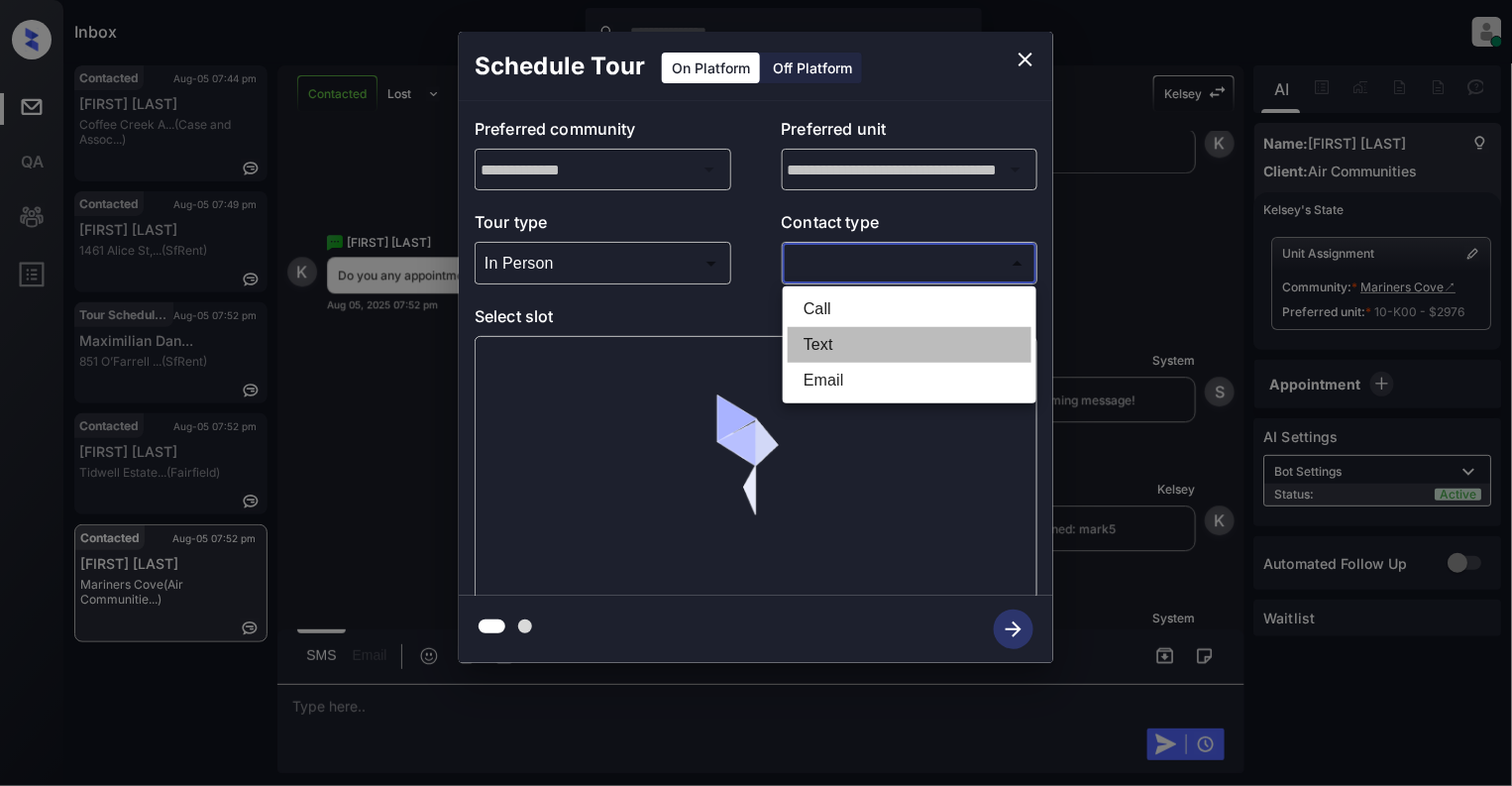 type on "****" 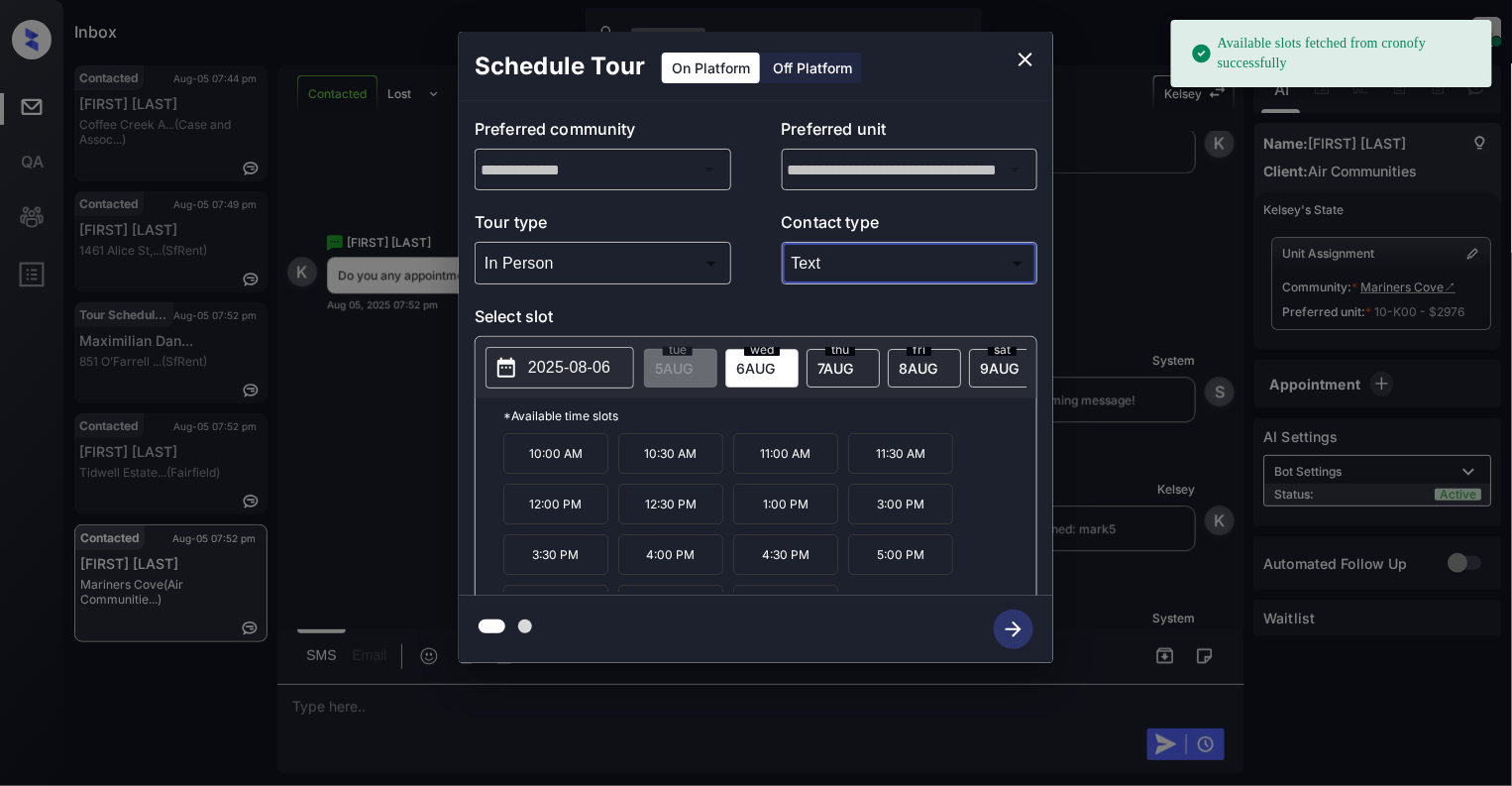 click on "2025-08-06" at bounding box center (569, 368) 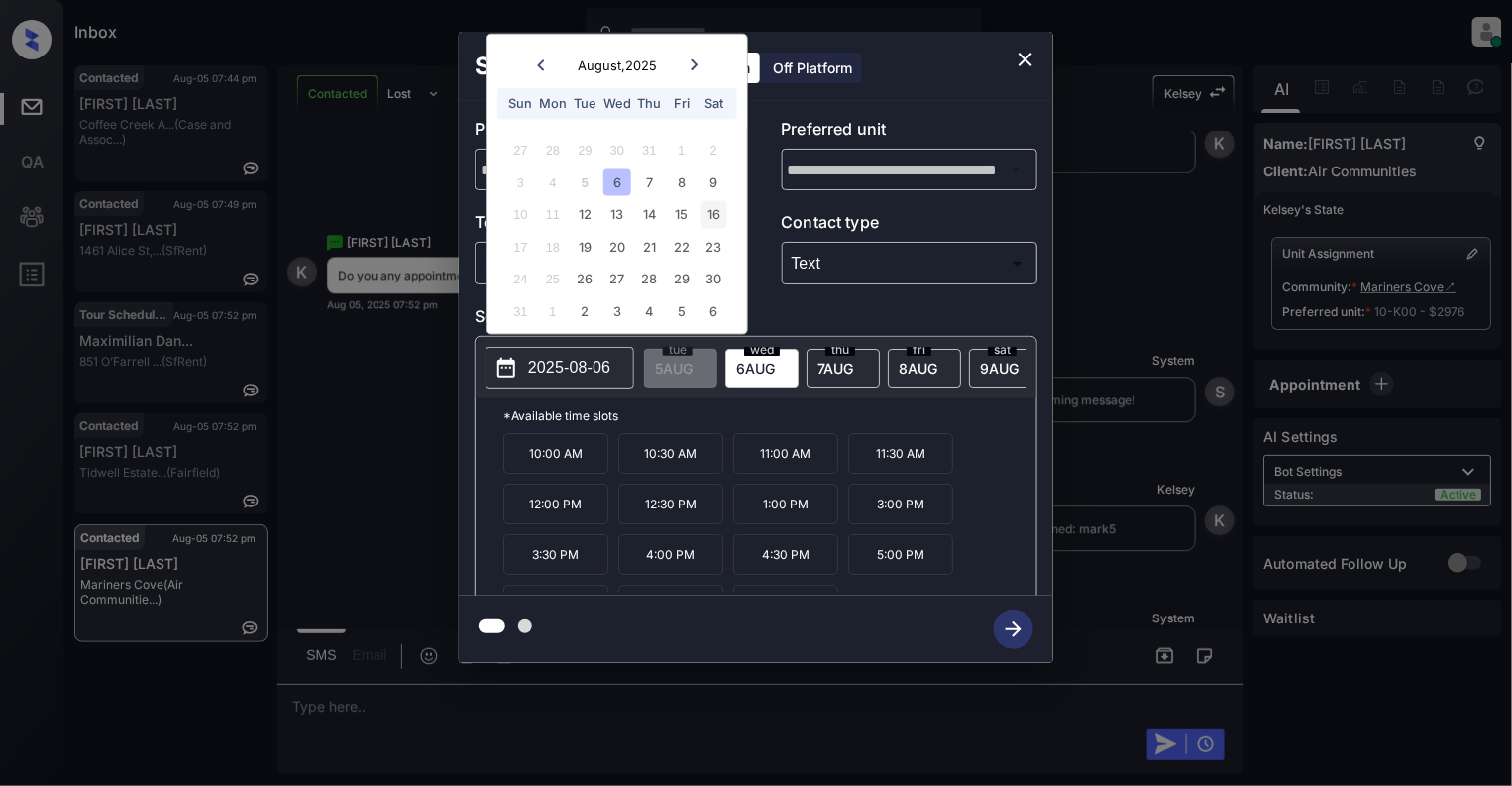 click on "16" at bounding box center [713, 214] 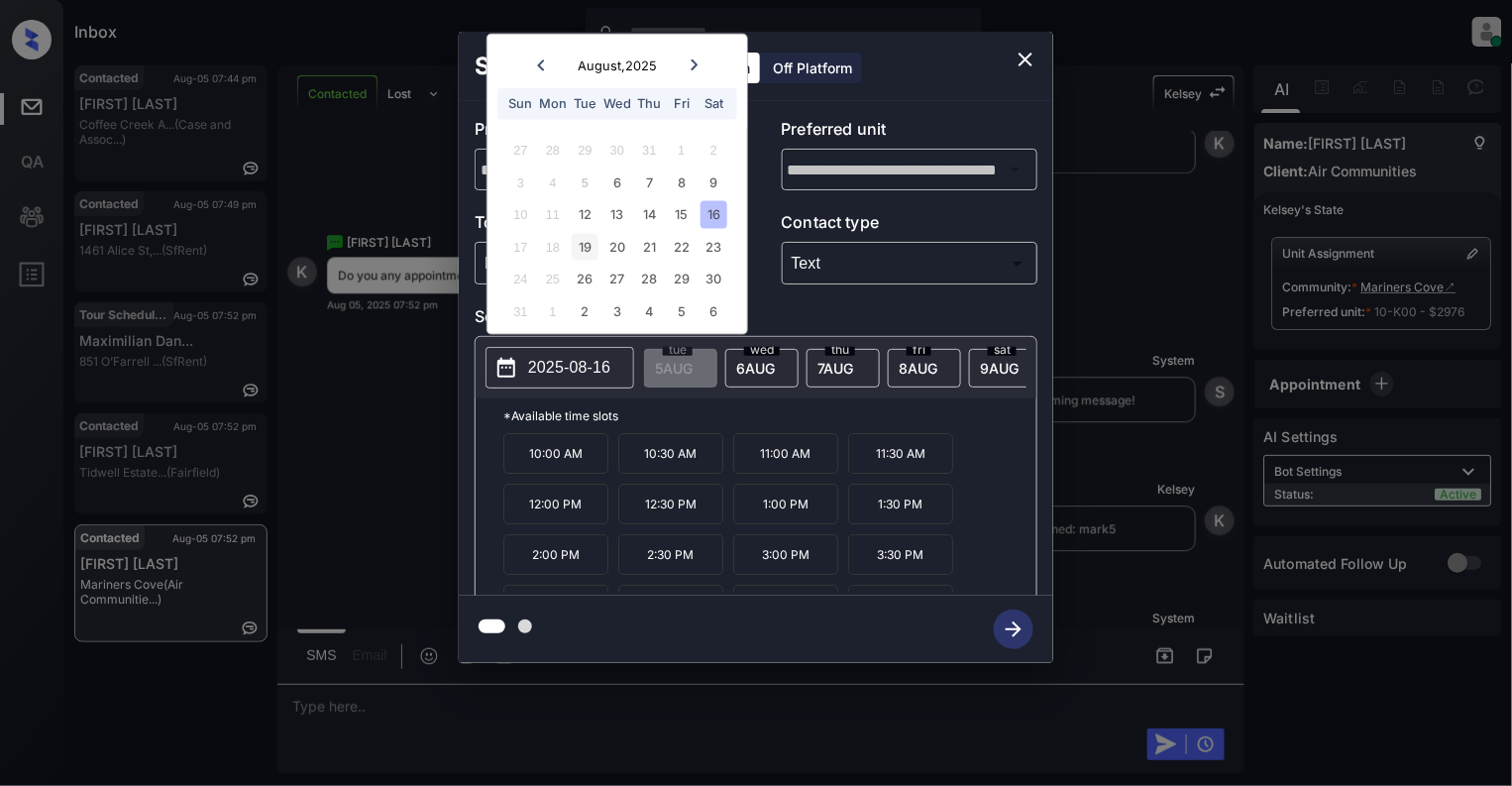 click on "19" at bounding box center (585, 246) 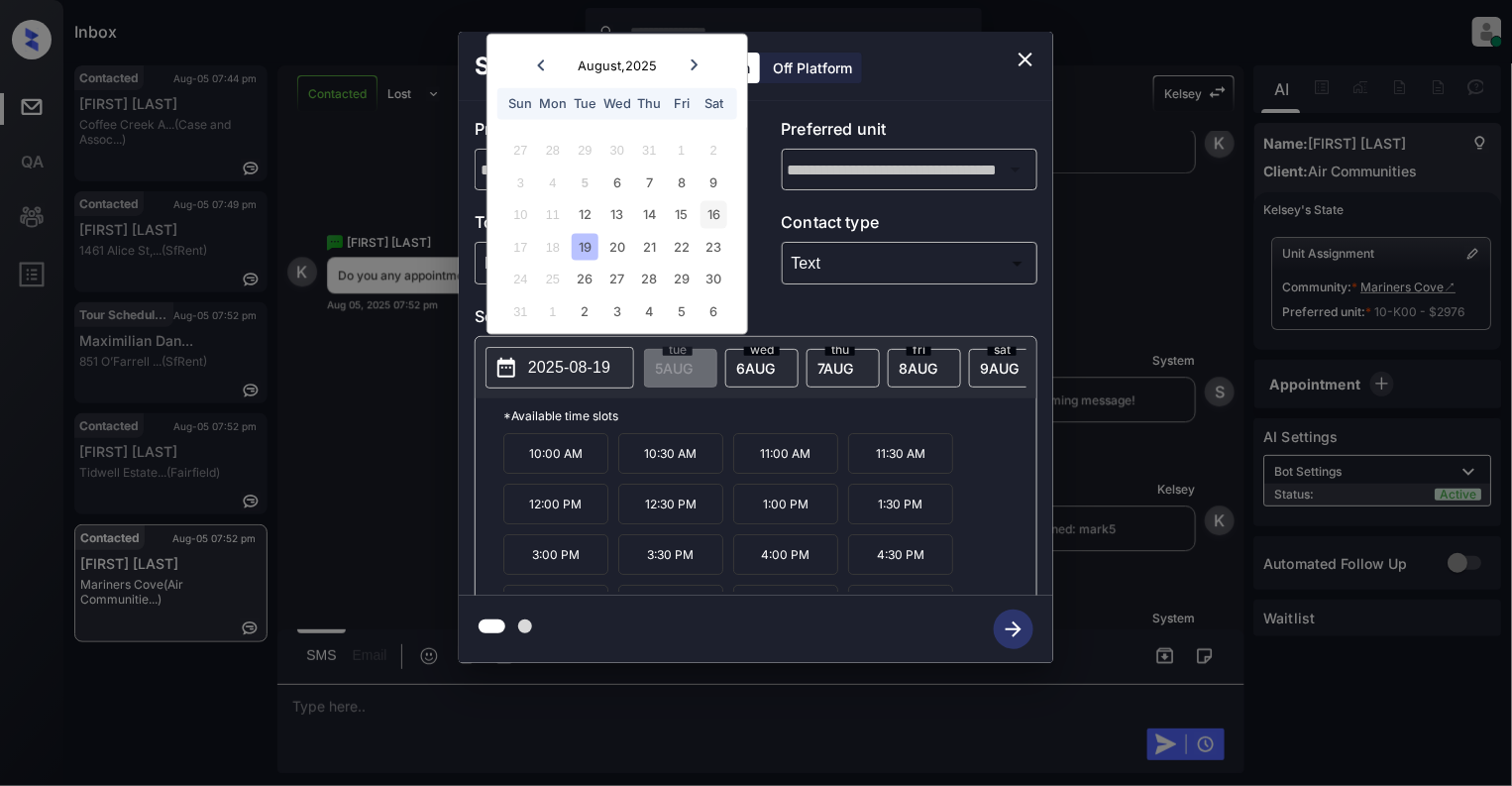 click on "16" at bounding box center [713, 214] 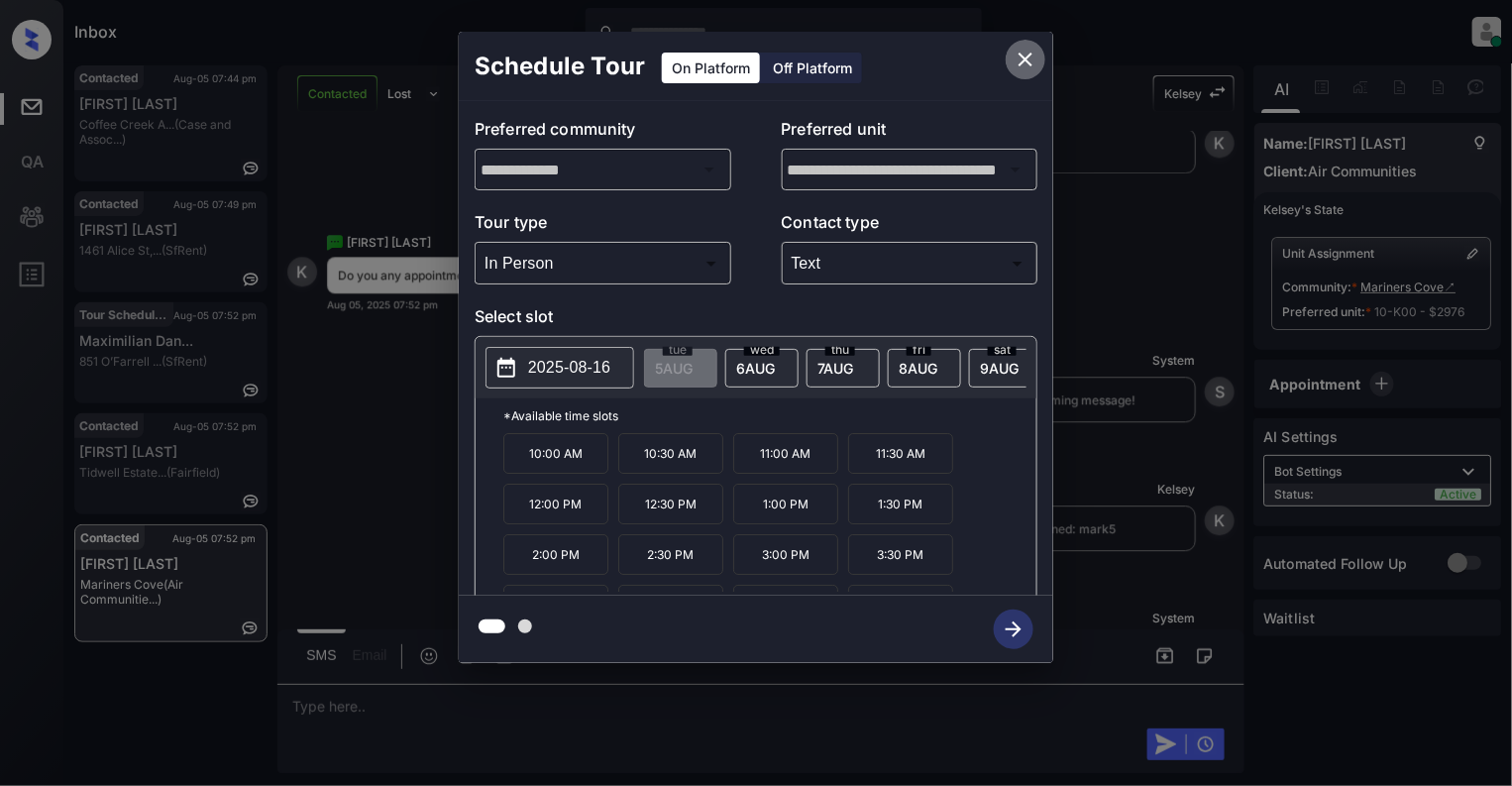 click 